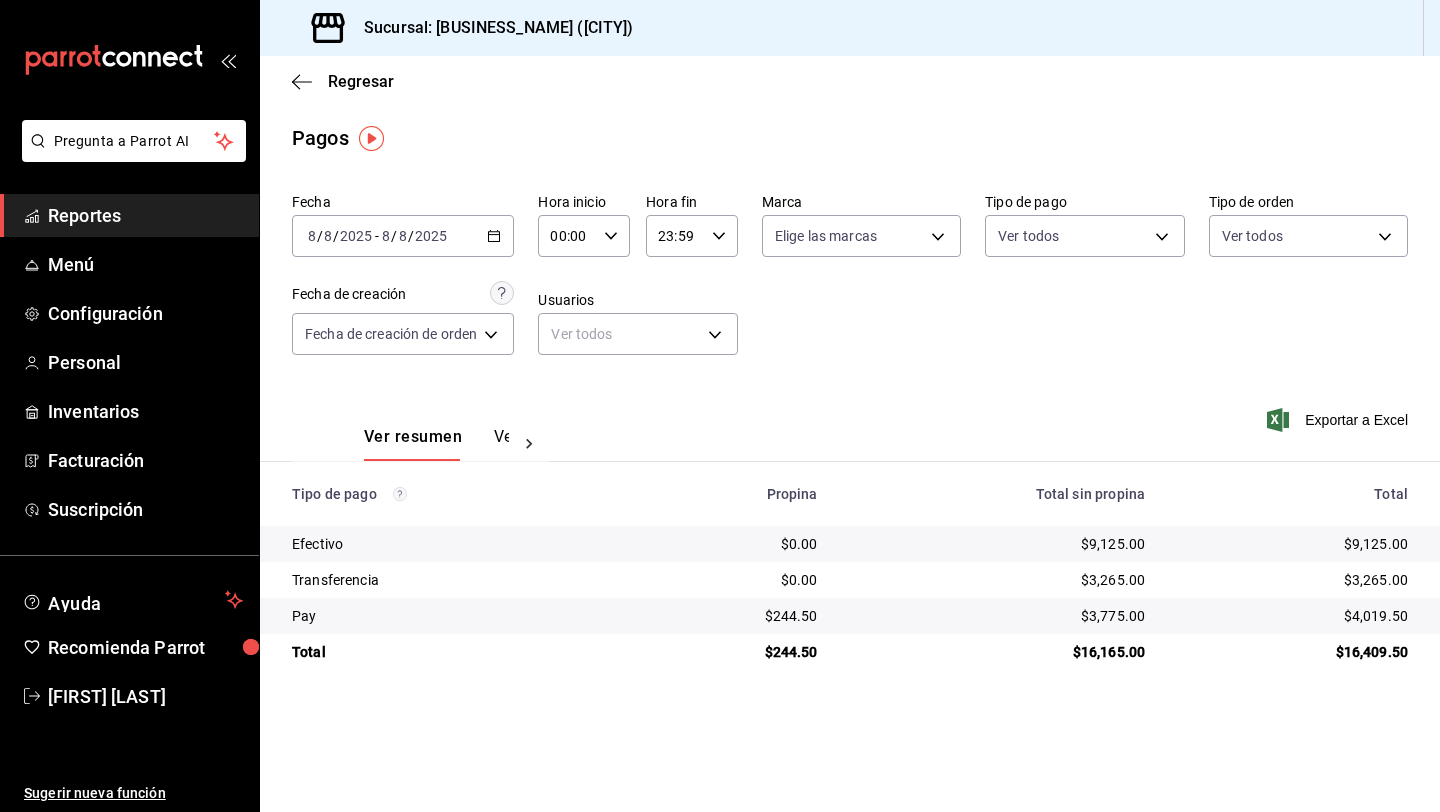 scroll, scrollTop: 0, scrollLeft: 0, axis: both 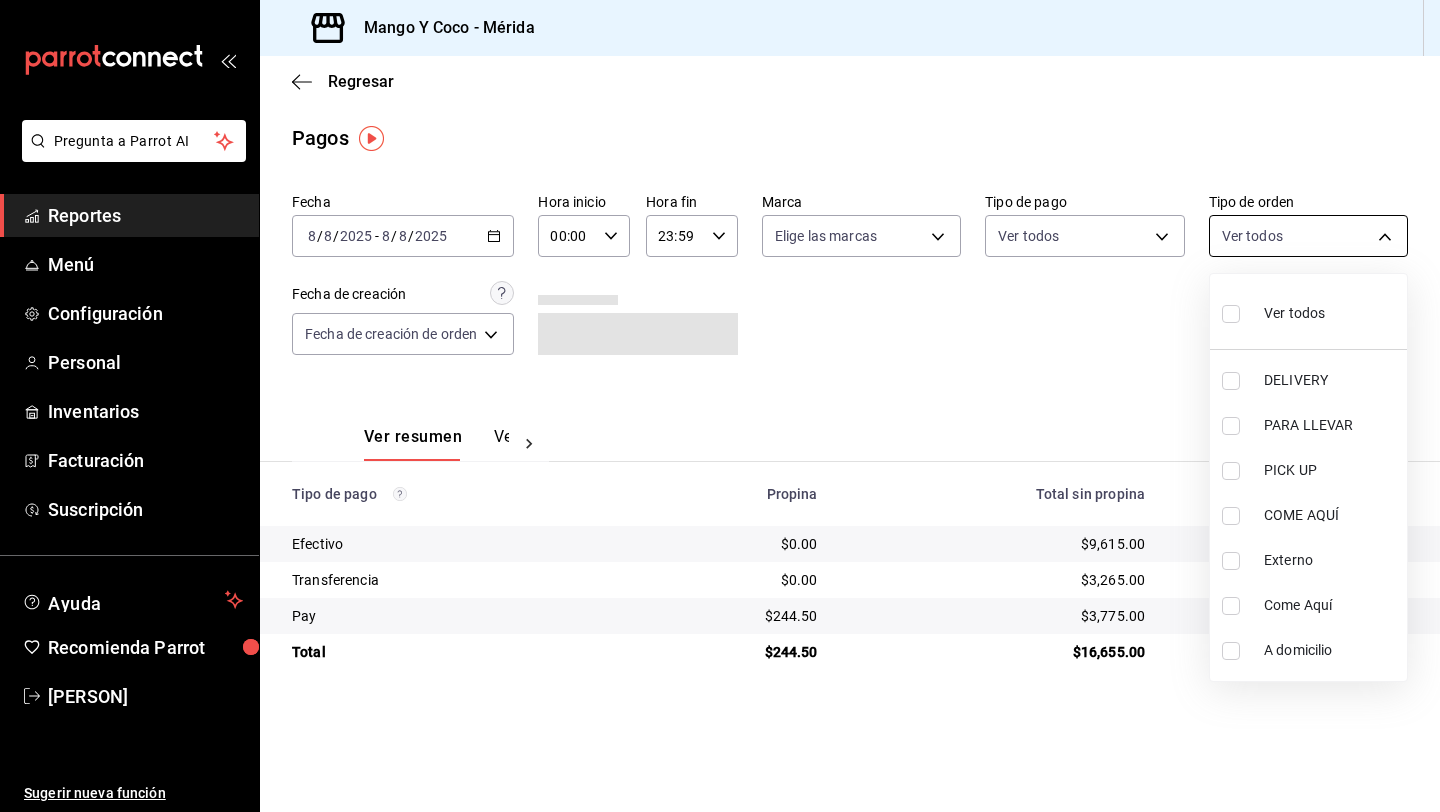 click on "Pregunta a Parrot AI Reportes   Menú   Configuración   Personal   Inventarios   Facturación   Suscripción   Ayuda Recomienda Parrot   [PERSON]   Sugerir nueva función   Sucursal: Mango Y Coco (Mérida) Regresar Pagos Fecha [DATE] [DATE] - [DATE] [DATE] Hora inicio 00:00 Hora inicio Hora fin 23:59 Hora fin Marca Elige las marcas Tipo de pago Ver todos Tipo de orden Ver todos Fecha de creación   Fecha de creación de orden ORDER Ver resumen Ver pagos Exportar a Excel Tipo de pago   Propina Total sin propina Total Efectivo $0.00 $9,615.00 $9,615.00 Transferencia $0.00 $3,265.00 $3,265.00 Pay $244.50 $3,775.00 $4,019.50 Total $244.50 $16,655.00 $16,899.50 Pregunta a Parrot AI Reportes   Menú   Configuración   Personal   Inventarios   Facturación   Suscripción   Ayuda Recomienda Parrot   [PERSON]   Sugerir nueva función   GANA 1 MES GRATIS EN TU SUSCRIPCIÓN AQUÍ Ver video tutorial Ir a video Visitar centro de ayuda ([PHONE]) [EMAIL] Visitar centro de ayuda ([PHONE]) [EMAIL]" at bounding box center (720, 406) 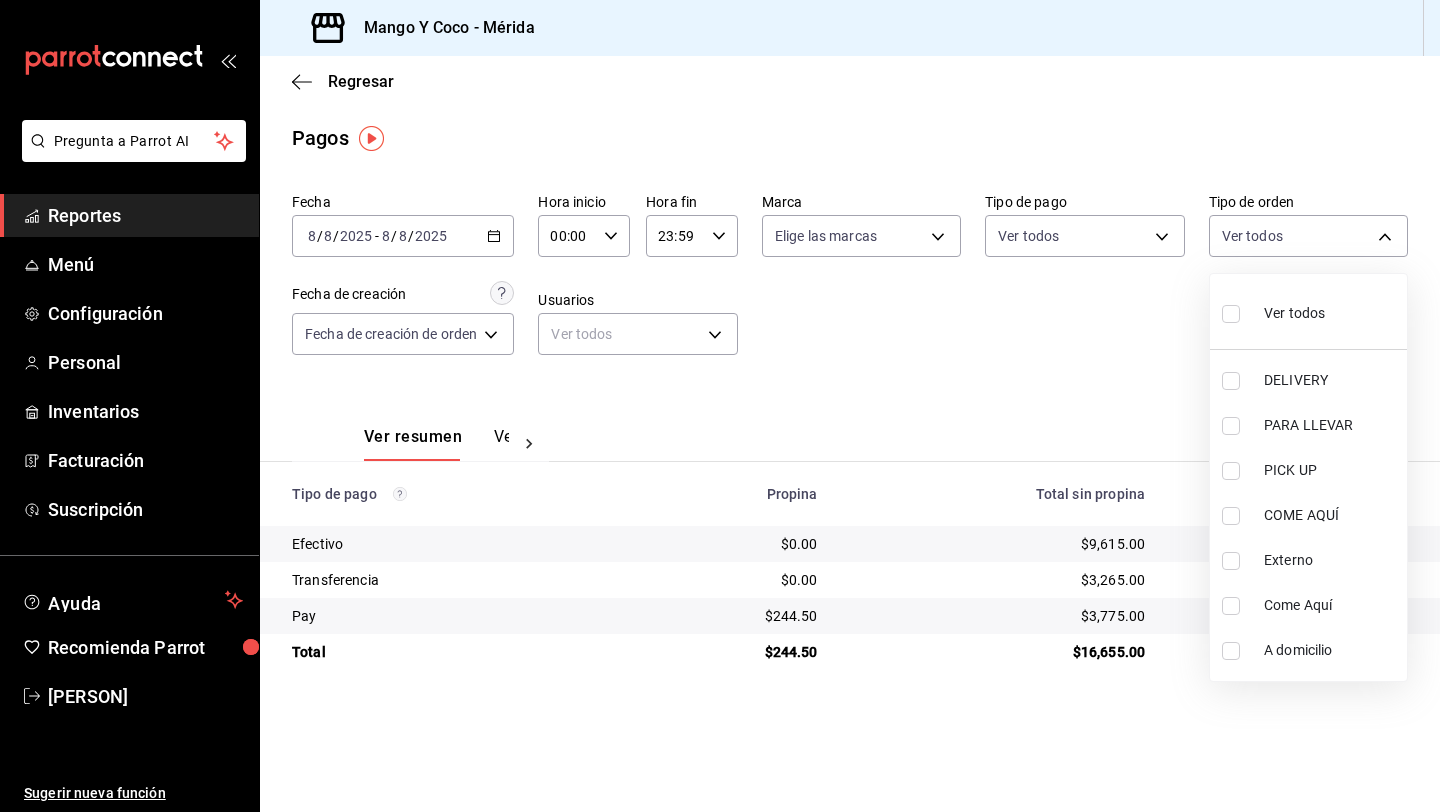 click at bounding box center (1231, 314) 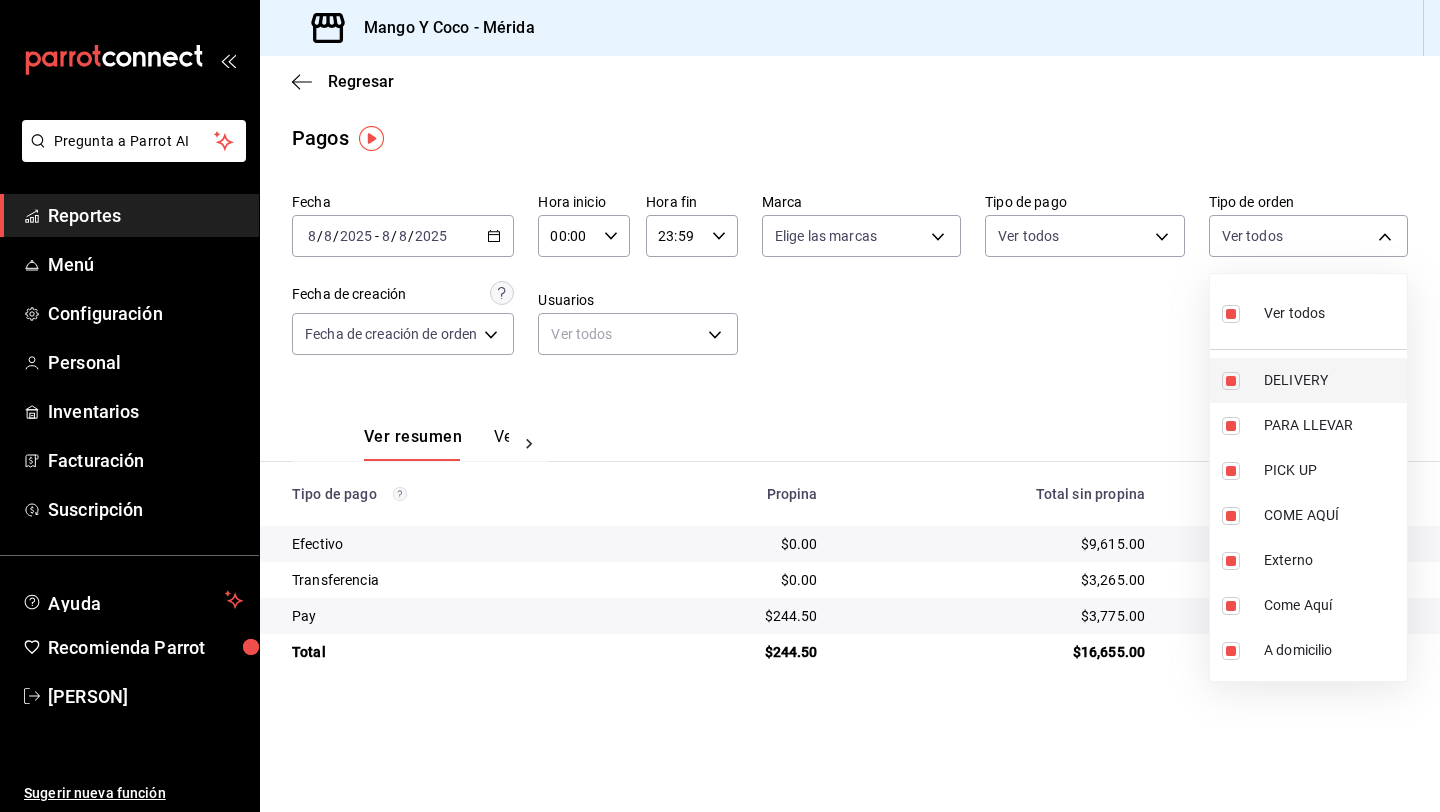 click at bounding box center [1231, 381] 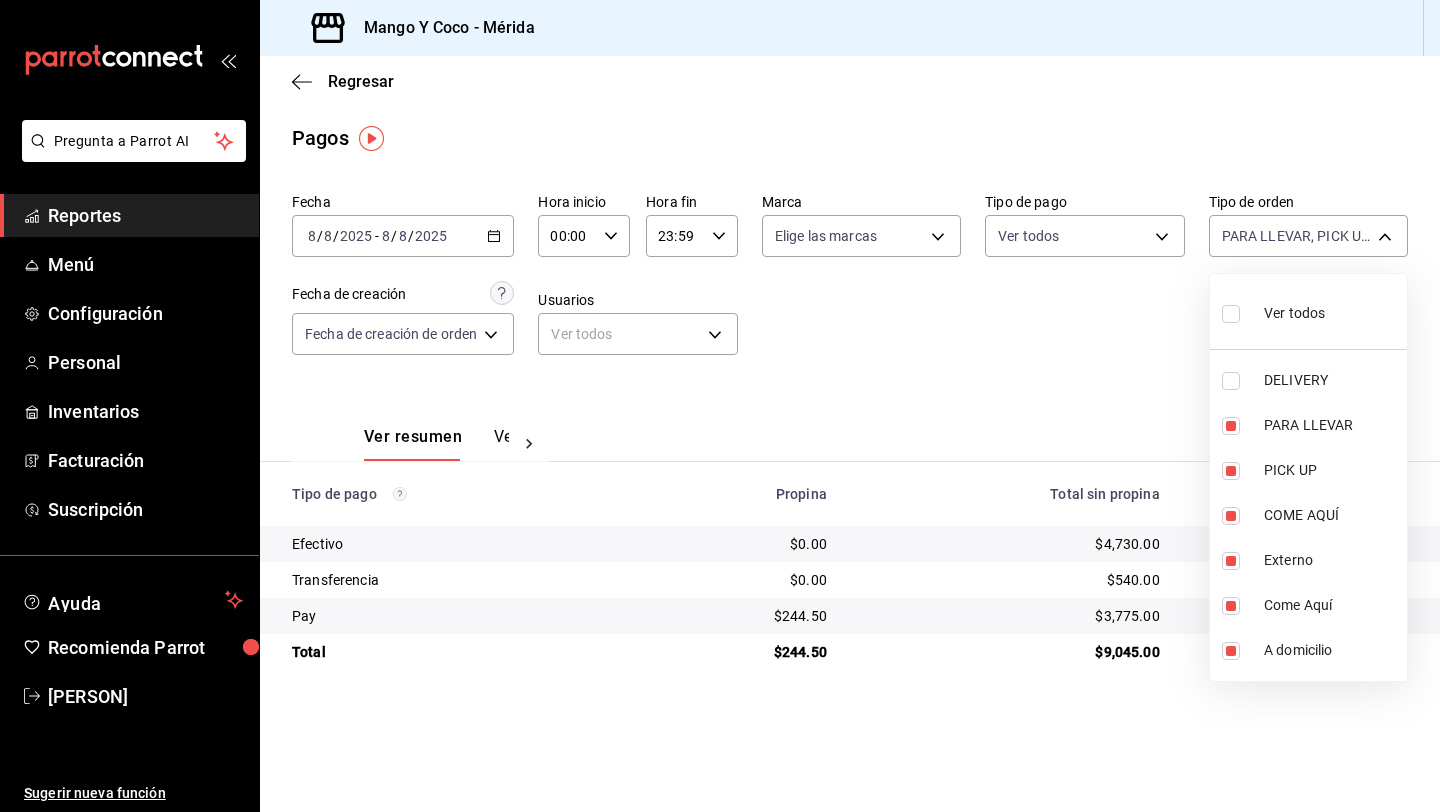 click at bounding box center (720, 406) 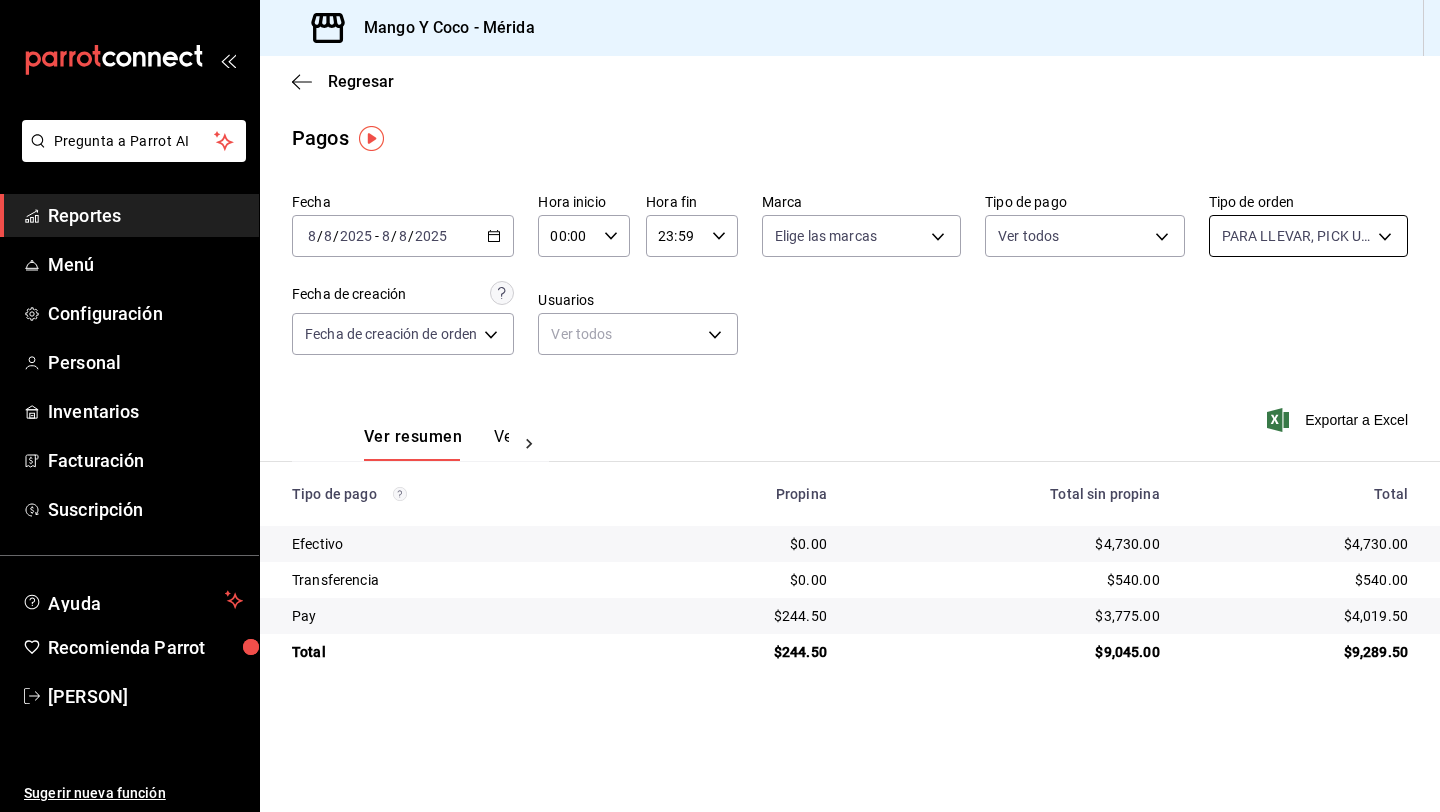 click on "Pregunta a Parrot AI Reportes   Menú   Configuración   Personal   Inventarios   Facturación   Suscripción   Ayuda Recomienda Parrot   [PERSON]   Sugerir nueva función   Sucursal: Mango Y Coco (Mérida) Regresar Pagos Fecha [DATE] [DATE] - [DATE] [DATE] Hora inicio 00:00 Hora inicio Hora fin 23:59 Hora fin Marca Elige las marcas Tipo de pago Ver todos Tipo de orden PARA LLEVAR, PICK UP, COME AQUÍ, Externo, Come Aquí, A domicilio [UUID],[UUID],[UUID],EXTERNAL,[UUID],[UUID], Fecha de creación   Fecha de creación de orden ORDER Usuarios Ver todos null Ver resumen Ver pagos Exportar a Excel Tipo de pago   Propina Total sin propina Total Efectivo $0.00 $4,730.00 $4,730.00 Transferencia $0.00 $540.00 $540.00 Pay $244.50 $3,775.00 $4,019.50 Total $244.50 $9,045.00 $9,289.50 Pregunta a Parrot AI Reportes   Menú   Configuración" at bounding box center (720, 406) 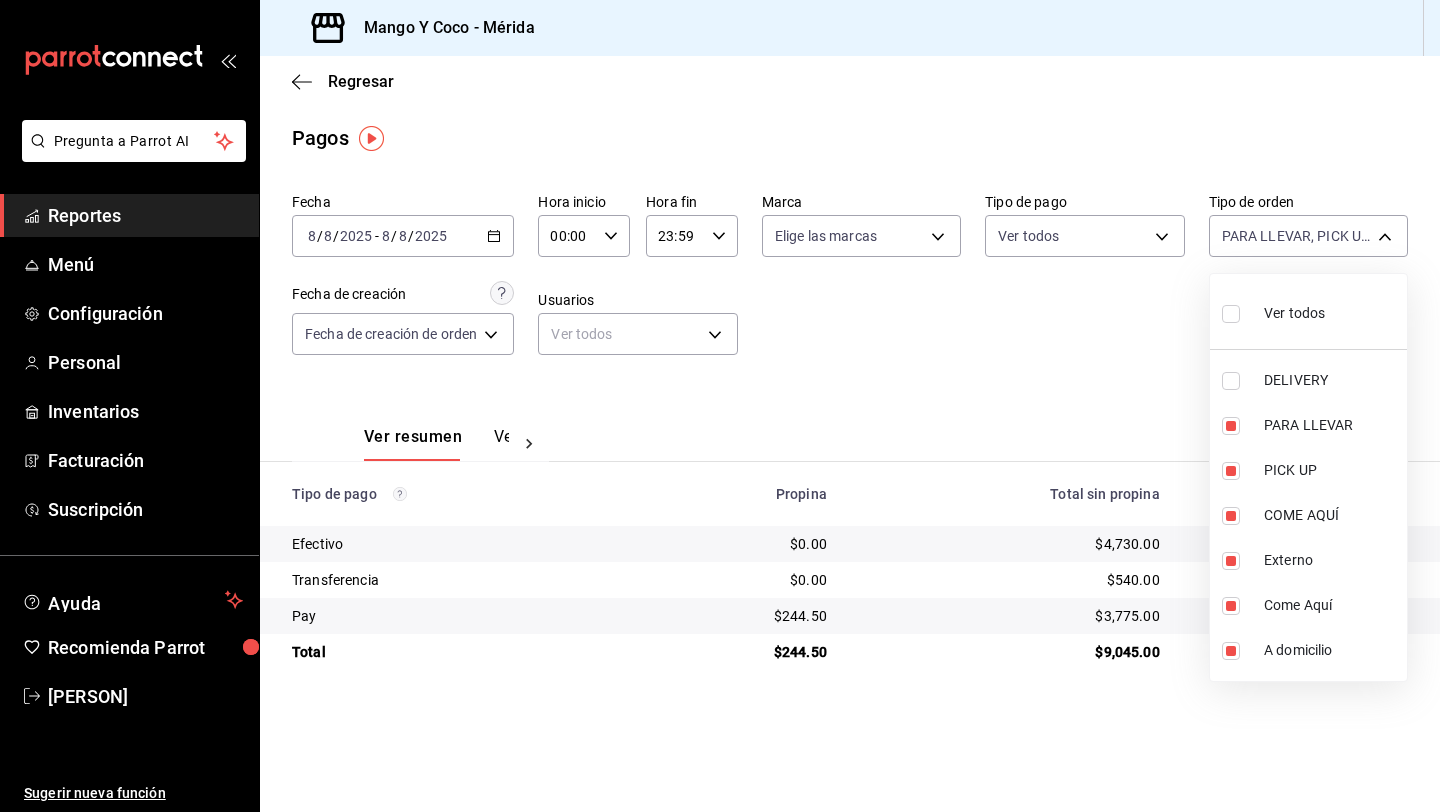 click at bounding box center (1231, 314) 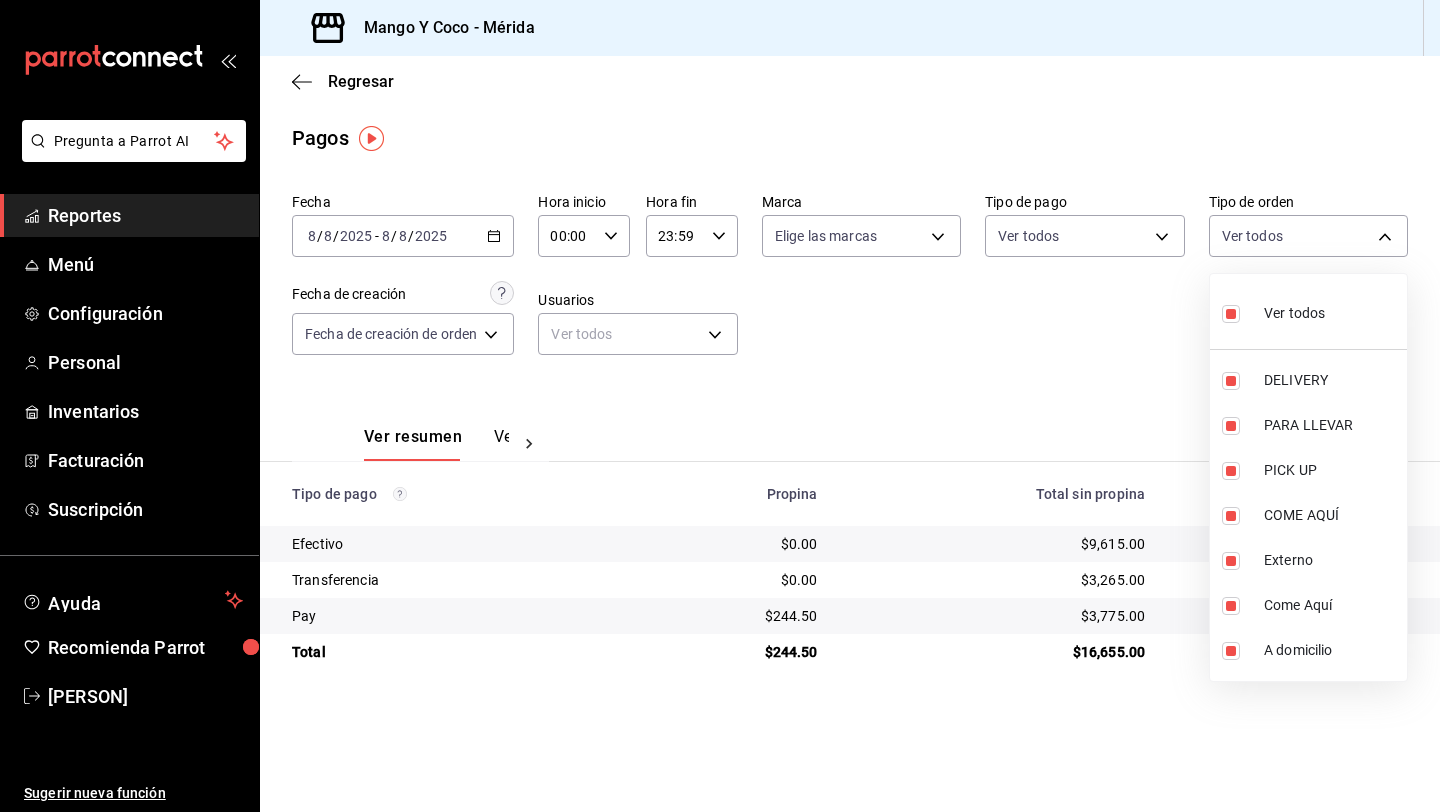 click at bounding box center (1231, 314) 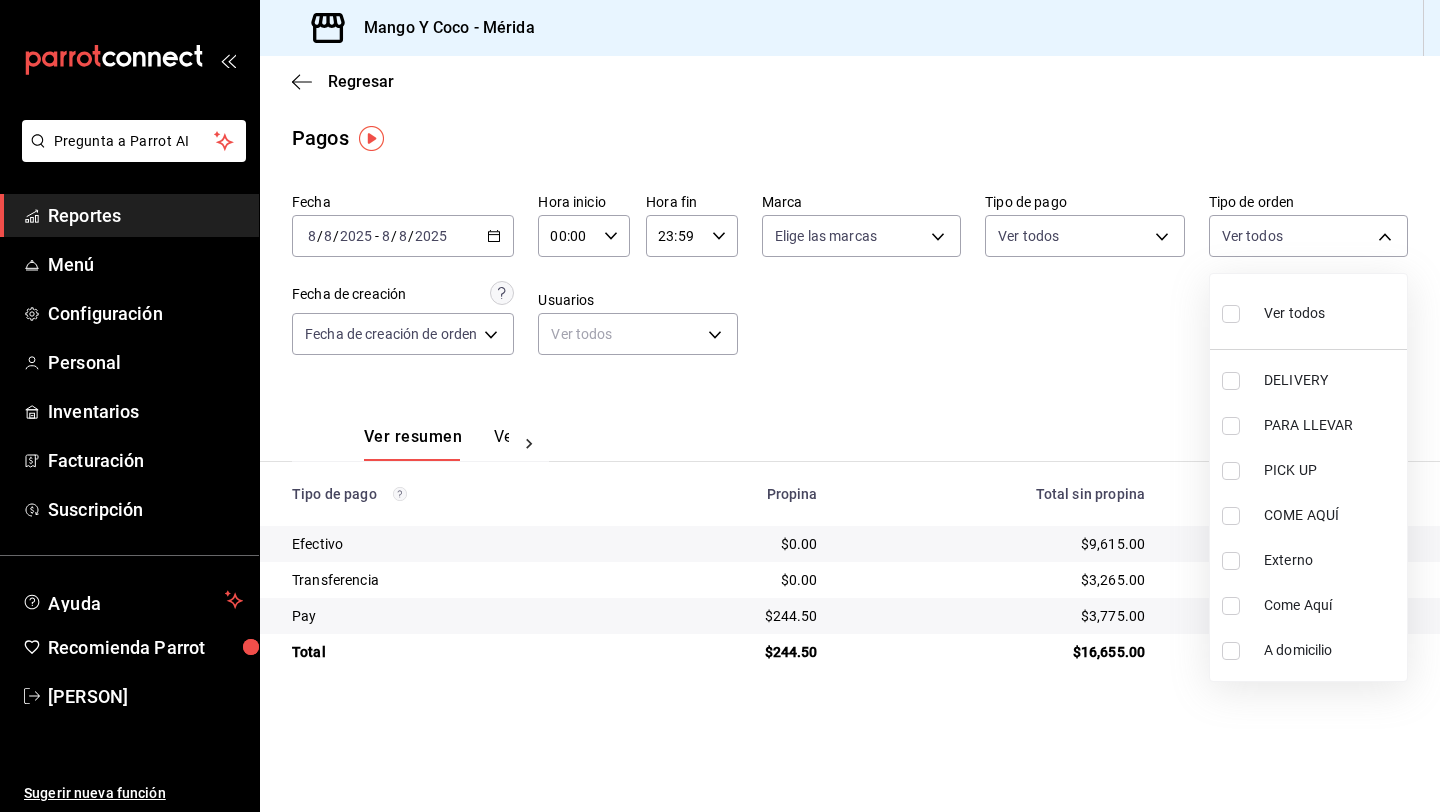 click at bounding box center [1231, 381] 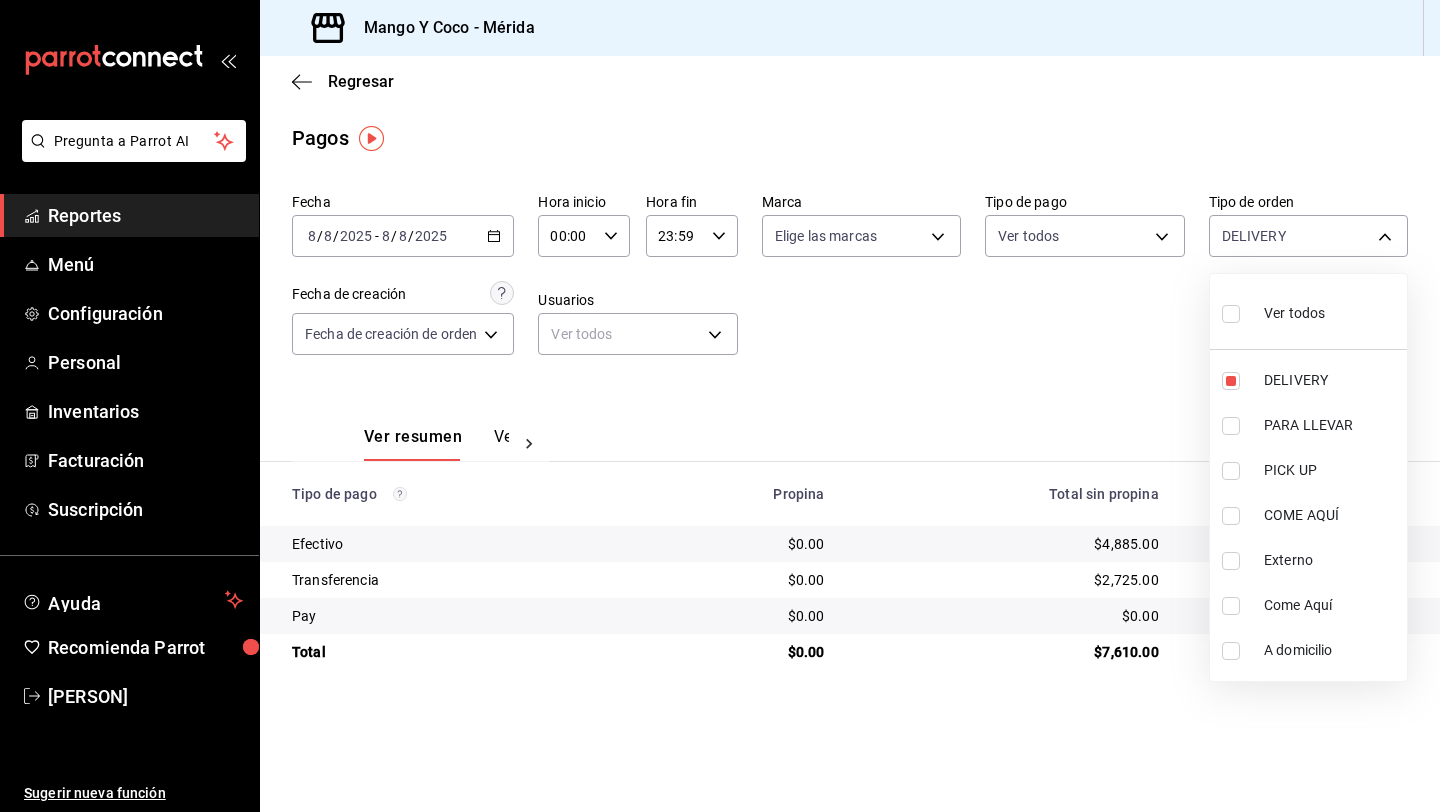 click at bounding box center (720, 406) 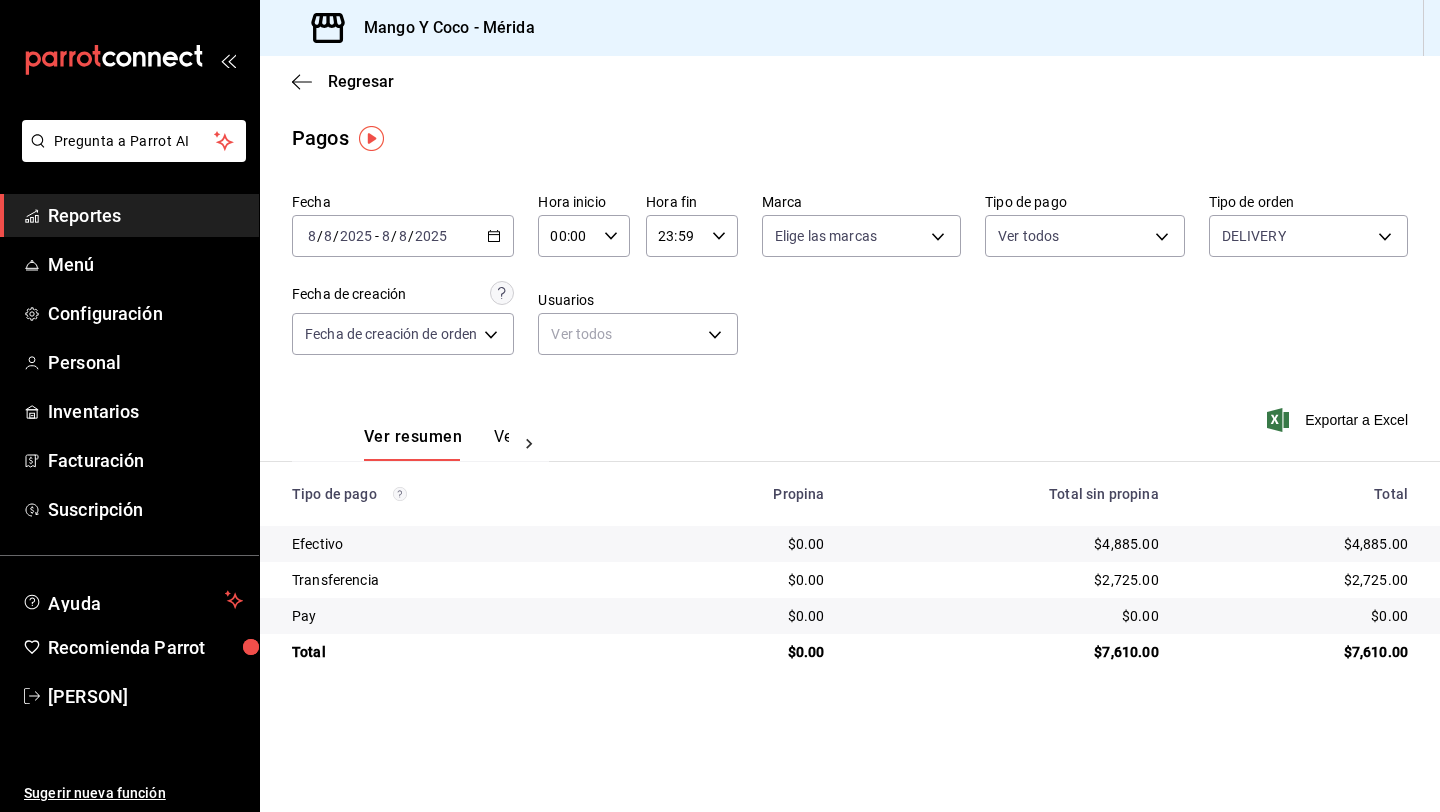 click on "Ver pagos" at bounding box center (531, 444) 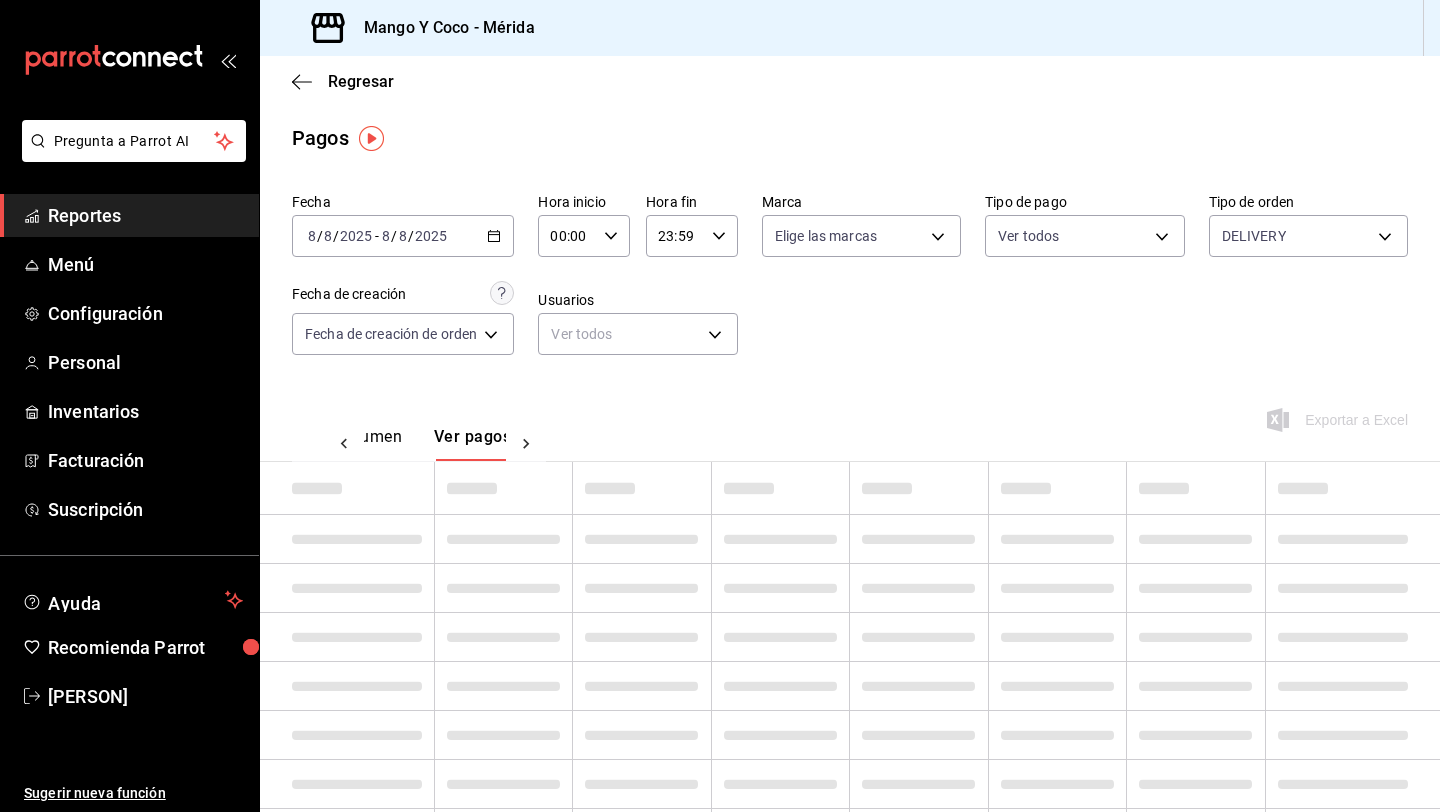 scroll, scrollTop: 0, scrollLeft: 59, axis: horizontal 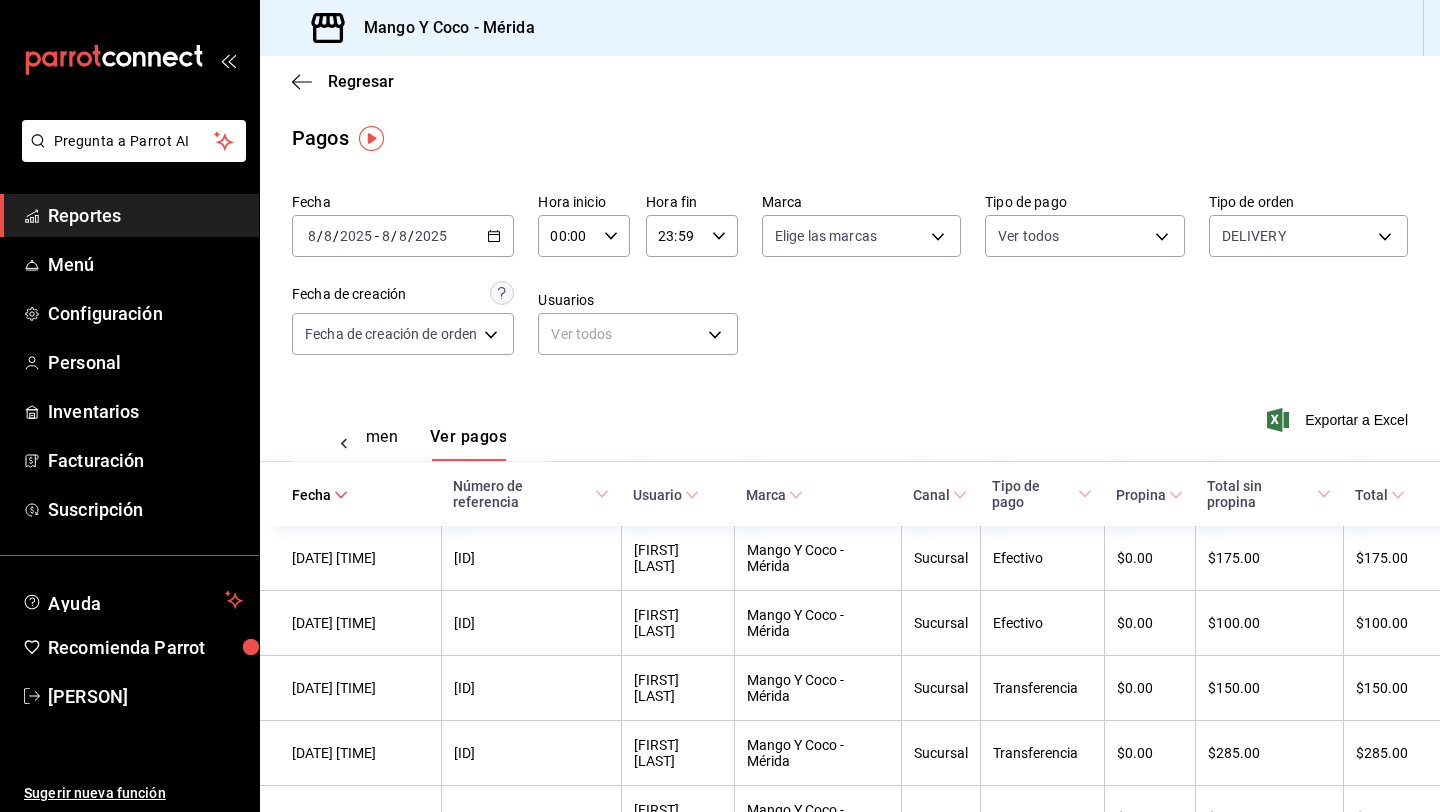 click on "Ver resumen" at bounding box center [351, 444] 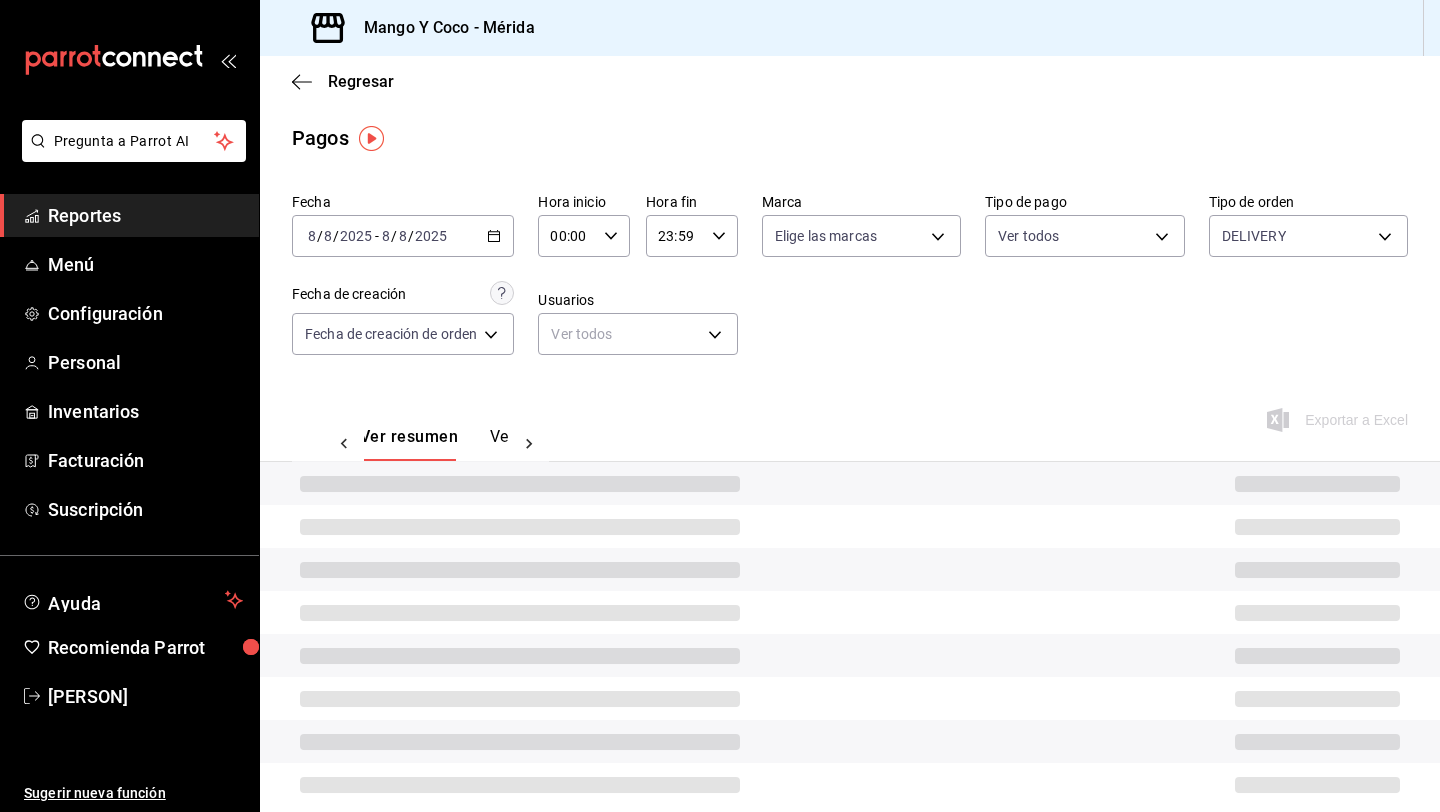 scroll, scrollTop: 0, scrollLeft: 0, axis: both 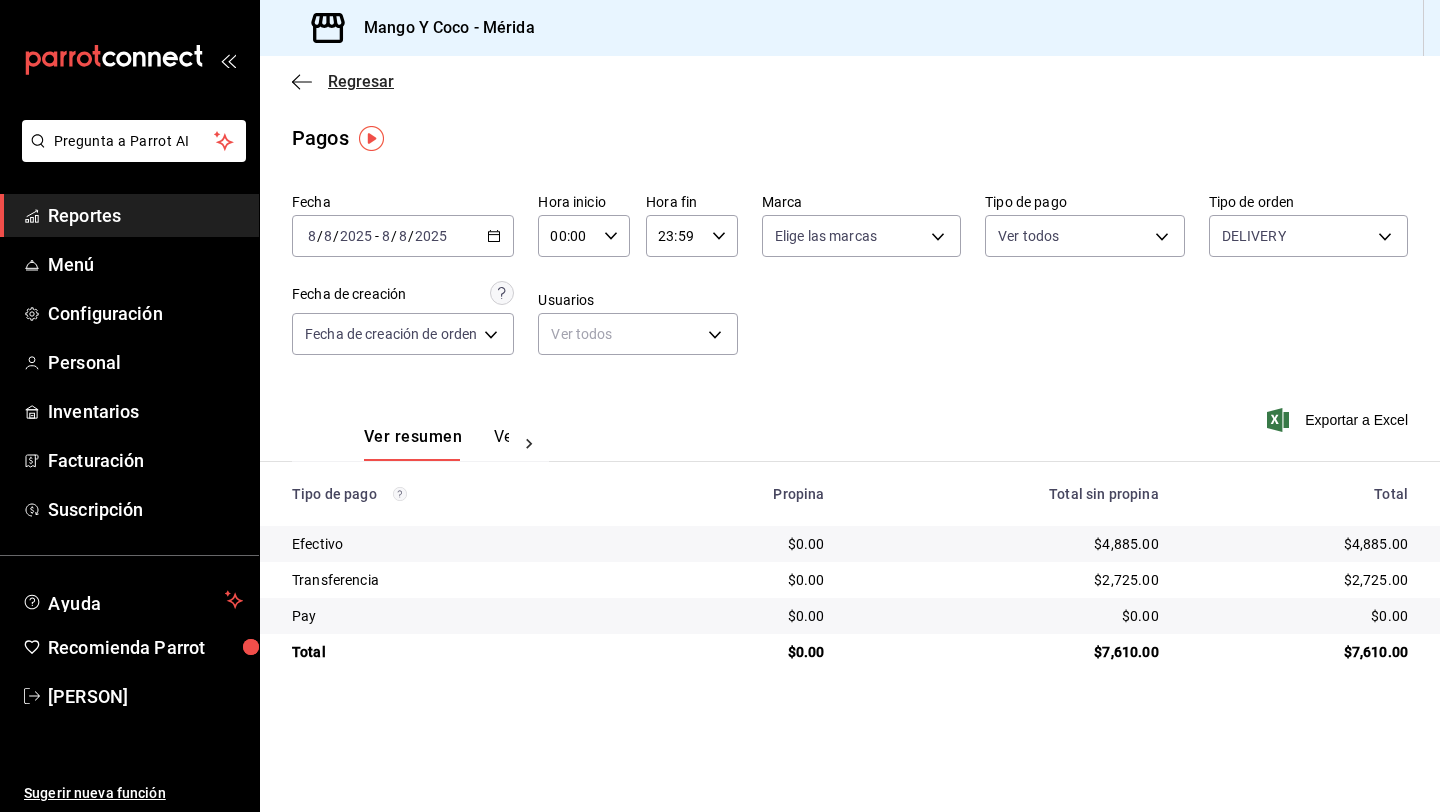 click 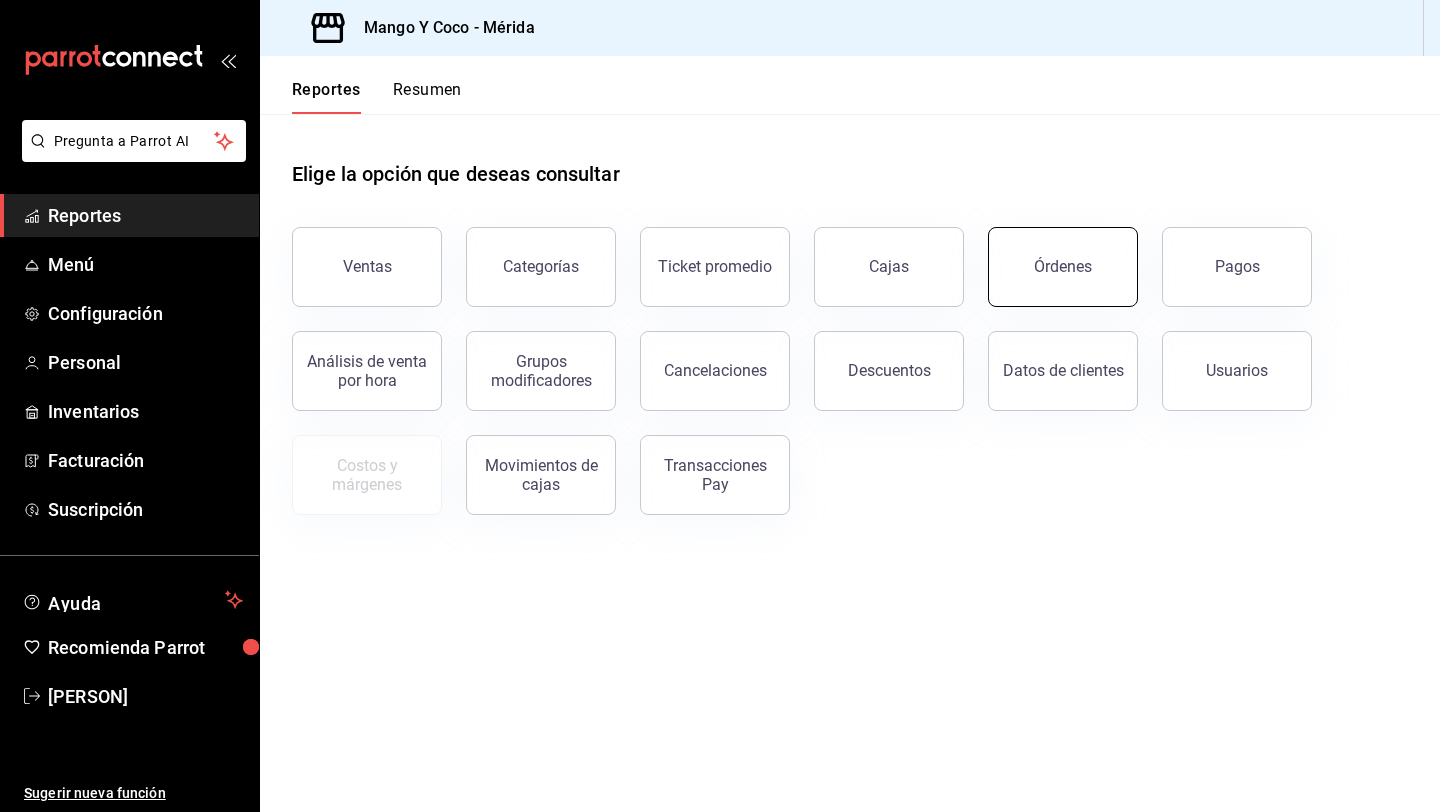 click on "Órdenes" at bounding box center [1063, 267] 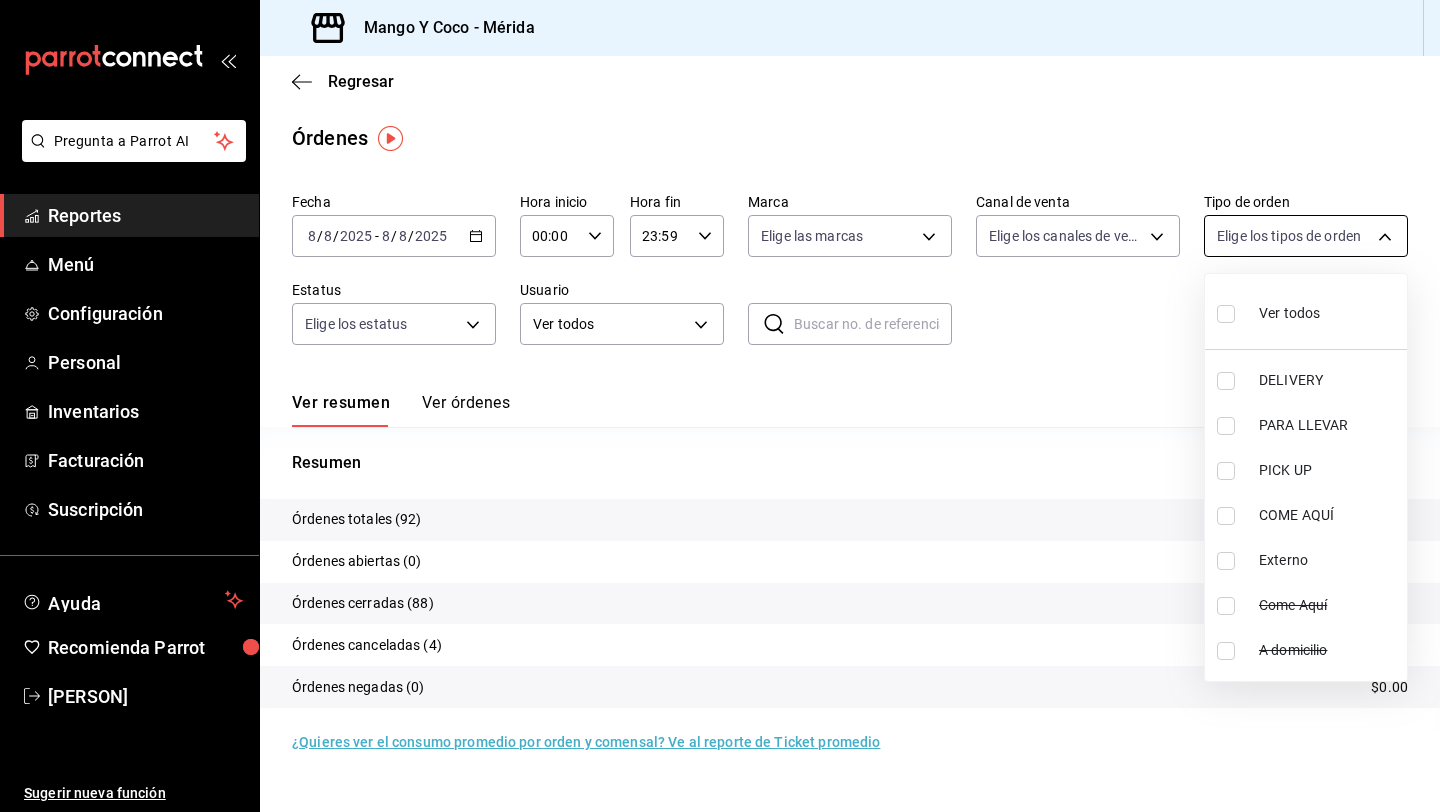 click on "Pregunta a Parrot AI Reportes   Menú   Configuración   Personal   Inventarios   Facturación   Suscripción   Ayuda Recomienda Parrot   [FIRST] [LAST]   Sugerir nueva función   Sucursal: Mango Y Coco ([CITY]) Regresar Órdenes Fecha [DATE] [DATE] - [DATE] [DATE] Hora inicio [TIME] Hora inicio Hora fin [TIME] Hora fin Marca Elige las marcas Canal de venta Elige los canales de venta Tipo de orden Elige los tipos de orden Estatus Elige los estatus Usuario Ver todos ALL ​ ​ Ver resumen Ver órdenes Exportar a Excel Resumen Órdenes totales (92) $16,655.00 Órdenes abiertas (0) $0.00 Órdenes cerradas (88) $16,655.00 Órdenes canceladas (4) $0.00 Órdenes negadas (0) $0.00 ¿Quieres ver el consumo promedio por orden y comensal? Ve al reporte de Ticket promedio Pregunta a Parrot AI Reportes   Menú   Configuración   Personal   Inventarios   Facturación   Suscripción   Ayuda Recomienda Parrot   [FIRST] [LAST]   Sugerir nueva función   GANA 1 MES GRATIS EN TU SUSCRIPCIÓN AQUÍ Ir a video" at bounding box center (720, 406) 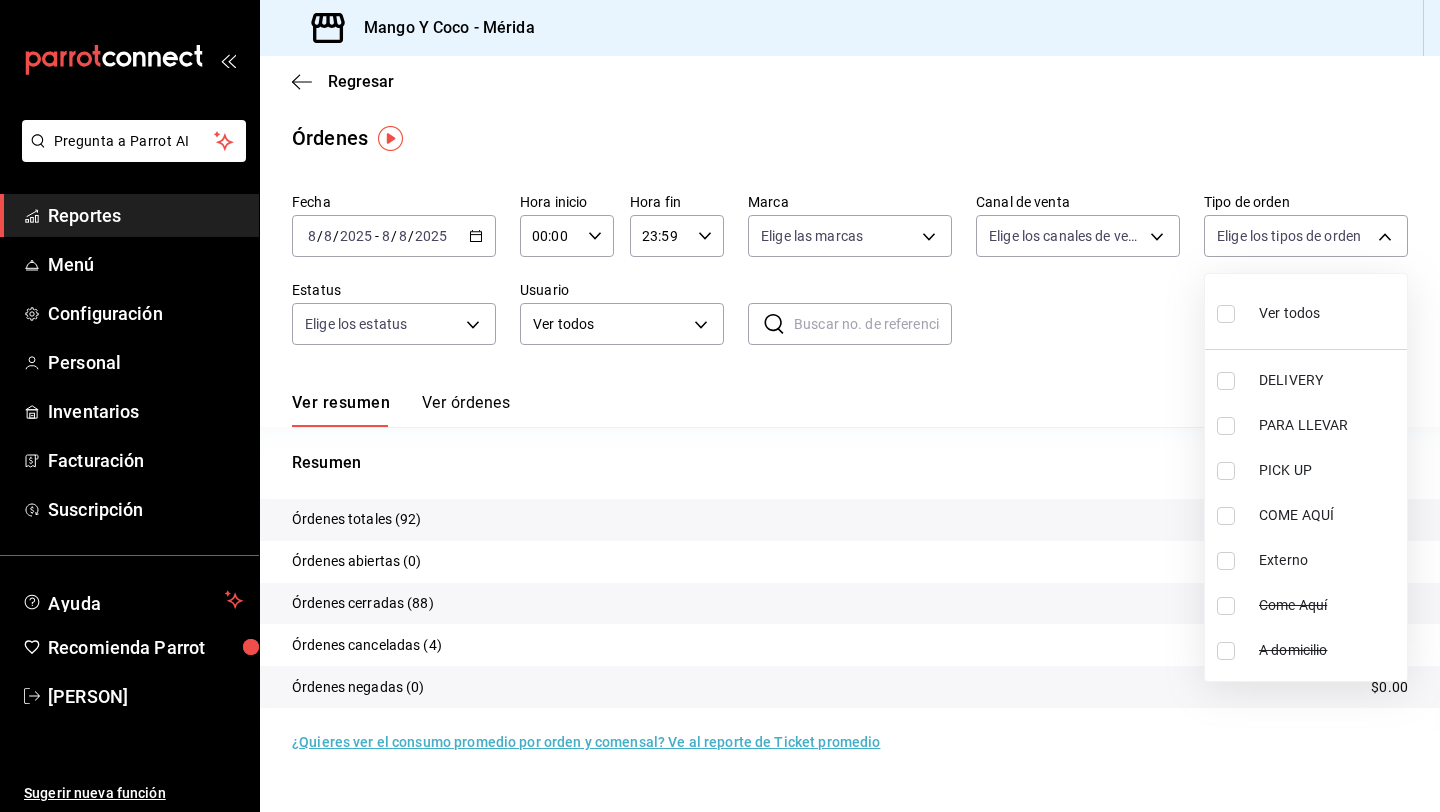 click at bounding box center (1226, 381) 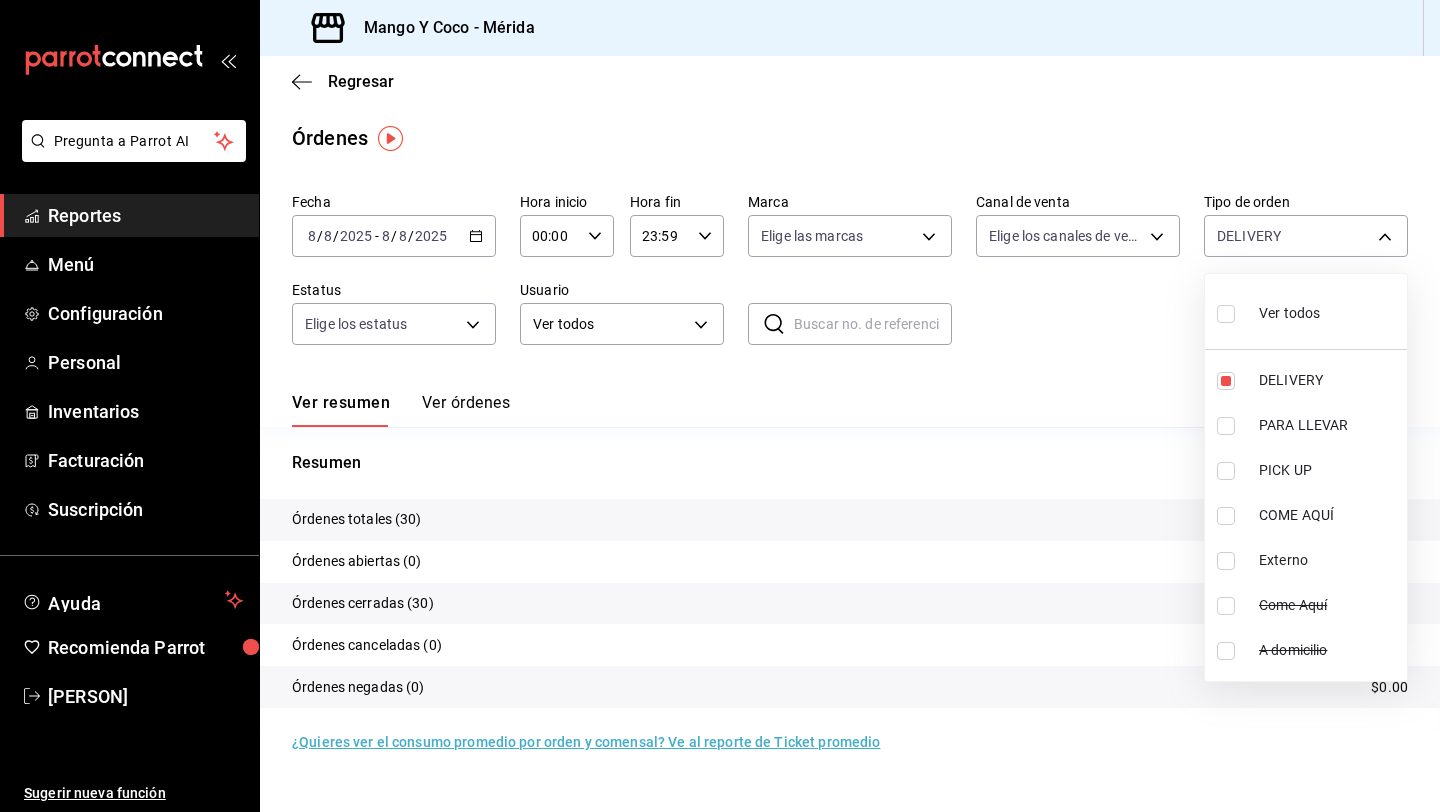 click at bounding box center (720, 406) 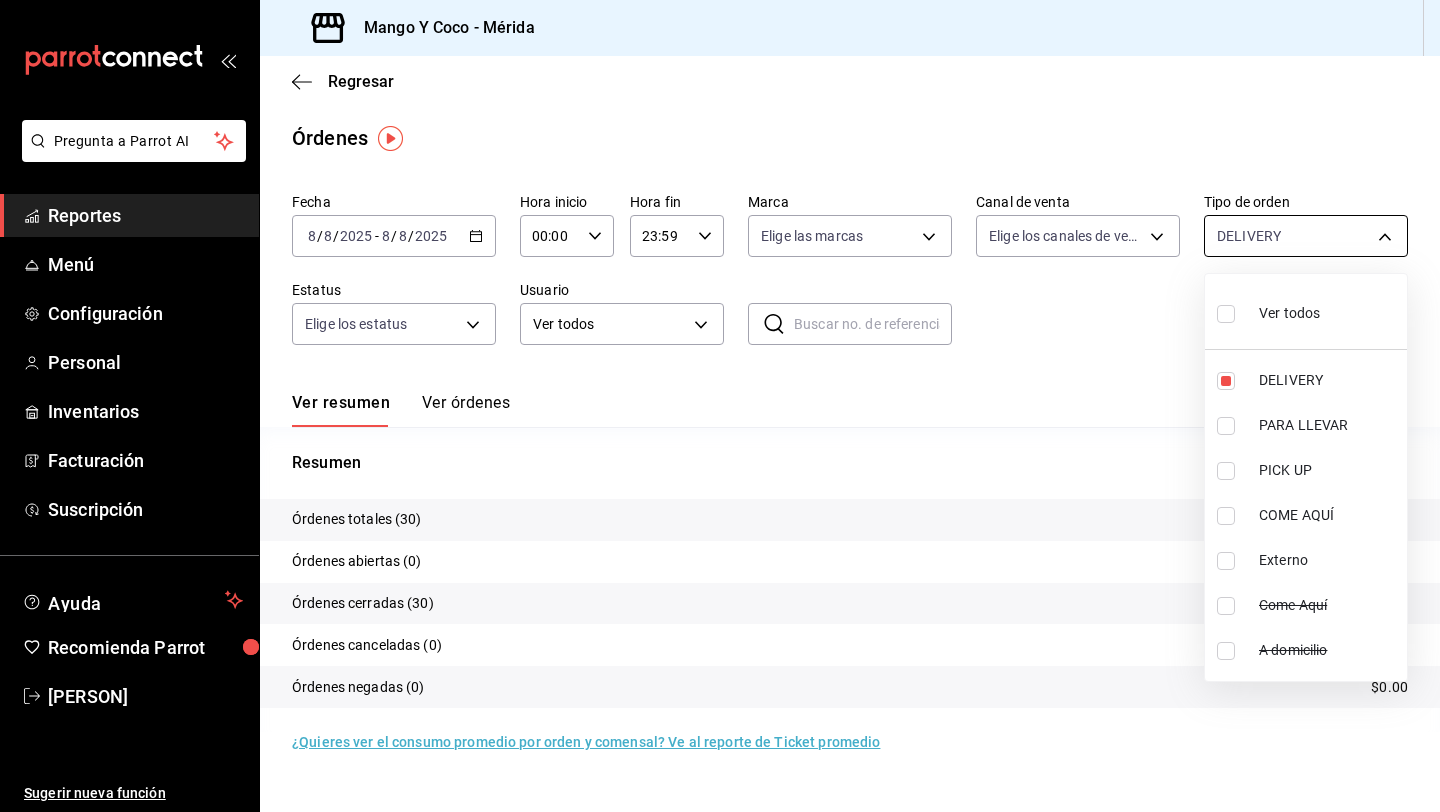 click on "Pregunta a Parrot AI Reportes   Menú   Configuración   Personal   Inventarios   Facturación   Suscripción   Ayuda Recomienda Parrot   [PERSON]   Sugerir nueva función   Sucursal: Mango Y Coco (Mérida) Regresar Órdenes Fecha [DATE] [DATE] - [DATE] [DATE] Hora inicio 00:00 Hora inicio Hora fin 23:59 Hora fin Marca Elige las marcas Canal de venta Elige los canales de venta Tipo de orden DELIVERY [UUID] Estatus Elige los estatus Usuario Ver todos ALL ​ ​ Ver resumen Ver órdenes Exportar a Excel Resumen Órdenes totales (30) $7,610.00 Órdenes abiertas (0) $0.00 Órdenes cerradas (30) $7,610.00 Órdenes canceladas (0) $0.00 Órdenes negadas (0) $0.00 ¿Quieres ver el consumo promedio por orden y comensal? Ve al reporte de Ticket promedio Pregunta a Parrot AI Reportes   Menú   Configuración   Personal   Inventarios   Facturación   Suscripción   Ayuda Recomienda Parrot   [PERSON]   Sugerir nueva función   Ver video tutorial Ir a video" at bounding box center [720, 406] 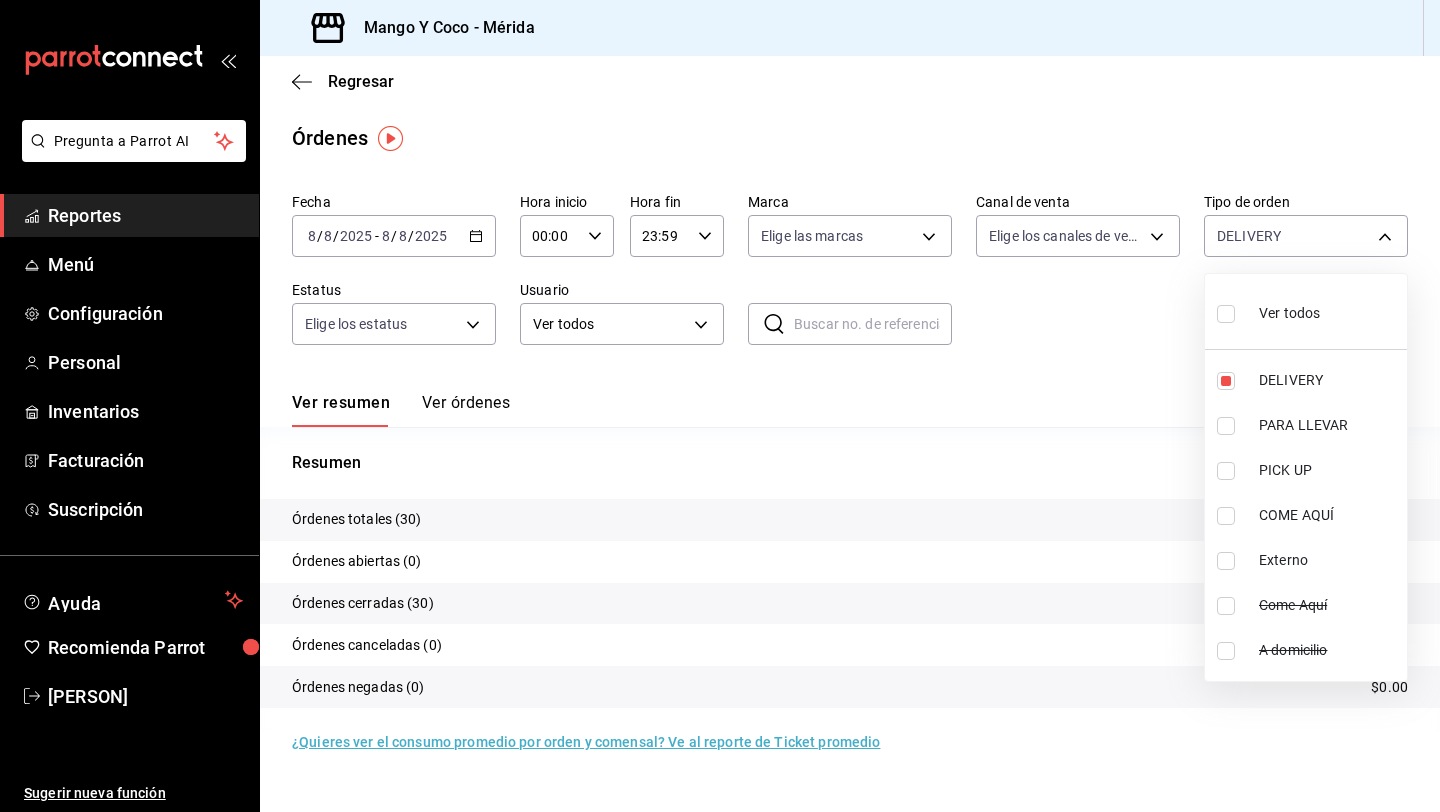 click at bounding box center (1226, 314) 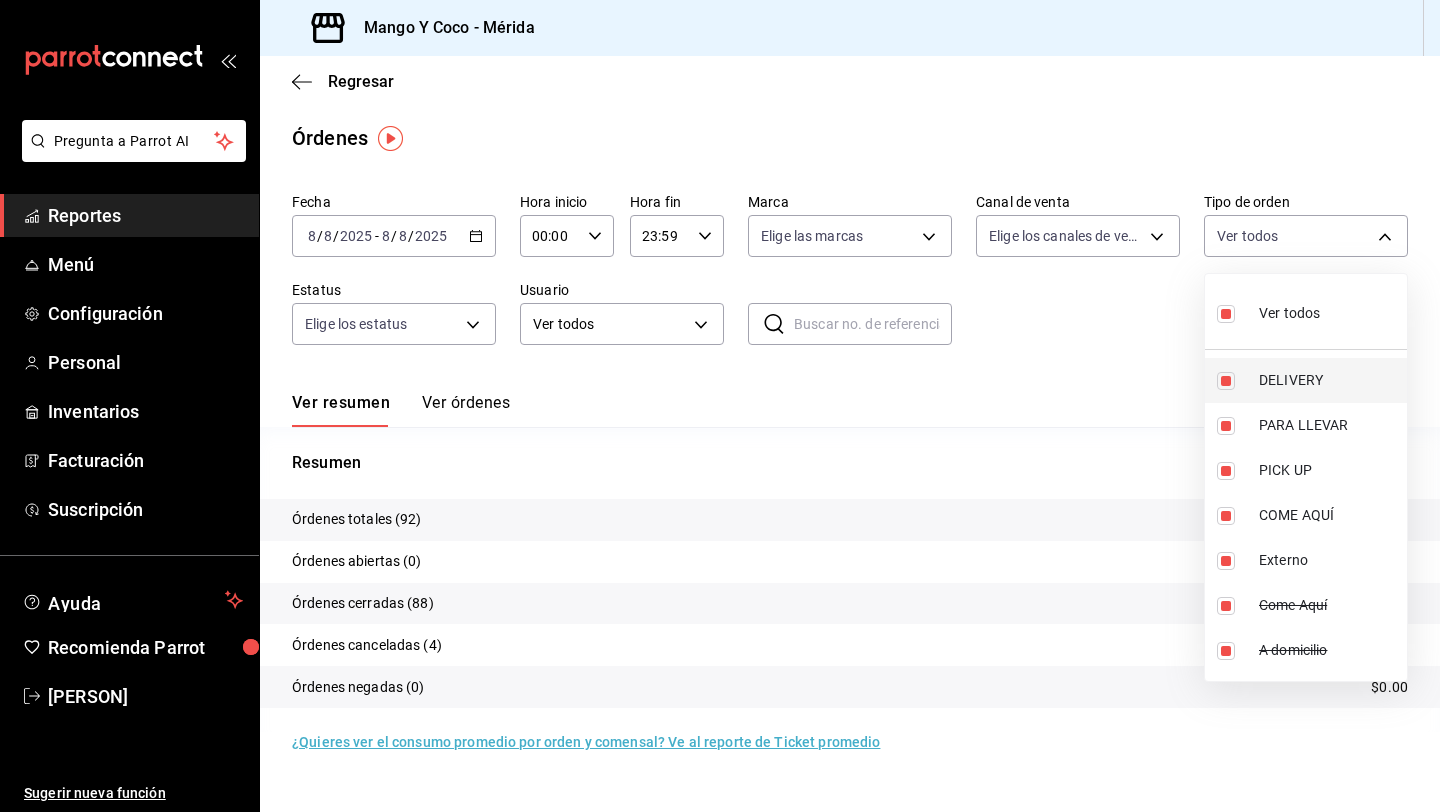 click at bounding box center (1226, 381) 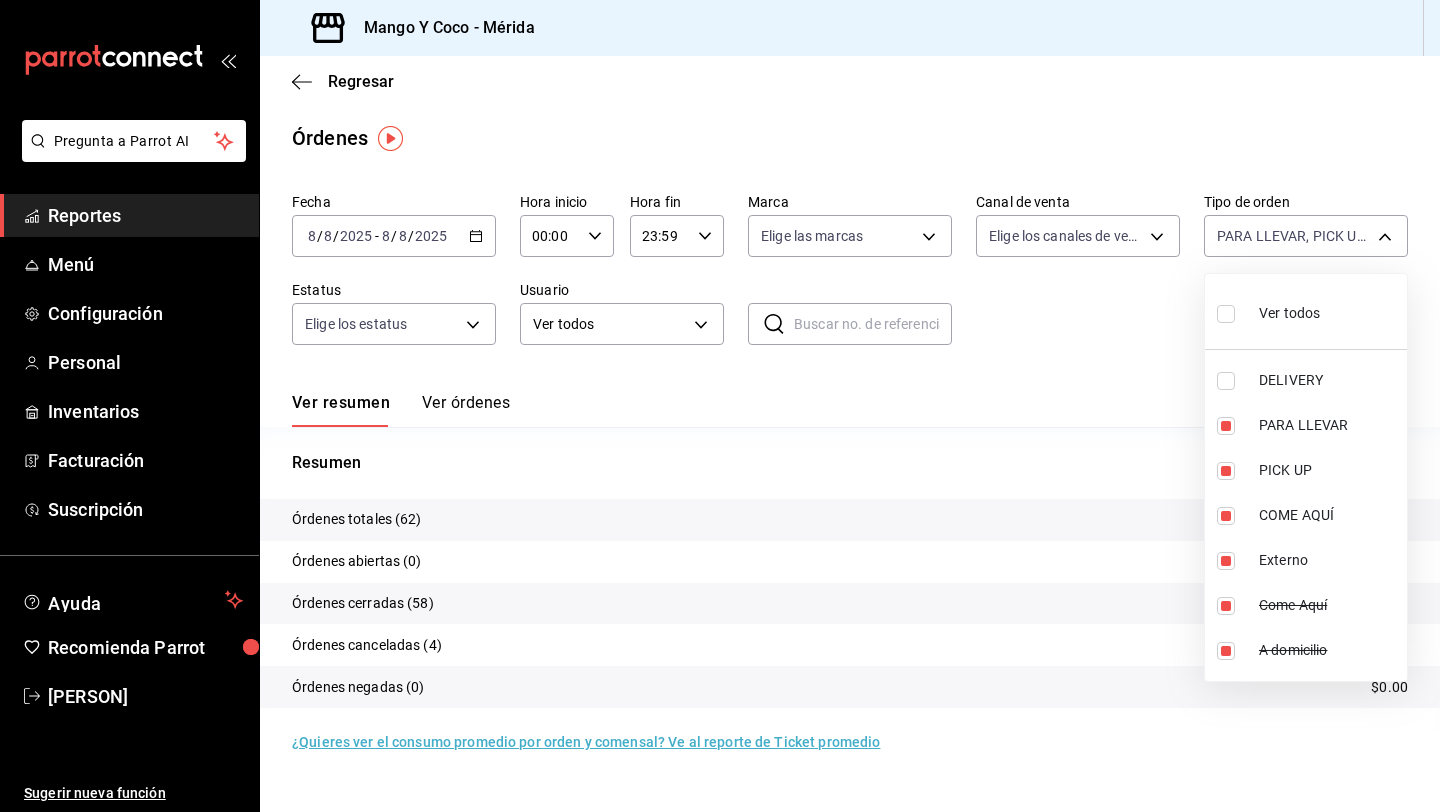 click at bounding box center [720, 406] 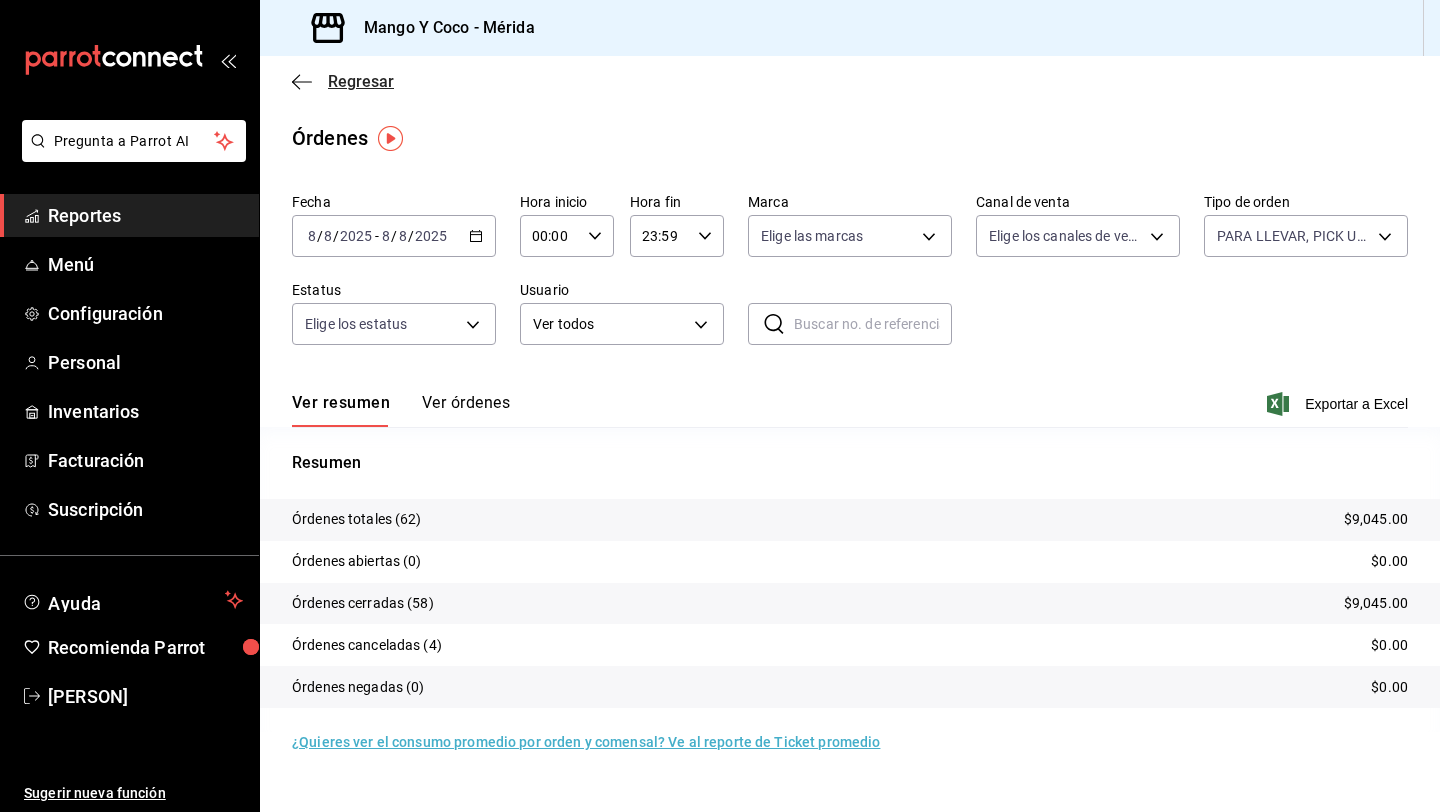 click 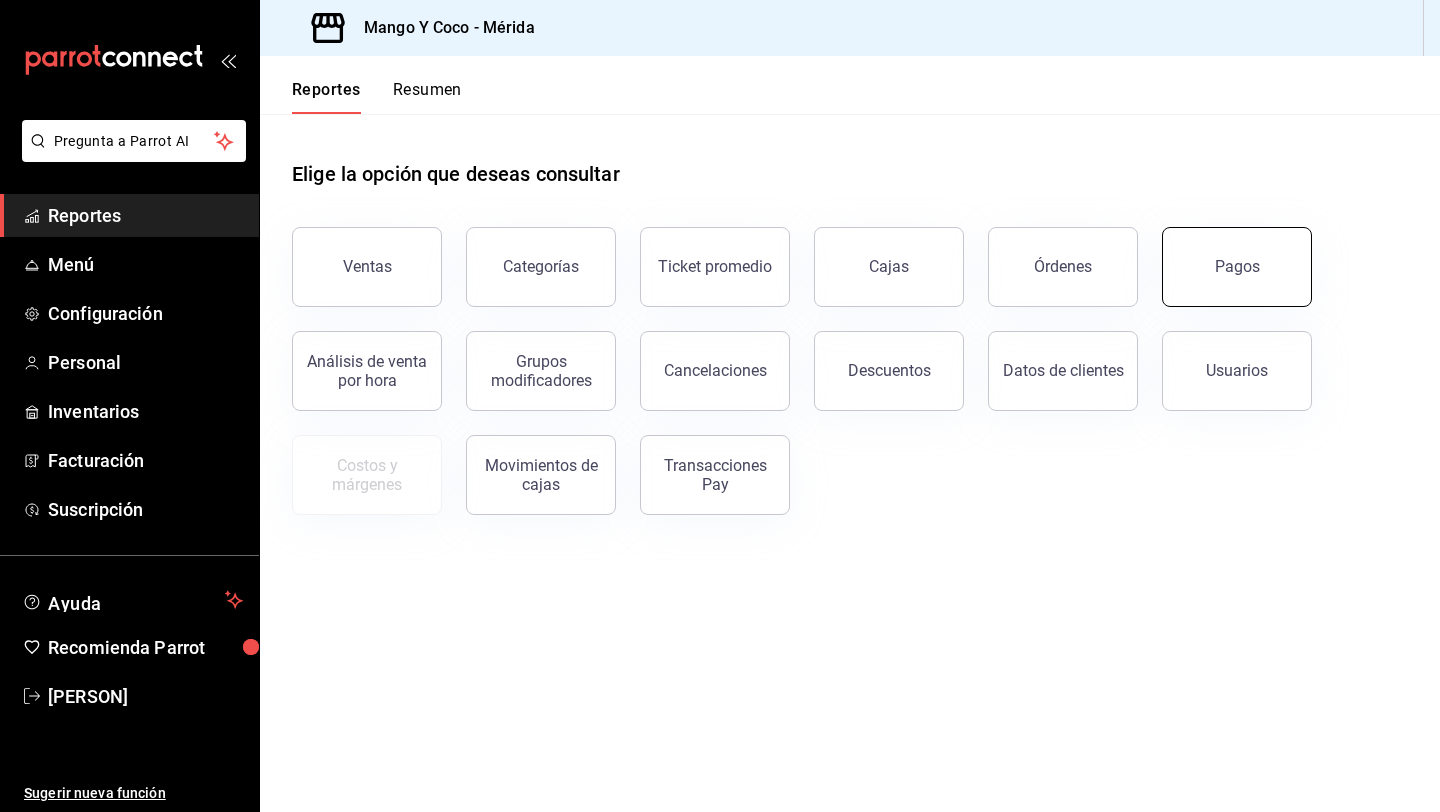 click on "Pagos" at bounding box center (1237, 266) 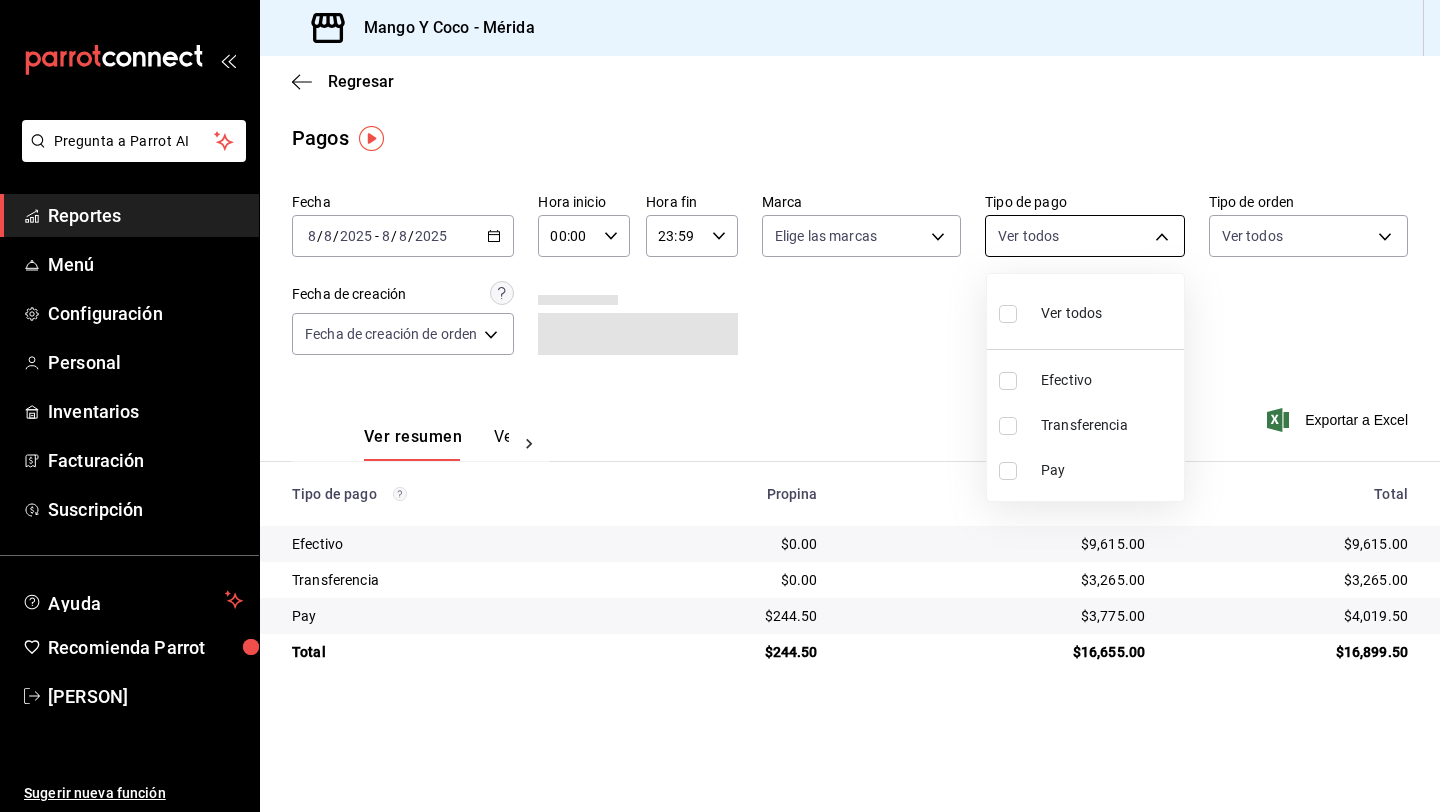 click on "Pregunta a Parrot AI Reportes   Menú   Configuración   Personal   Inventarios   Facturación   Suscripción   Ayuda Recomienda Parrot   [PERSON]   Sugerir nueva función   Sucursal: Mango Y Coco (Mérida) Regresar Pagos Fecha [DATE] [DATE] - [DATE] [DATE] Hora inicio 00:00 Hora inicio Hora fin 23:59 Hora fin Marca Elige las marcas Tipo de pago Ver todos Tipo de orden Ver todos Fecha de creación   Fecha de creación de orden ORDER Ver resumen Ver pagos Exportar a Excel Tipo de pago   Propina Total sin propina Total Efectivo $0.00 $9,615.00 $9,615.00 Transferencia $0.00 $3,265.00 $3,265.00 Pay $244.50 $3,775.00 $4,019.50 Total $244.50 $16,655.00 $16,899.50 Pregunta a Parrot AI Reportes   Menú   Configuración   Personal   Inventarios   Facturación   Suscripción   Ayuda Recomienda Parrot   [PERSON]   Sugerir nueva función   GANA 1 MES GRATIS EN TU SUSCRIPCIÓN AQUÍ Ver video tutorial Ir a video Visitar centro de ayuda ([PHONE]) [EMAIL] Visitar centro de ayuda ([PHONE]) [EMAIL]" at bounding box center (720, 406) 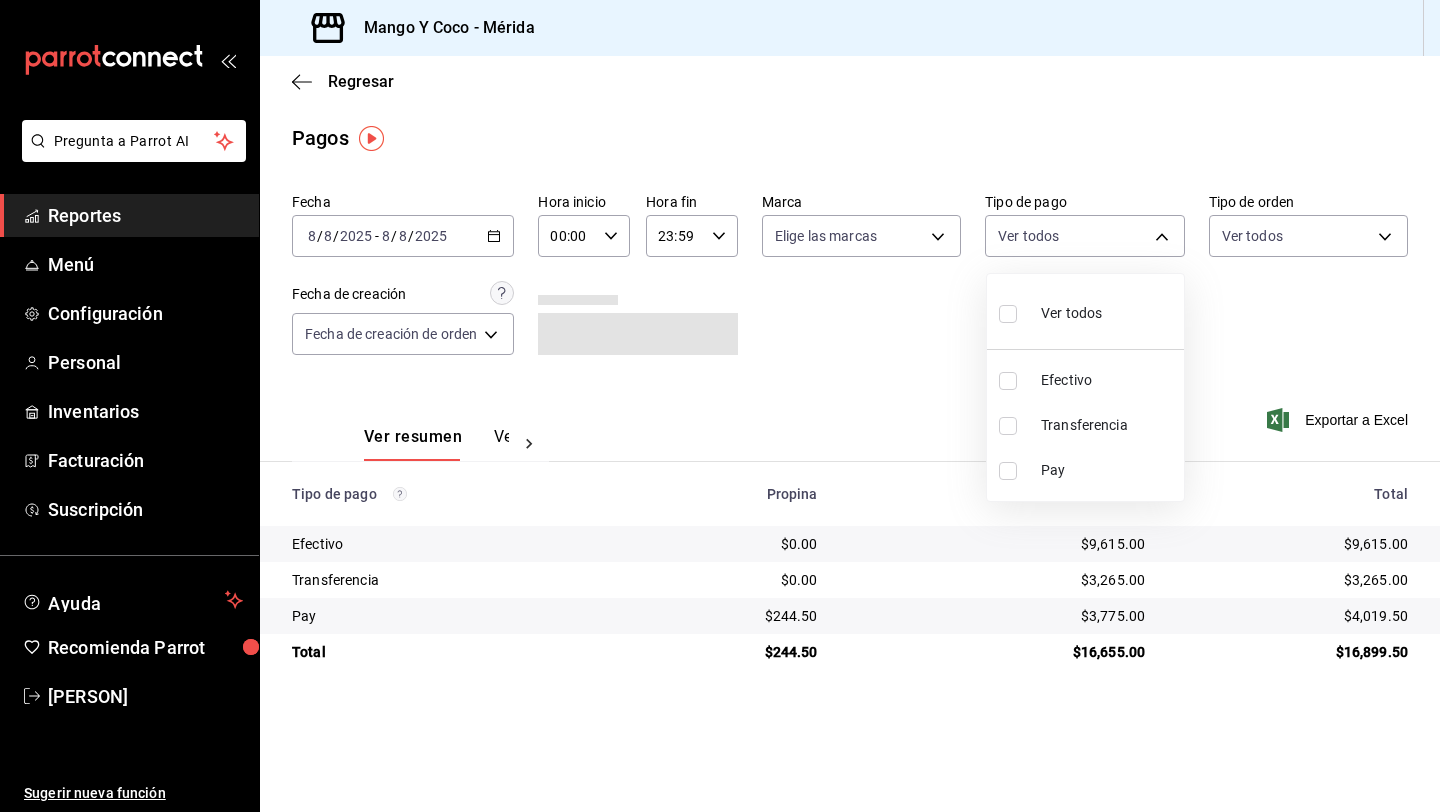 click at bounding box center [720, 406] 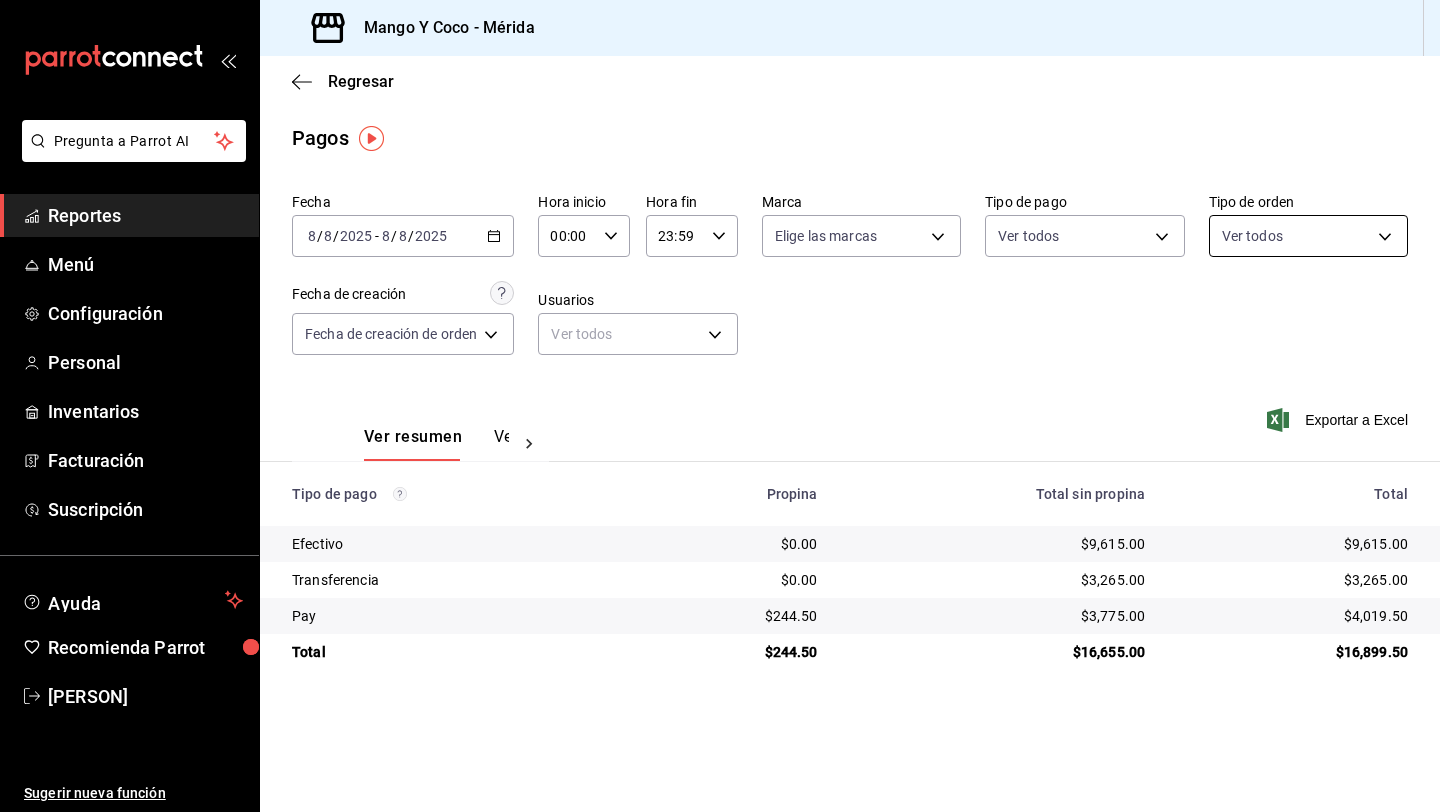 click on "Pregunta a Parrot AI Reportes   Menú   Configuración   Personal   Inventarios   Facturación   Suscripción   Ayuda Recomienda Parrot   [PERSON]   Sugerir nueva función   Sucursal: Mango Y Coco (Mérida) Regresar Pagos Fecha [DATE] [DATE] - [DATE] [DATE] Hora inicio 00:00 Hora inicio Hora fin 23:59 Hora fin Marca Elige las marcas Tipo de pago Ver todos Tipo de orden Ver todos Fecha de creación   Fecha de creación de orden ORDER Usuarios Ver todos null Ver resumen Ver pagos Exportar a Excel Tipo de pago   Propina Total sin propina Total Efectivo $0.00 $9,615.00 $9,615.00 Transferencia $0.00 $3,265.00 $3,265.00 Pay $244.50 $3,775.00 $4,019.50 Total $244.50 $16,655.00 $16,899.50 Pregunta a Parrot AI Reportes   Menú   Configuración   Personal   Inventarios   Facturación   Suscripción   Ayuda Recomienda Parrot   [PERSON]   Sugerir nueva función   GANA 1 MES GRATIS EN TU SUSCRIPCIÓN AQUÍ Ver video tutorial Ir a video Visitar centro de ayuda ([PHONE]) (Pay)" at bounding box center (720, 406) 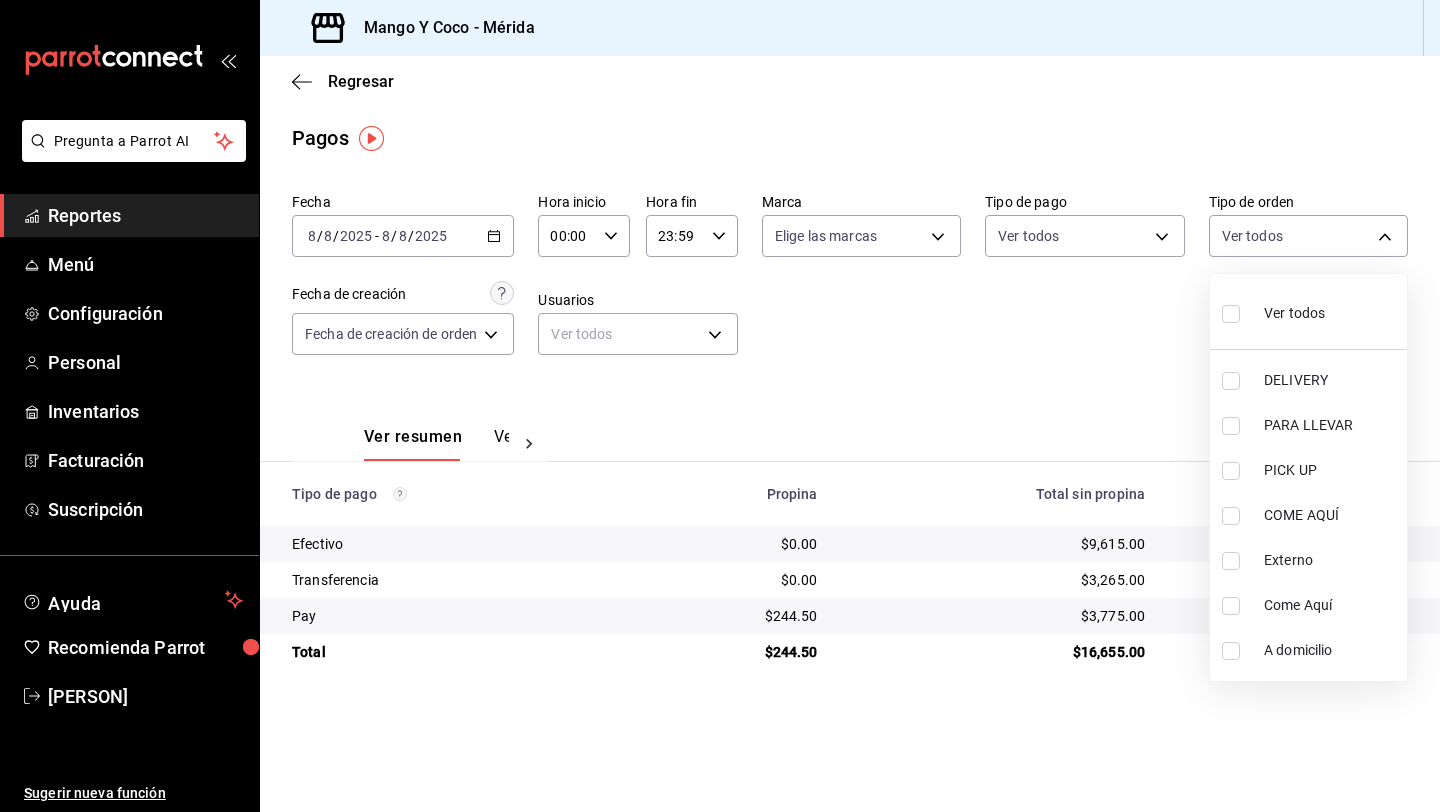 click at bounding box center (1231, 314) 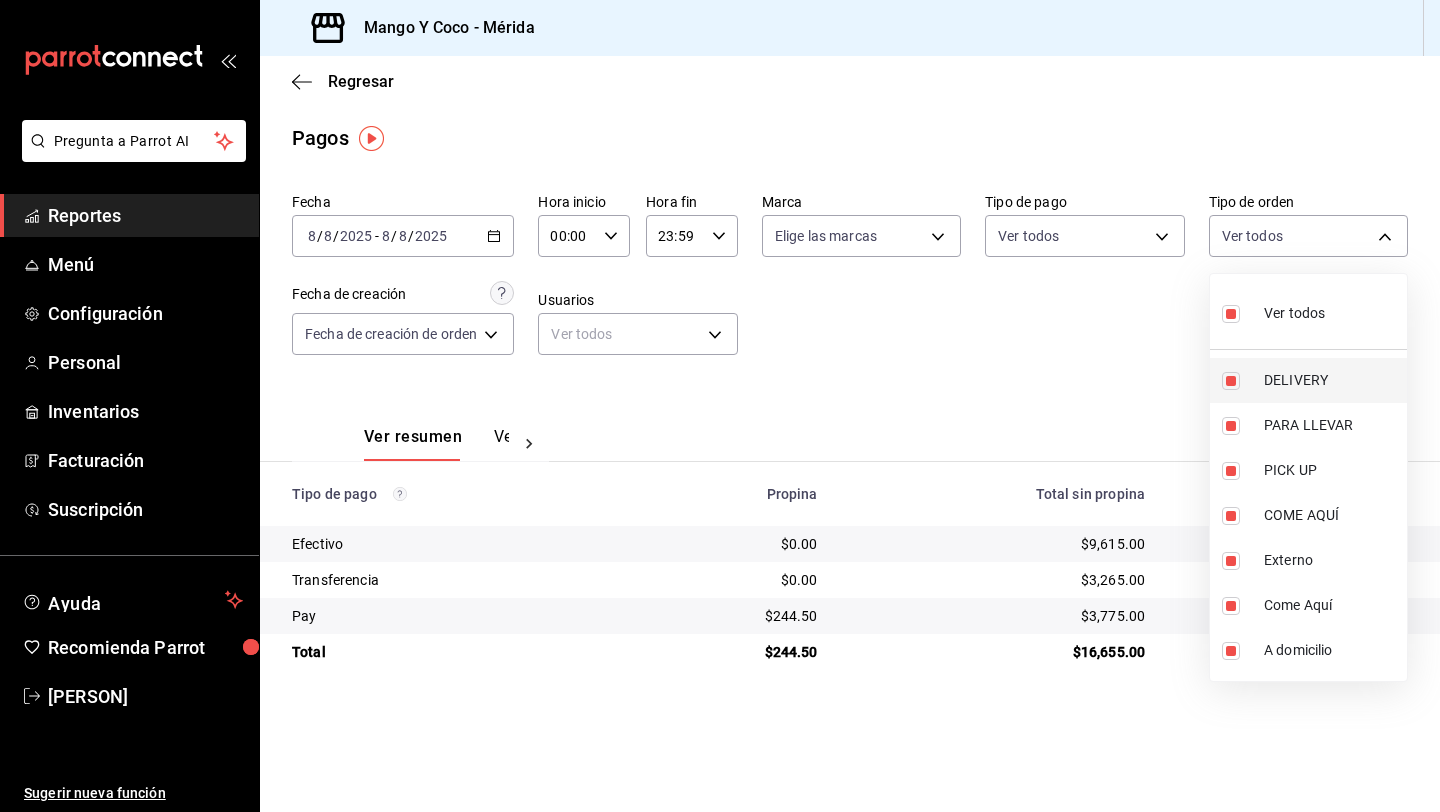 click at bounding box center (1231, 381) 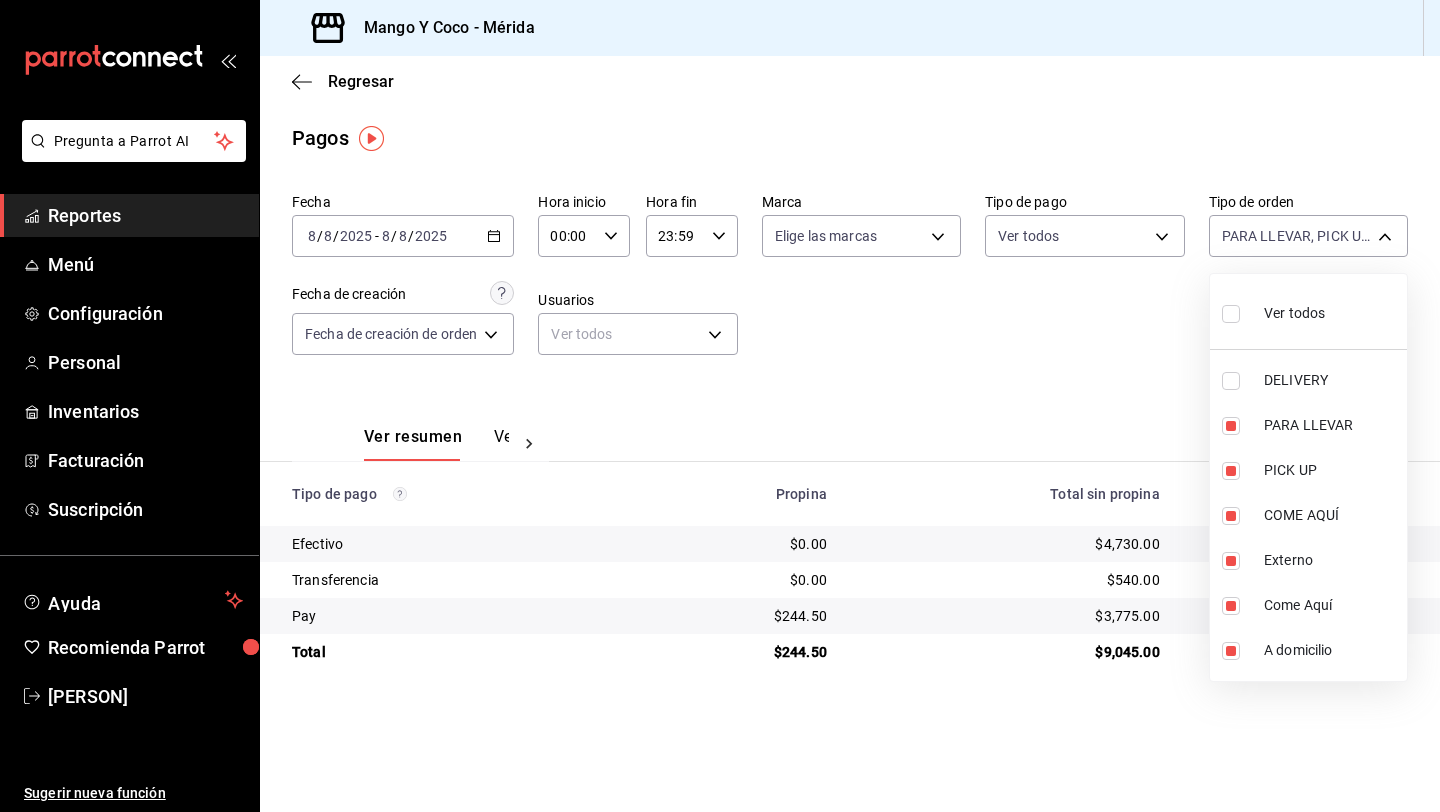 click at bounding box center [720, 406] 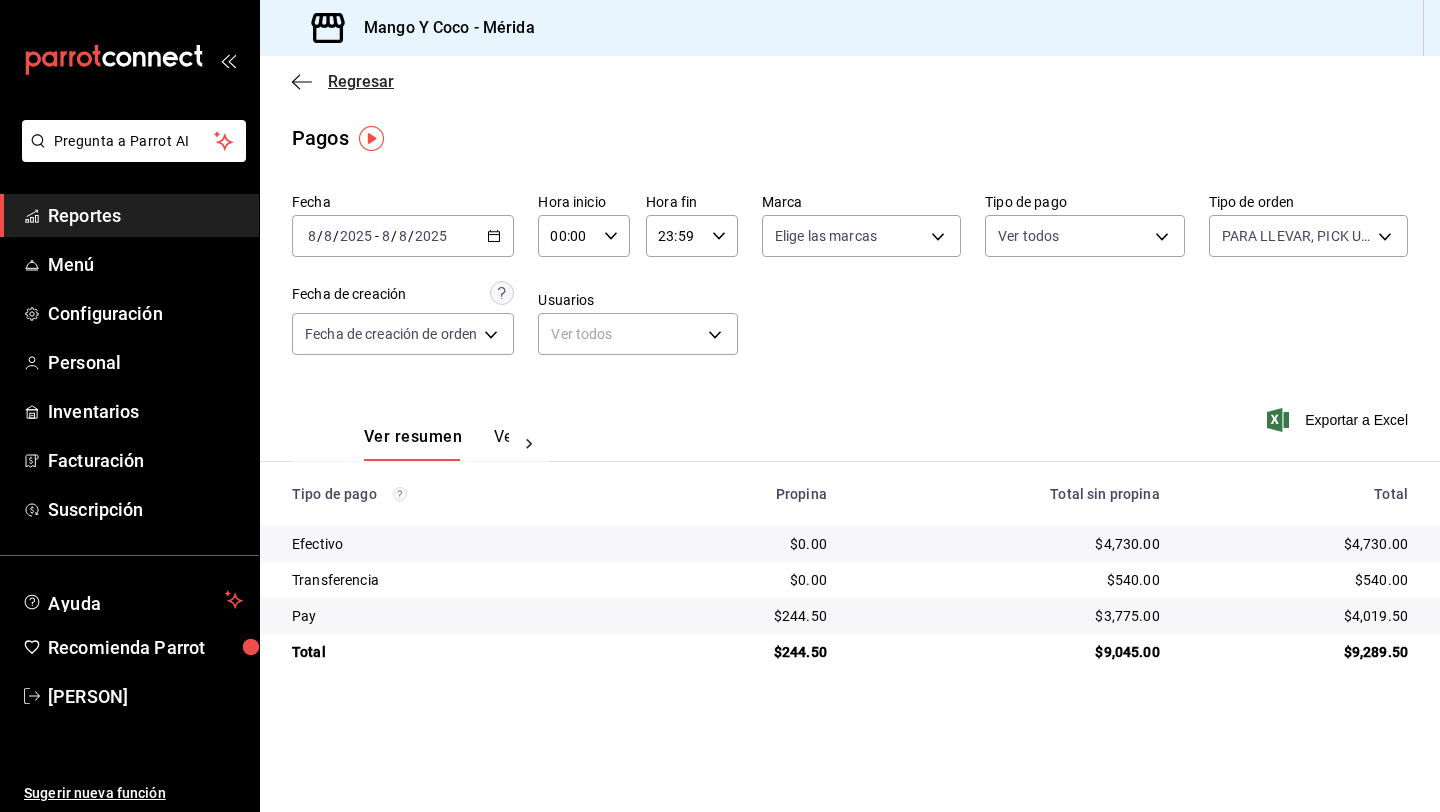 click 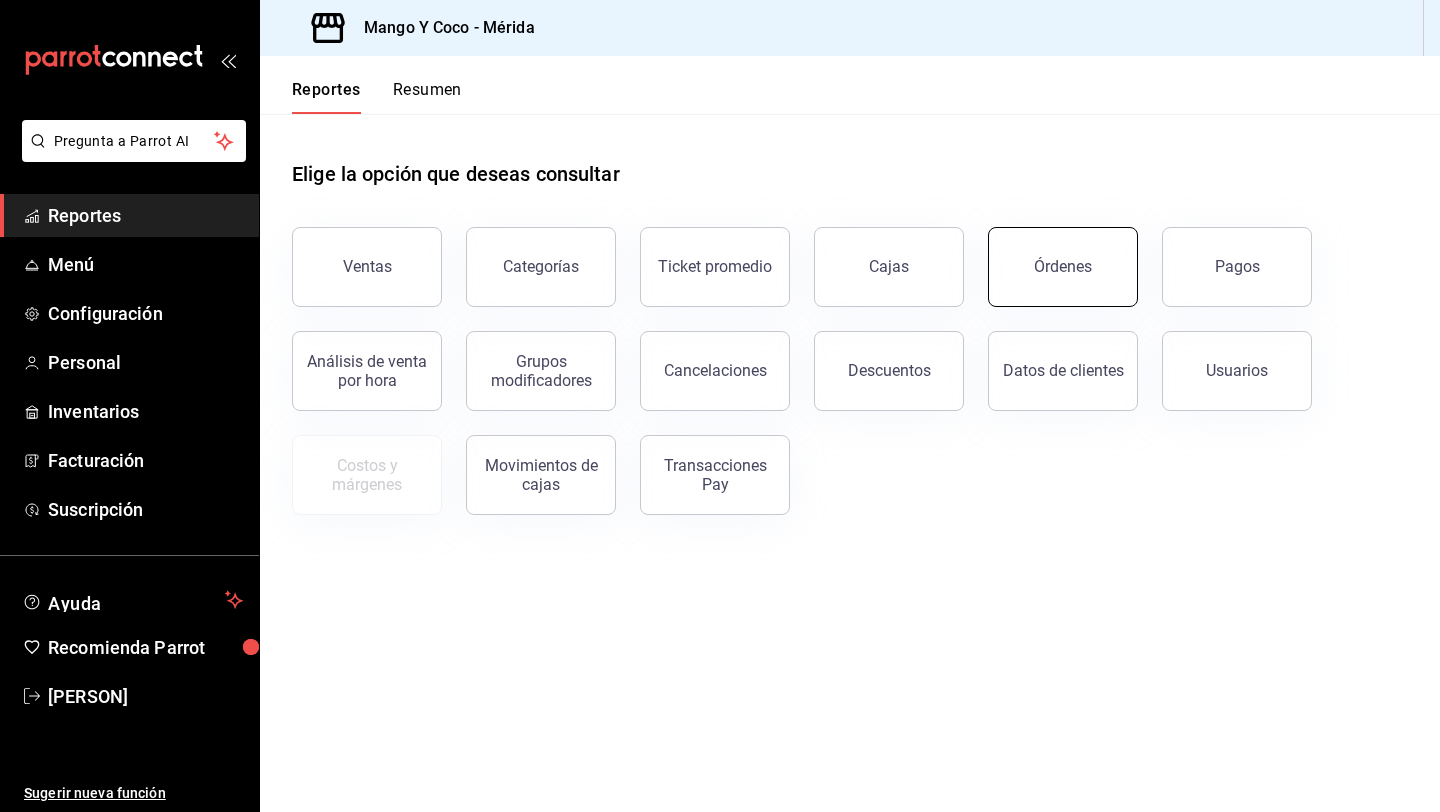 click on "Órdenes" at bounding box center (1063, 267) 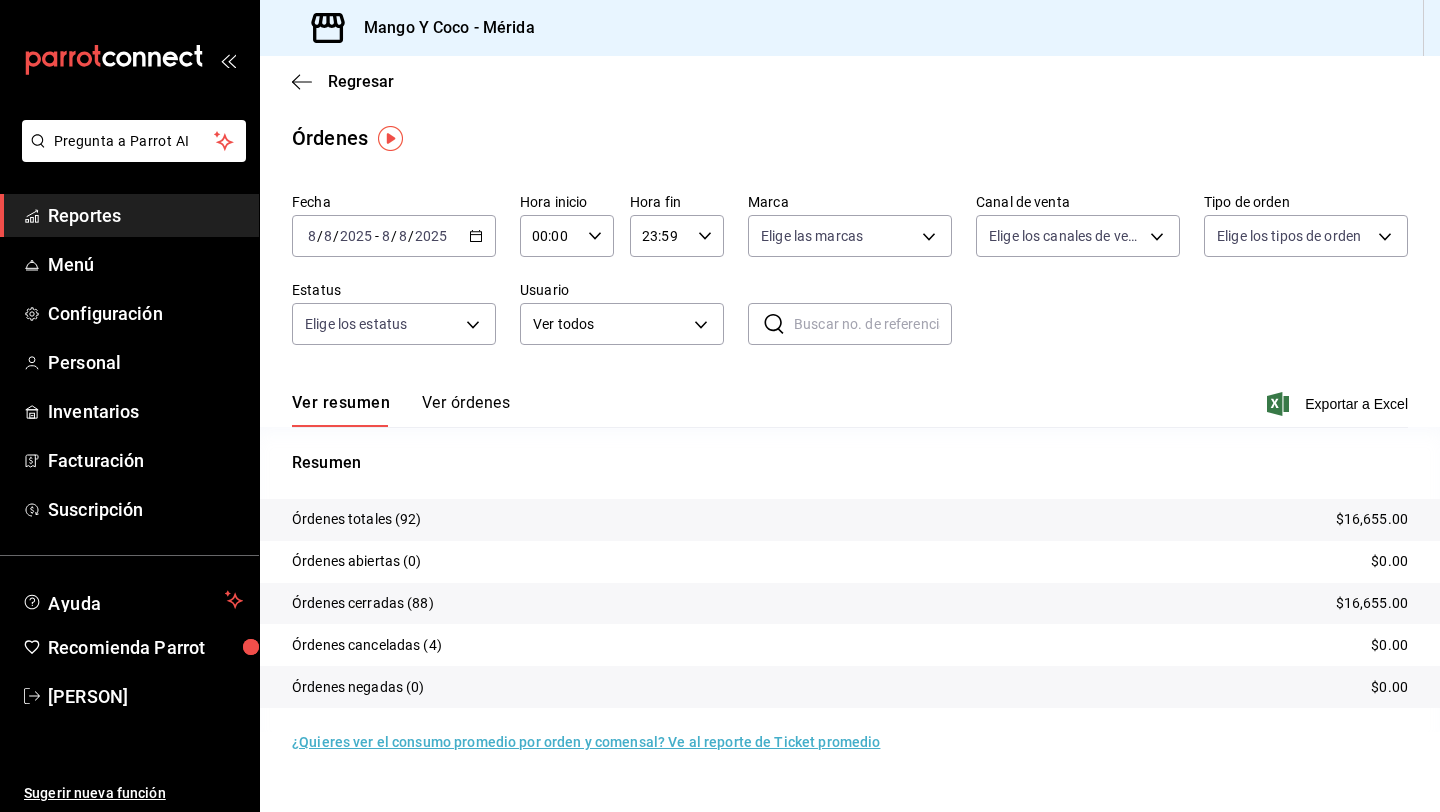 click on "Ver órdenes" at bounding box center (466, 410) 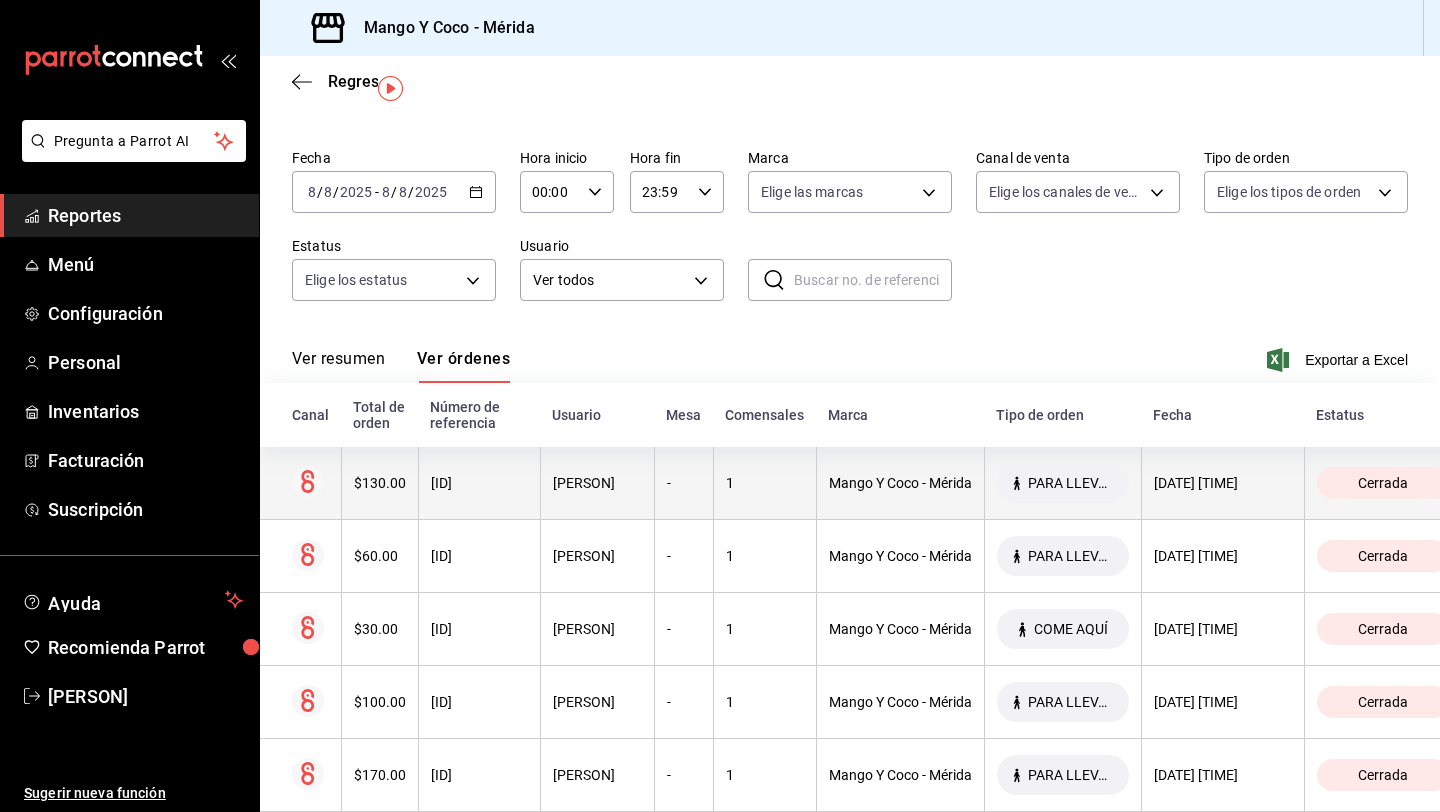 scroll, scrollTop: 50, scrollLeft: 0, axis: vertical 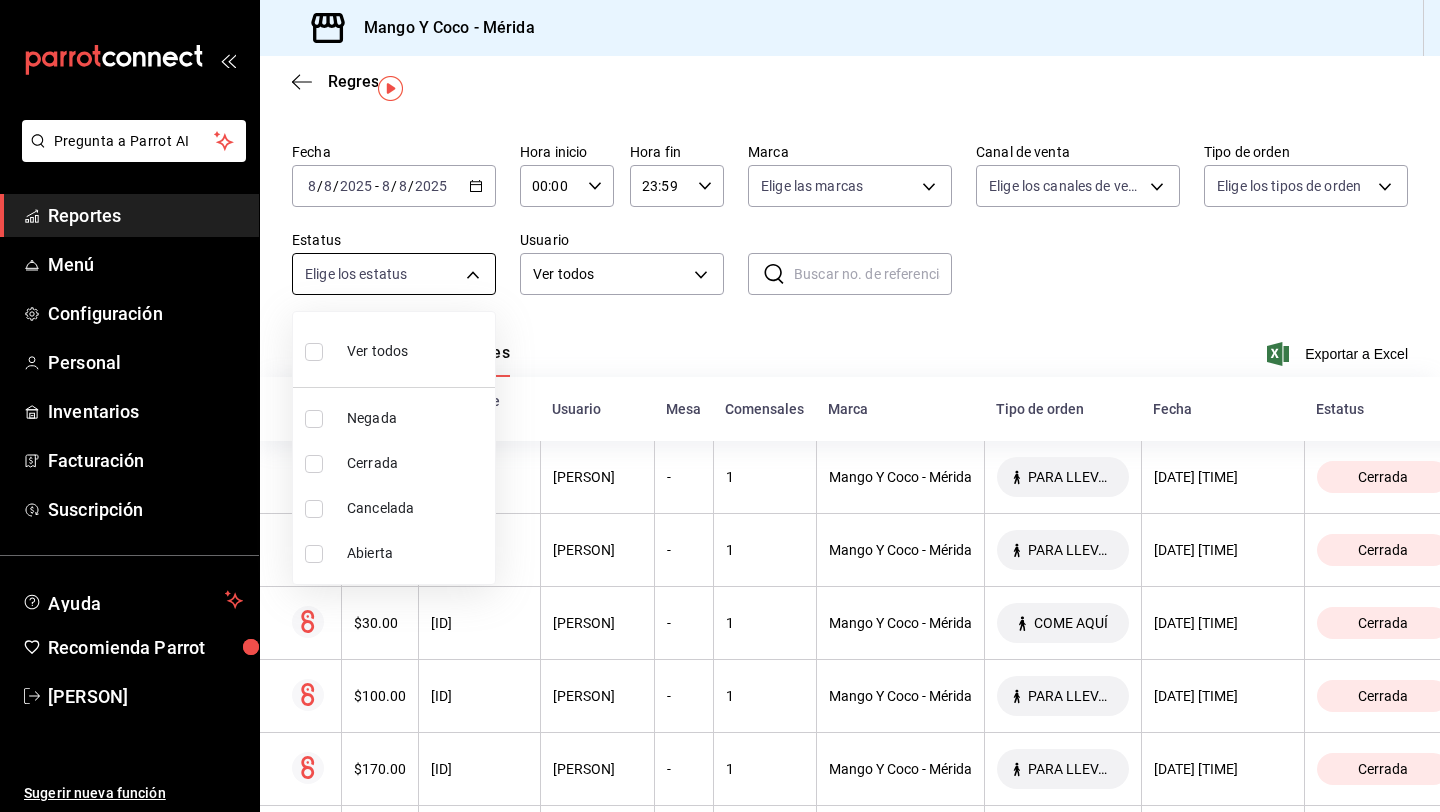 click on "Pregunta a Parrot AI Reportes   Menú   Configuración   Personal   Inventarios   Facturación   Suscripción   Ayuda Recomienda Parrot   [PERSON]   Sugerir nueva función   Sucursal: Mango Y Coco (Mérida) Regresar Órdenes Fecha [DATE] [DATE] - [DATE] [DATE] Hora inicio 00:00 Hora inicio Hora fin 23:59 Hora fin Marca Elige las marcas Canal de venta Elige los canales de venta Tipo de orden Elige los tipos de orden Estatus Elige los estatus Usuario Ver todos ALL ​ ​ Ver resumen Ver órdenes Exportar a Excel Canal Total de orden Número de referencia Usuario Mesa Comensales Marca Tipo de orden Fecha Estatus $130.00 [ID] [PERSON] - 1 Mango Y Coco - Mérida PARA LLEVAR [DATE] [TIME] Cerrada $60.00 [ID] [PERSON] - 1 Mango Y Coco - Mérida PARA LLEVAR [DATE] [TIME] Cerrada $30.00 [ID] [PERSON] - 1 Mango Y Coco - Mérida COME AQUÍ [DATE] [TIME] Cerrada $100.00 [ID] [PERSON] - 1 Mango Y Coco - Mérida PARA LLEVAR [DATE] [TIME]" at bounding box center (720, 406) 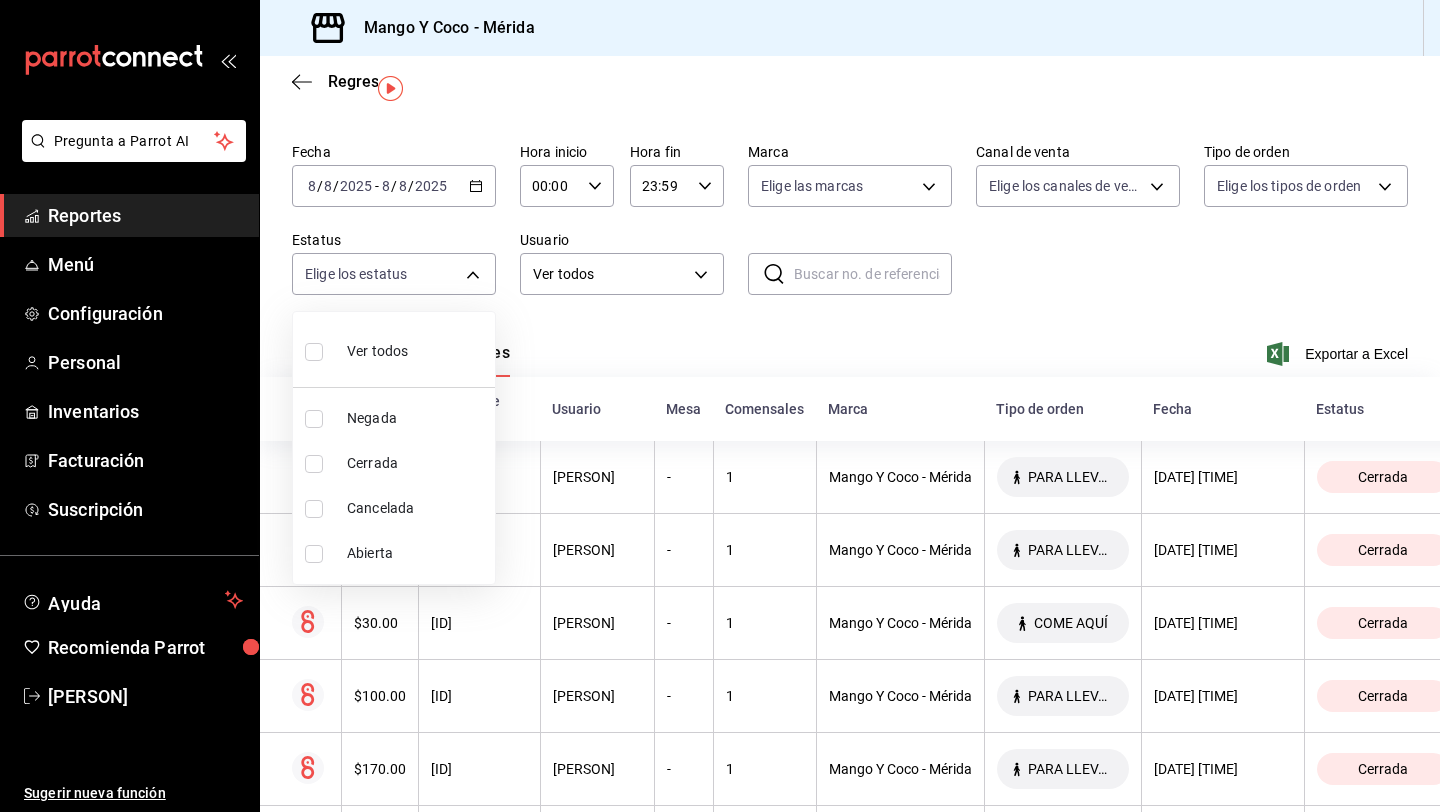 click on "Cancelada" at bounding box center (417, 508) 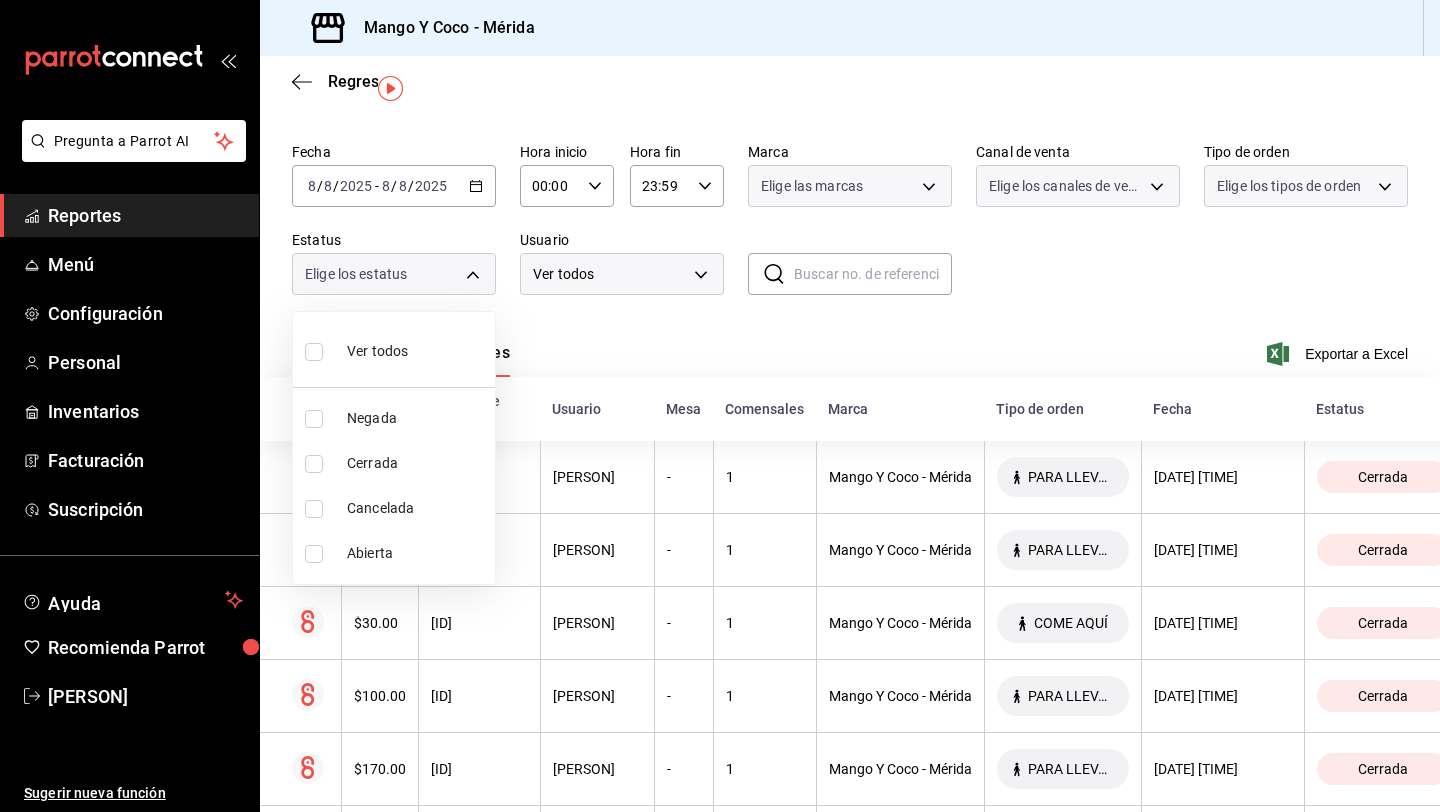 scroll, scrollTop: 0, scrollLeft: 0, axis: both 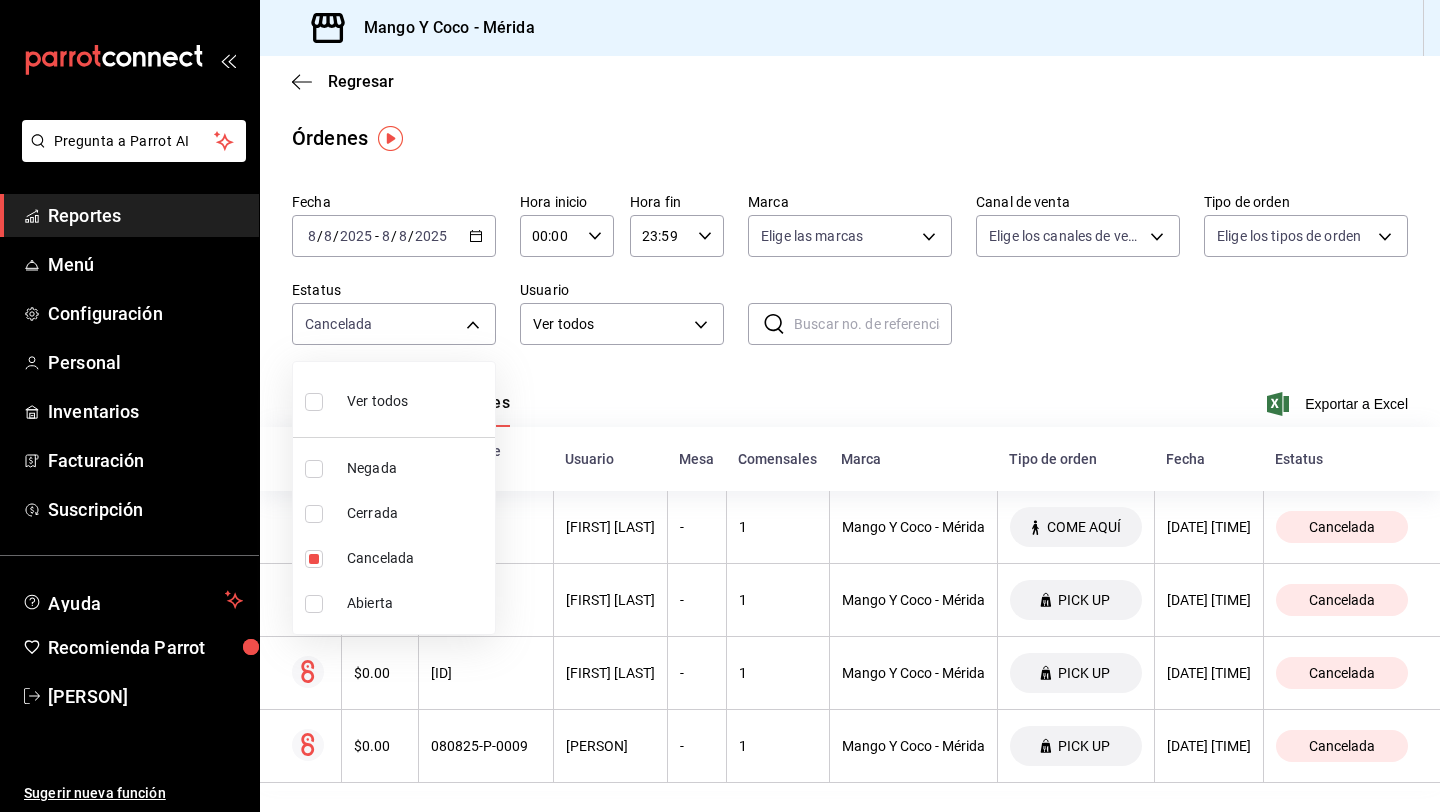 click at bounding box center [720, 406] 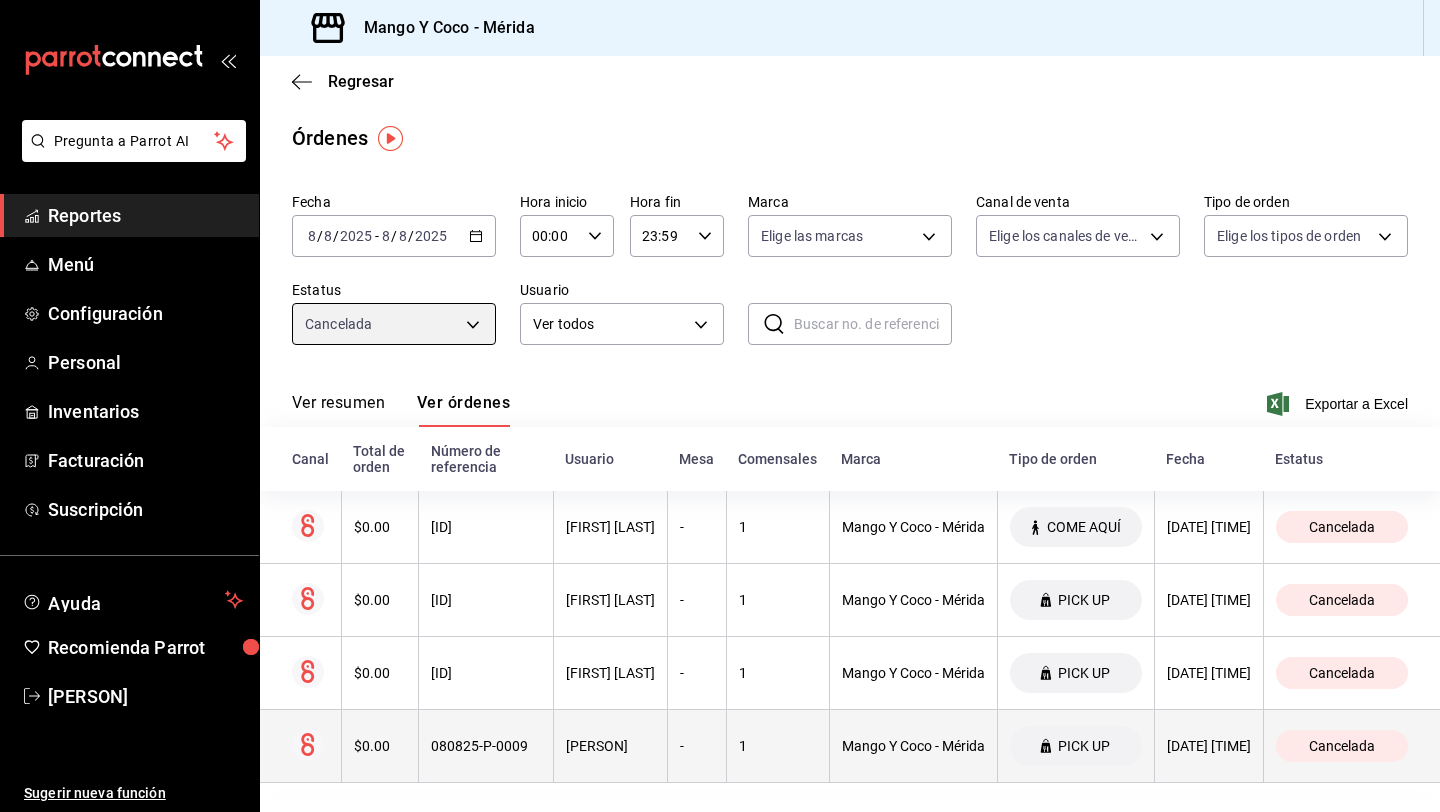 scroll, scrollTop: 28, scrollLeft: 0, axis: vertical 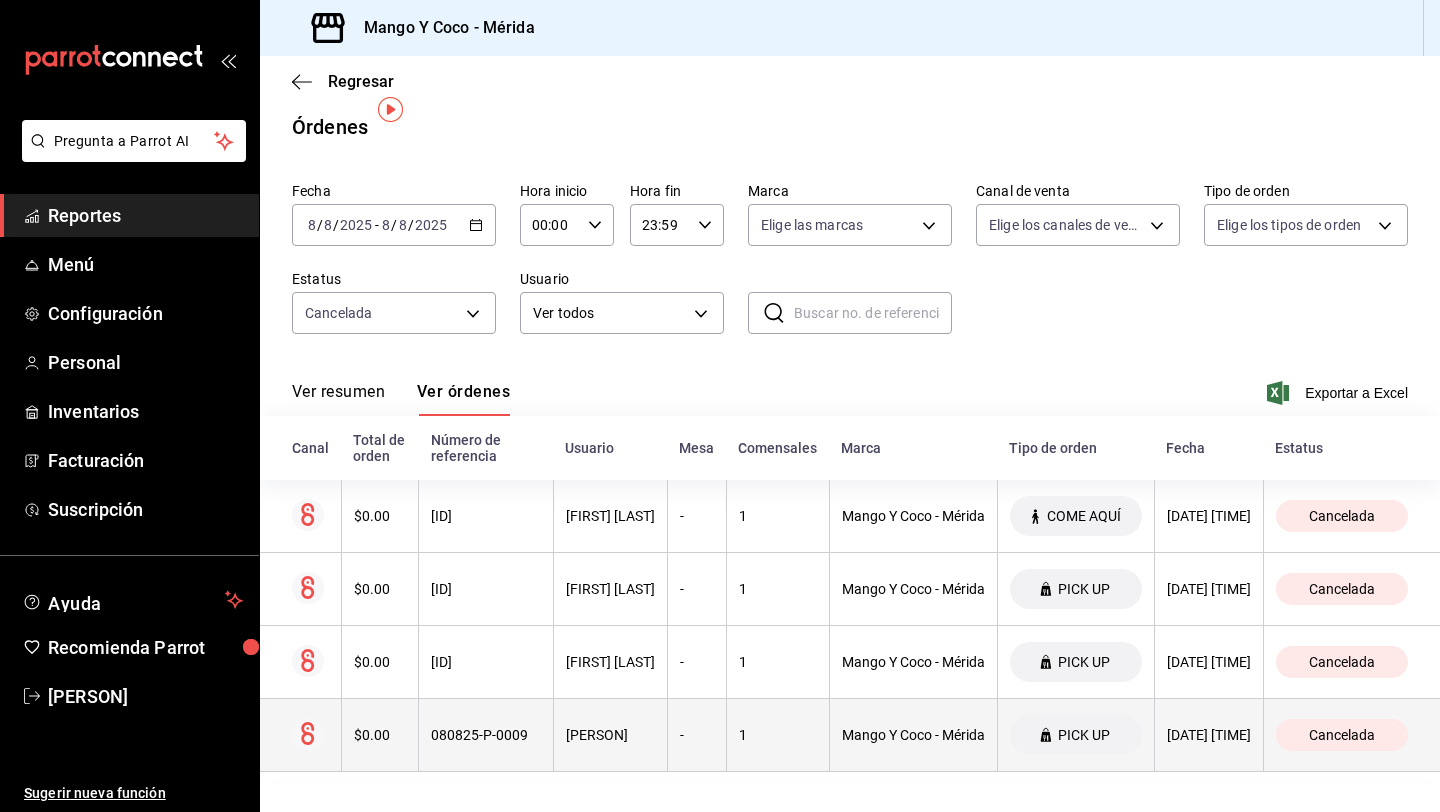 click on "080825-P-0009" at bounding box center [486, 735] 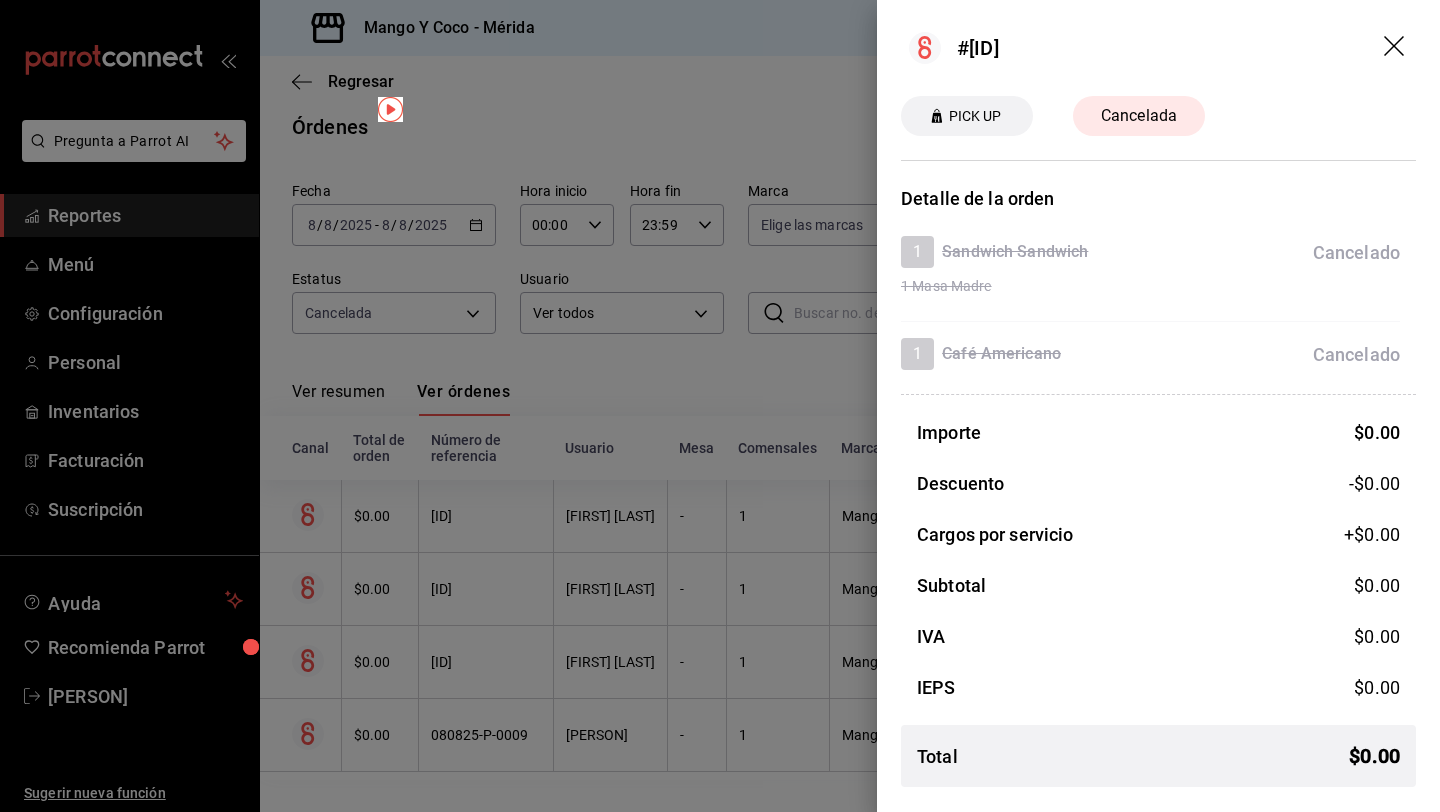 click on "#[ID]" at bounding box center (1158, 48) 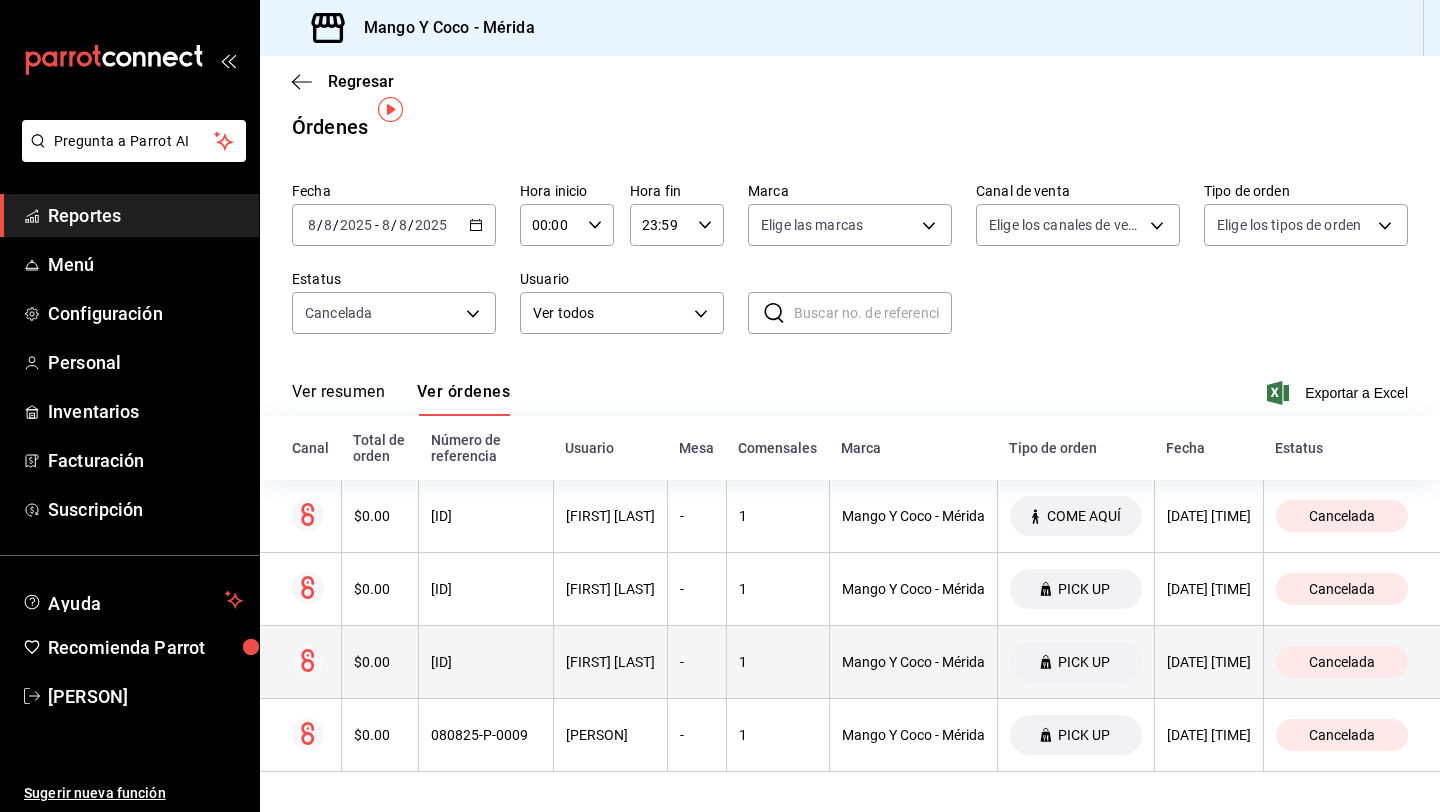 click on "$0.00" at bounding box center [380, 662] 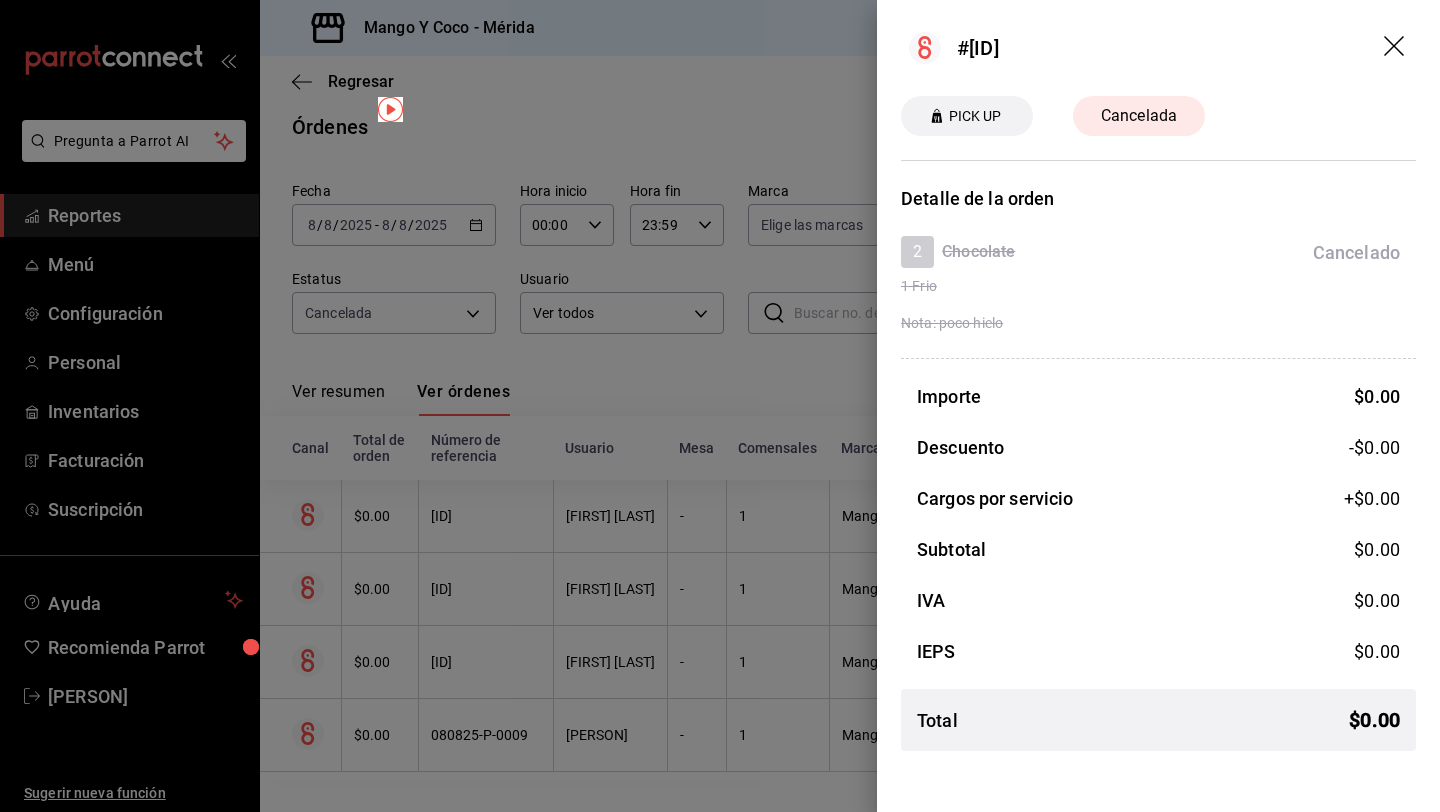 click 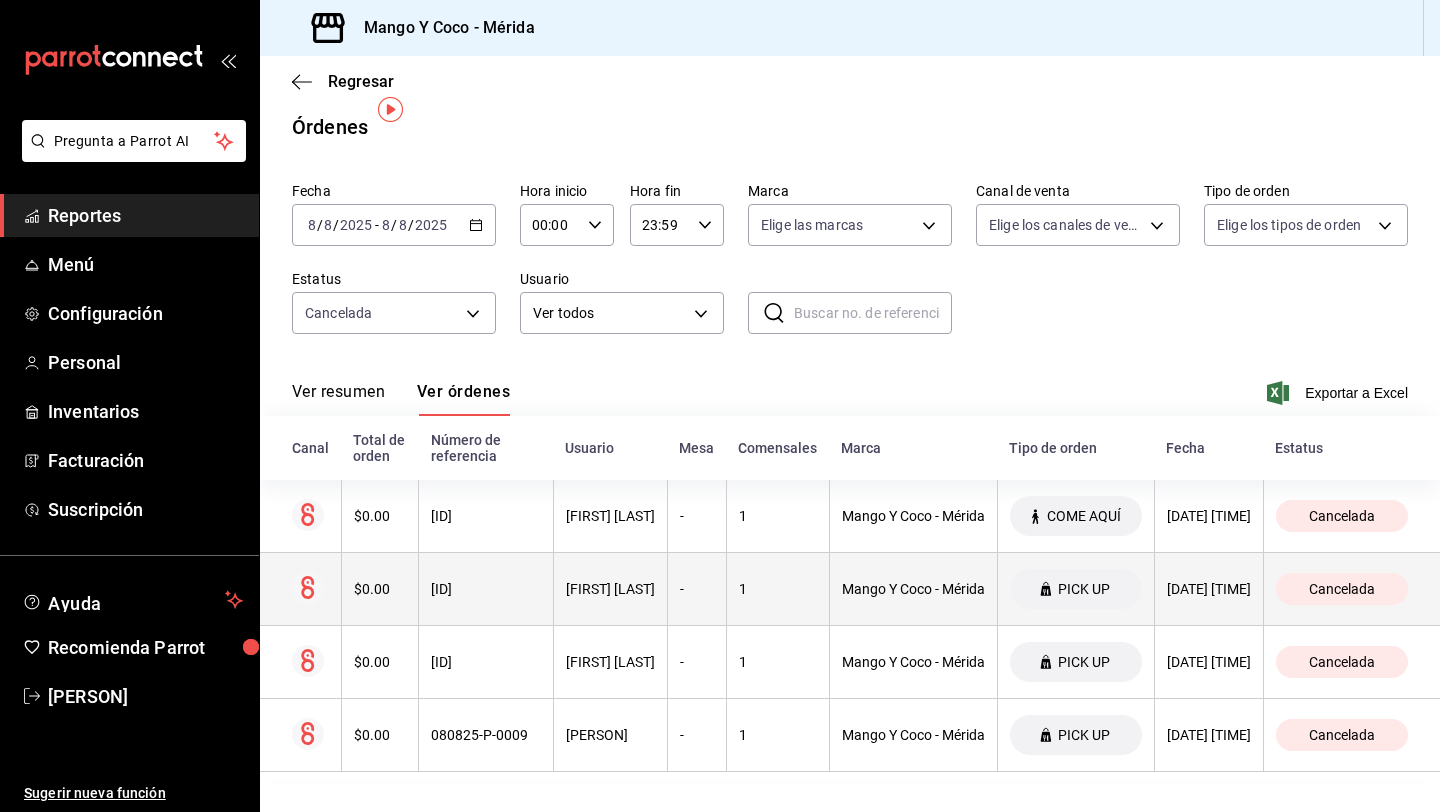 click on "$0.00" at bounding box center (380, 589) 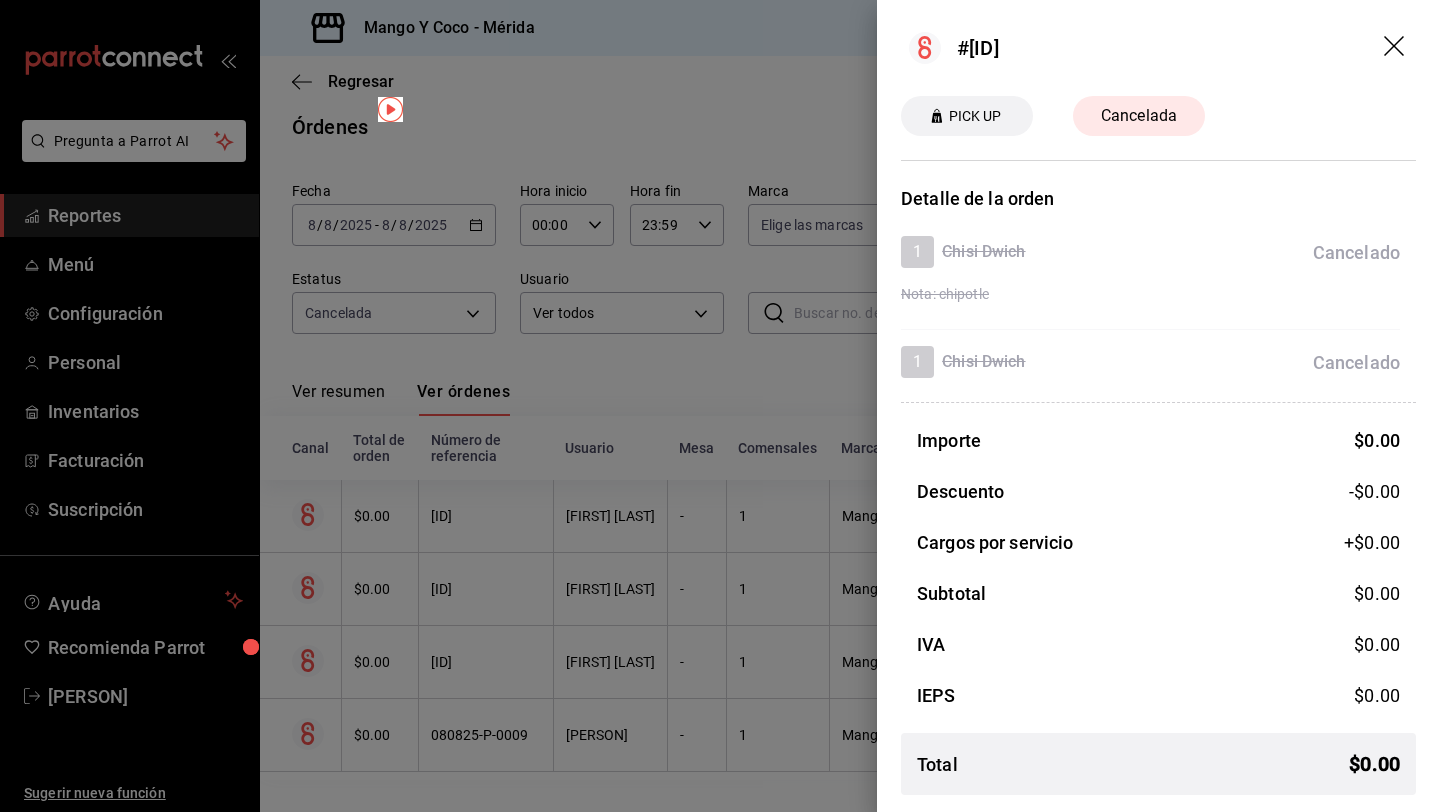 click 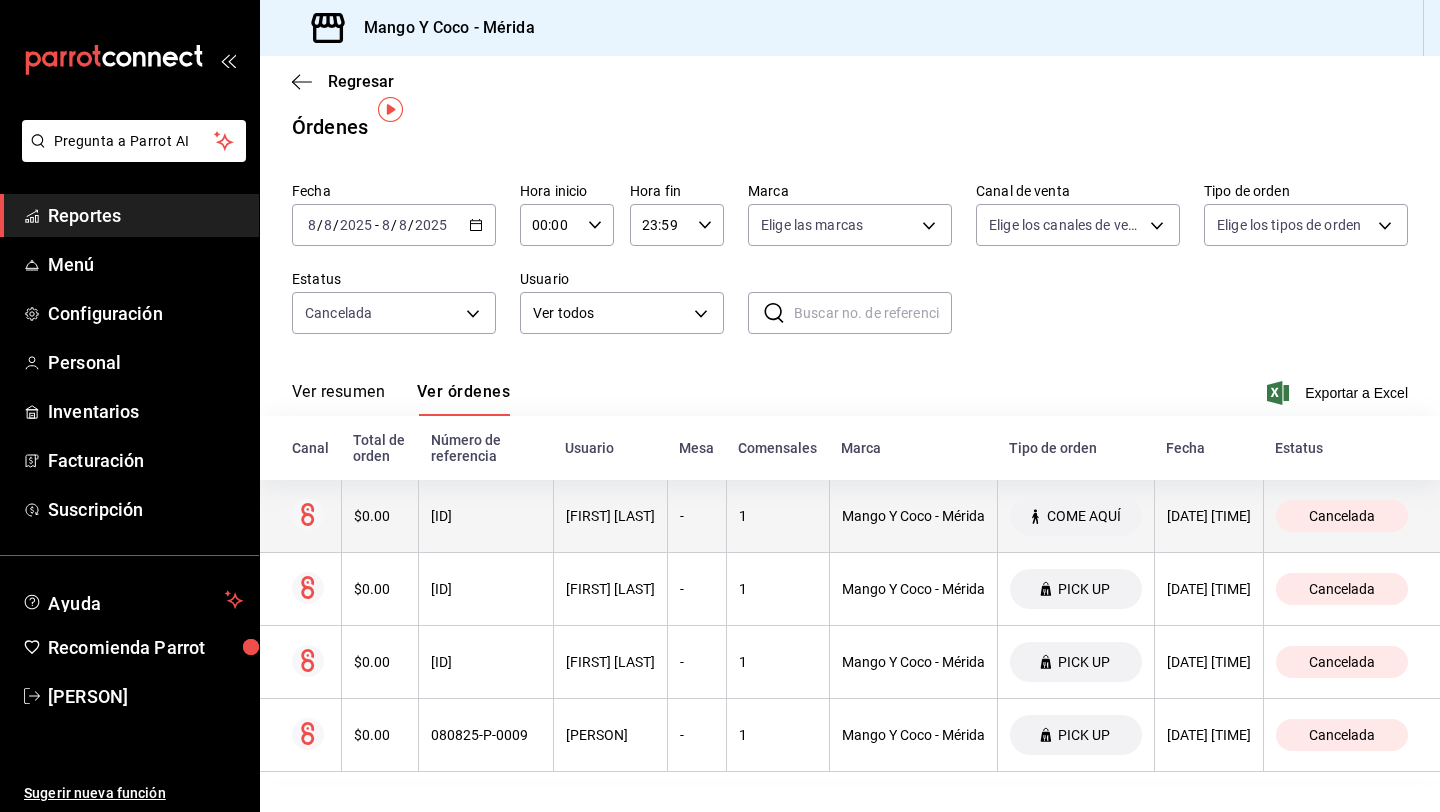 click on "$0.00" at bounding box center (380, 516) 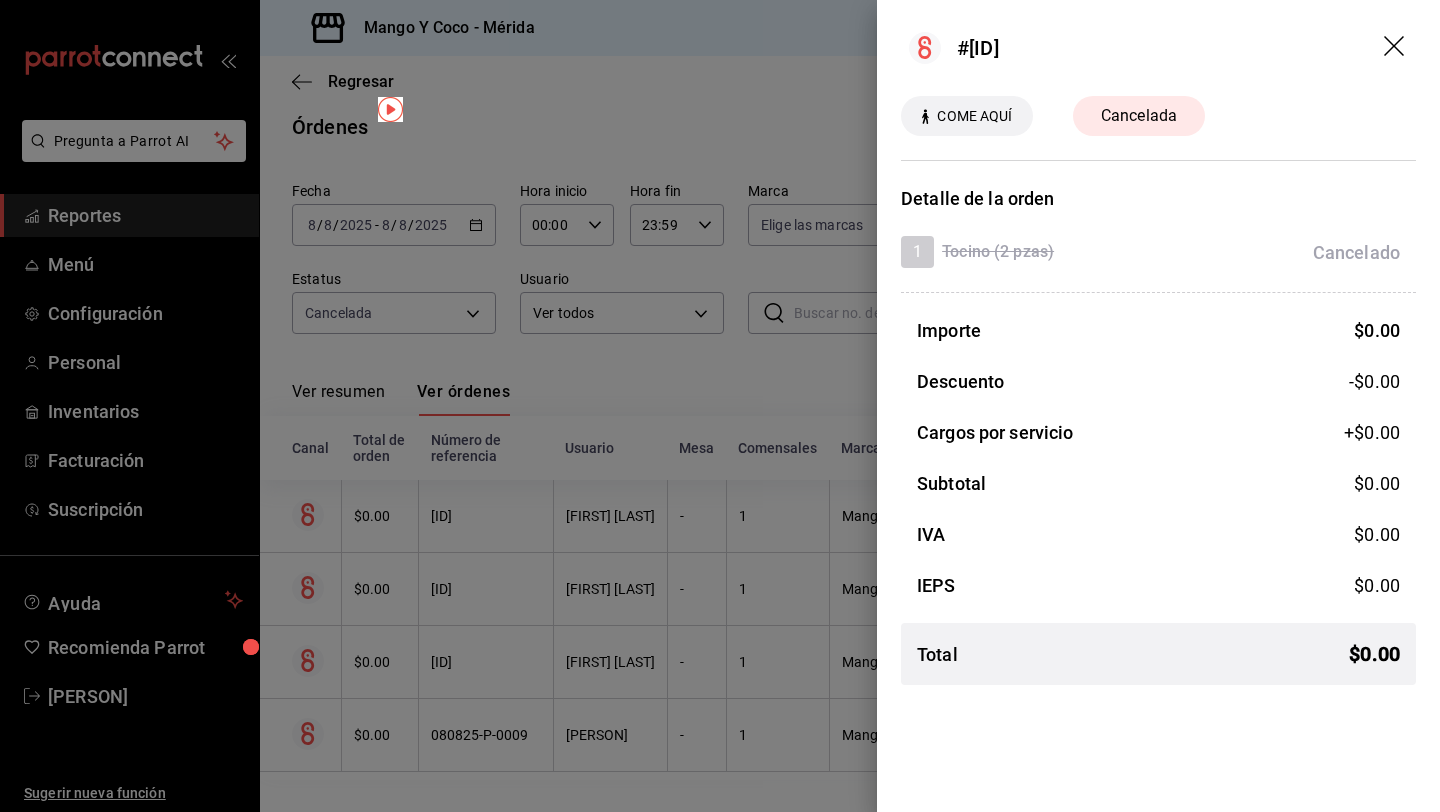 click 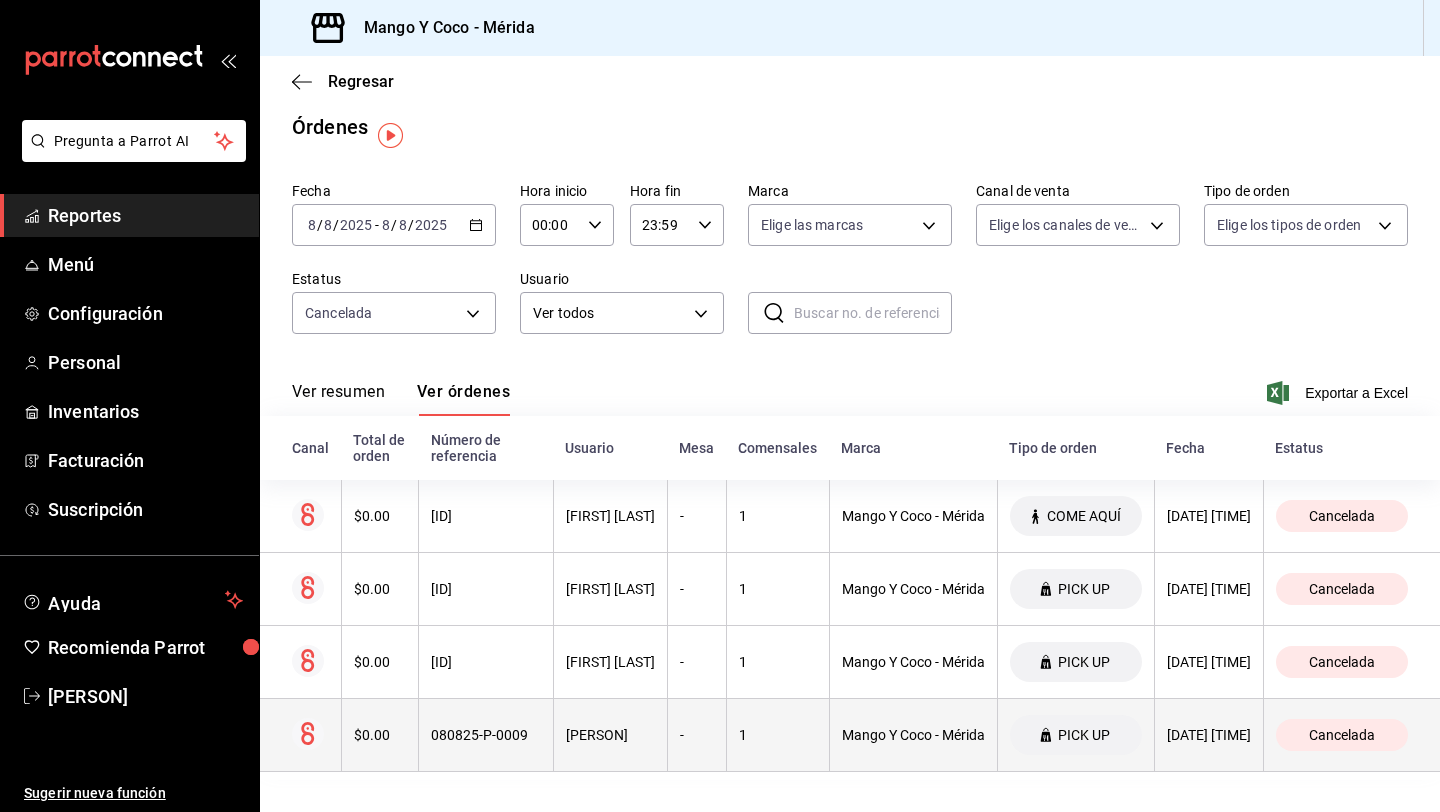 scroll, scrollTop: 0, scrollLeft: 0, axis: both 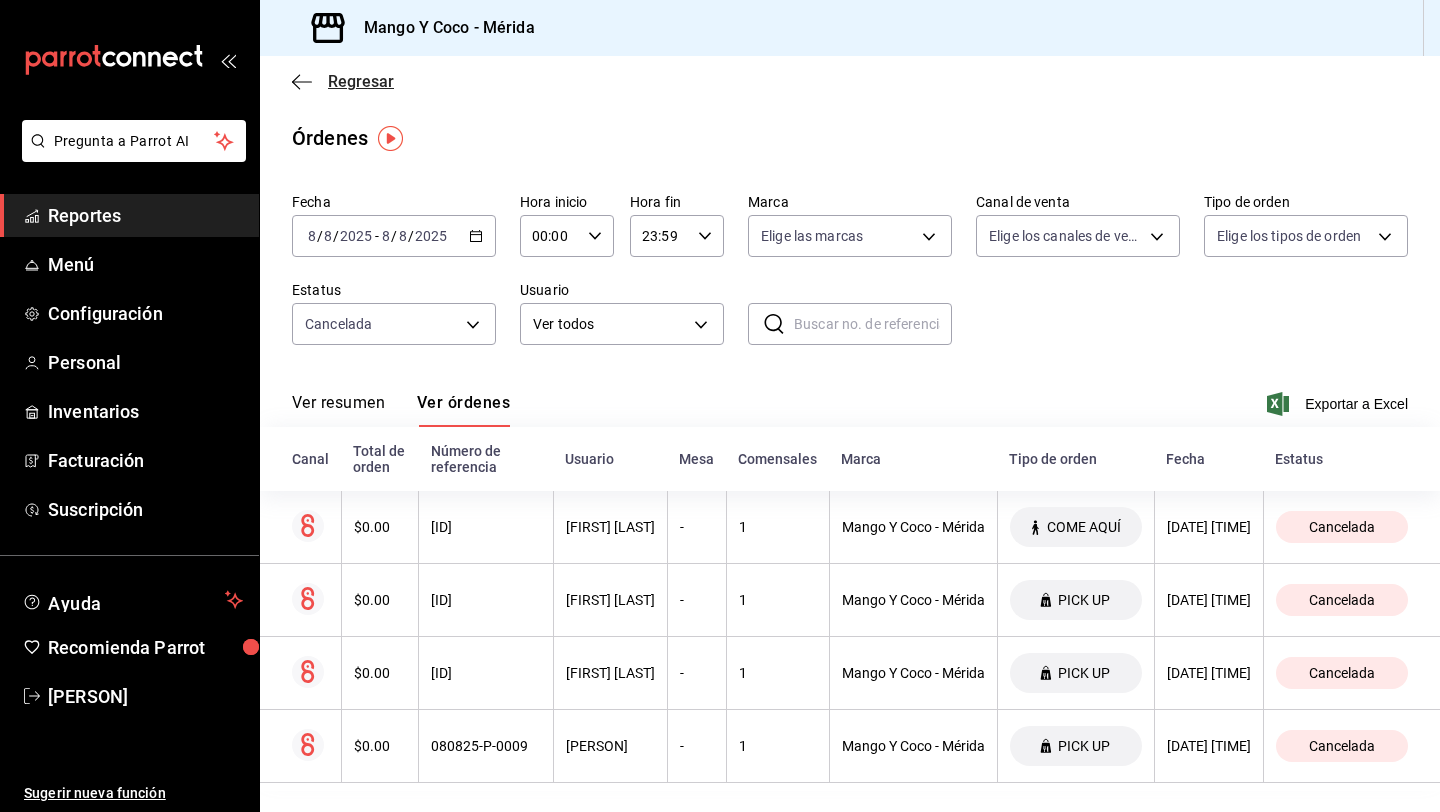 click 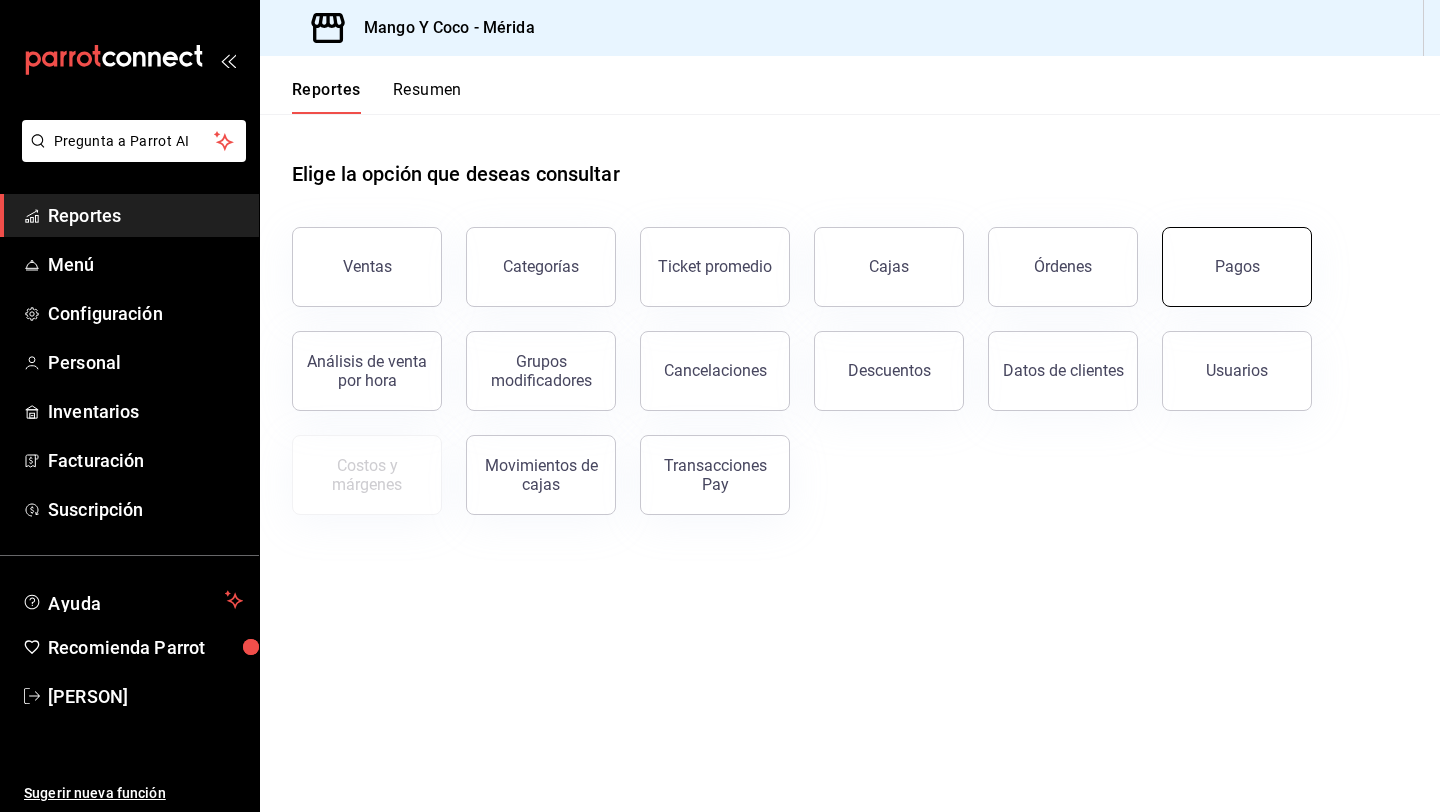 click on "Pagos" at bounding box center [1237, 267] 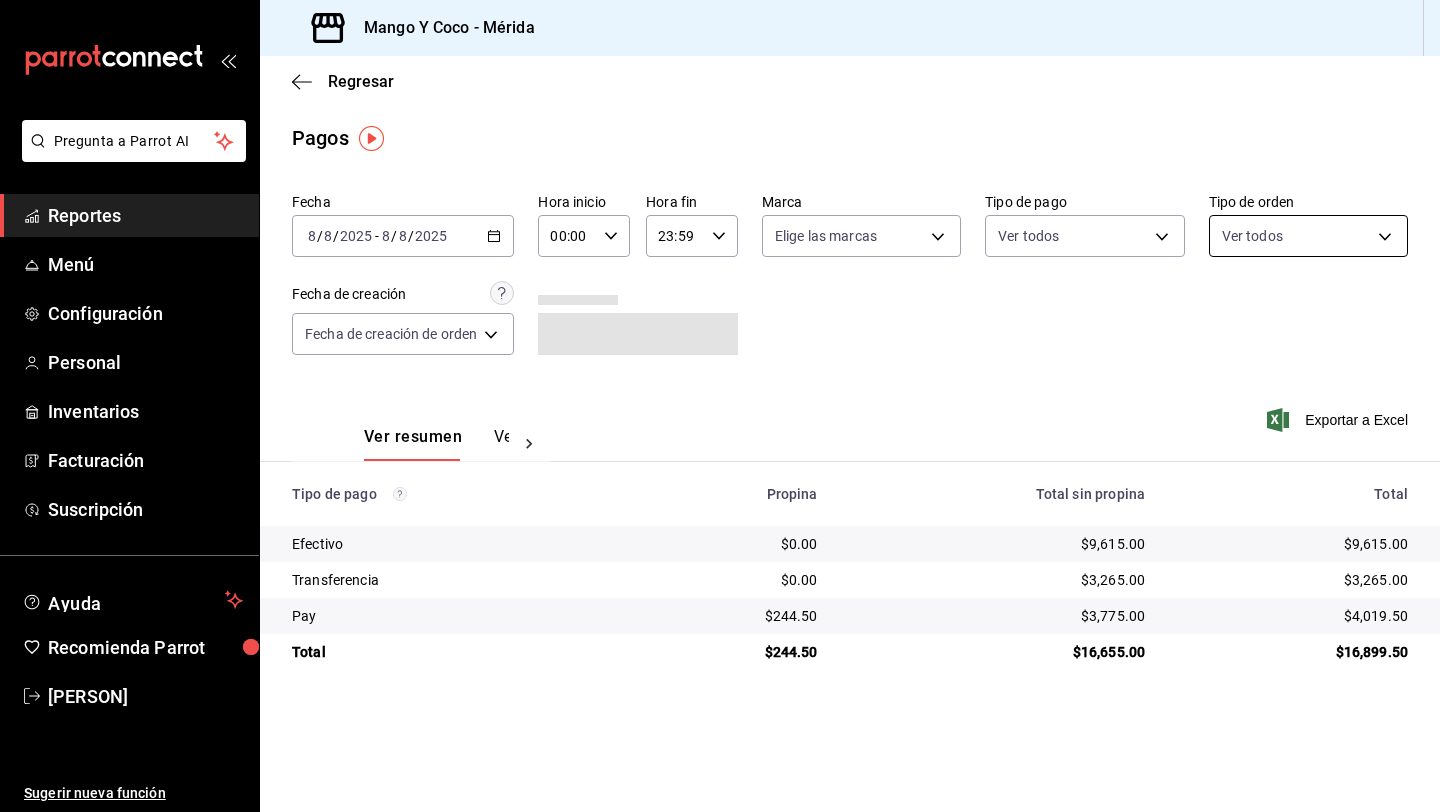click on "Pregunta a Parrot AI Reportes   Menú   Configuración   Personal   Inventarios   Facturación   Suscripción   Ayuda Recomienda Parrot   [PERSON]   Sugerir nueva función   Sucursal: Mango Y Coco (Mérida) Regresar Pagos Fecha [DATE] [DATE] - [DATE] [DATE] Hora inicio 00:00 Hora inicio Hora fin 23:59 Hora fin Marca Elige las marcas Tipo de pago Ver todos Tipo de orden Ver todos Fecha de creación   Fecha de creación de orden ORDER Ver resumen Ver pagos Exportar a Excel Tipo de pago   Propina Total sin propina Total Efectivo $0.00 $9,615.00 $9,615.00 Transferencia $0.00 $3,265.00 $3,265.00 Pay $244.50 $3,775.00 $4,019.50 Total $244.50 $16,655.00 $16,899.50 Pregunta a Parrot AI Reportes   Menú   Configuración   Personal   Inventarios   Facturación   Suscripción   Ayuda Recomienda Parrot   [PERSON]   Sugerir nueva función   GANA 1 MES GRATIS EN TU SUSCRIPCIÓN AQUÍ Ver video tutorial Ir a video Visitar centro de ayuda ([PHONE]) [EMAIL] Visitar centro de ayuda ([PHONE]) [EMAIL]" at bounding box center (720, 406) 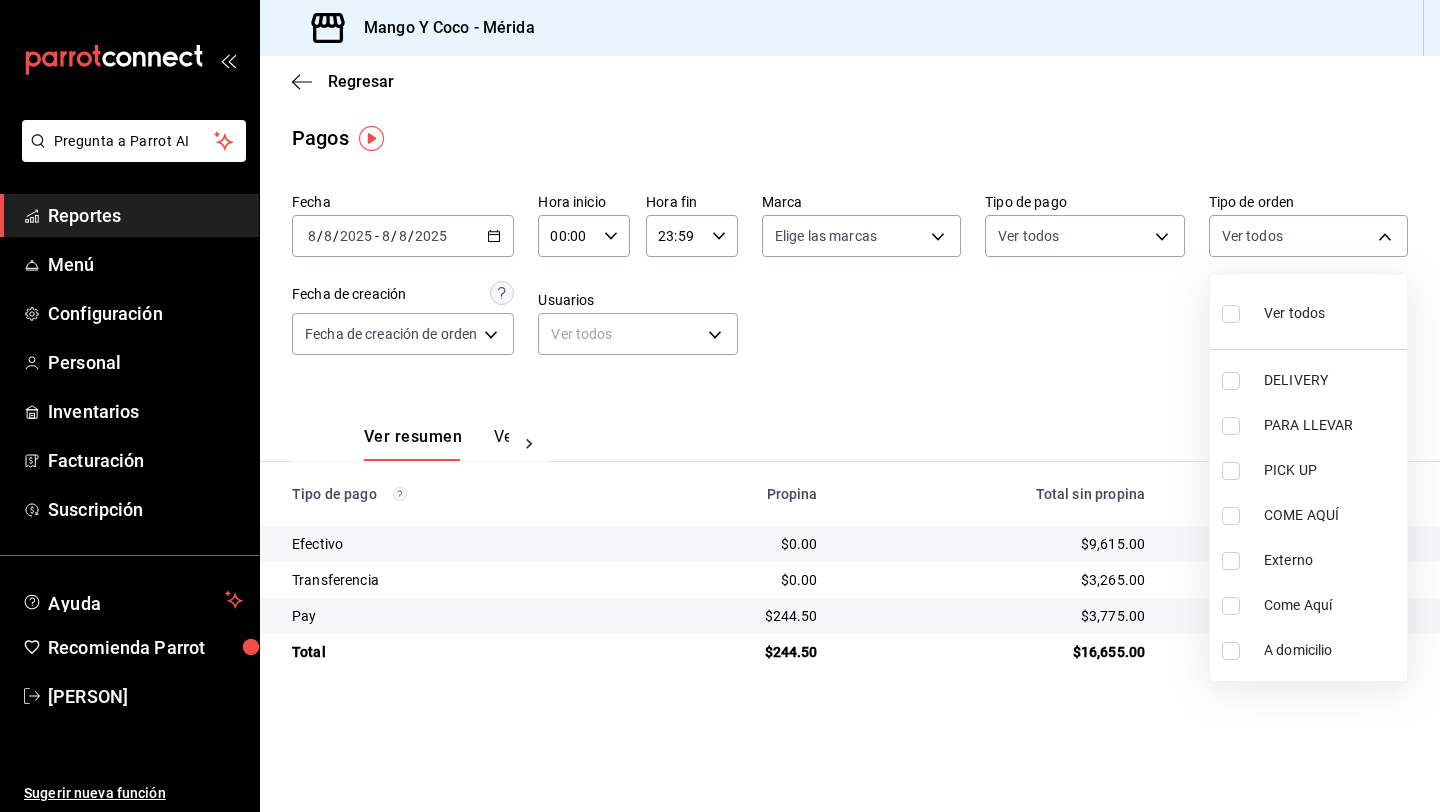 click at bounding box center (1235, 313) 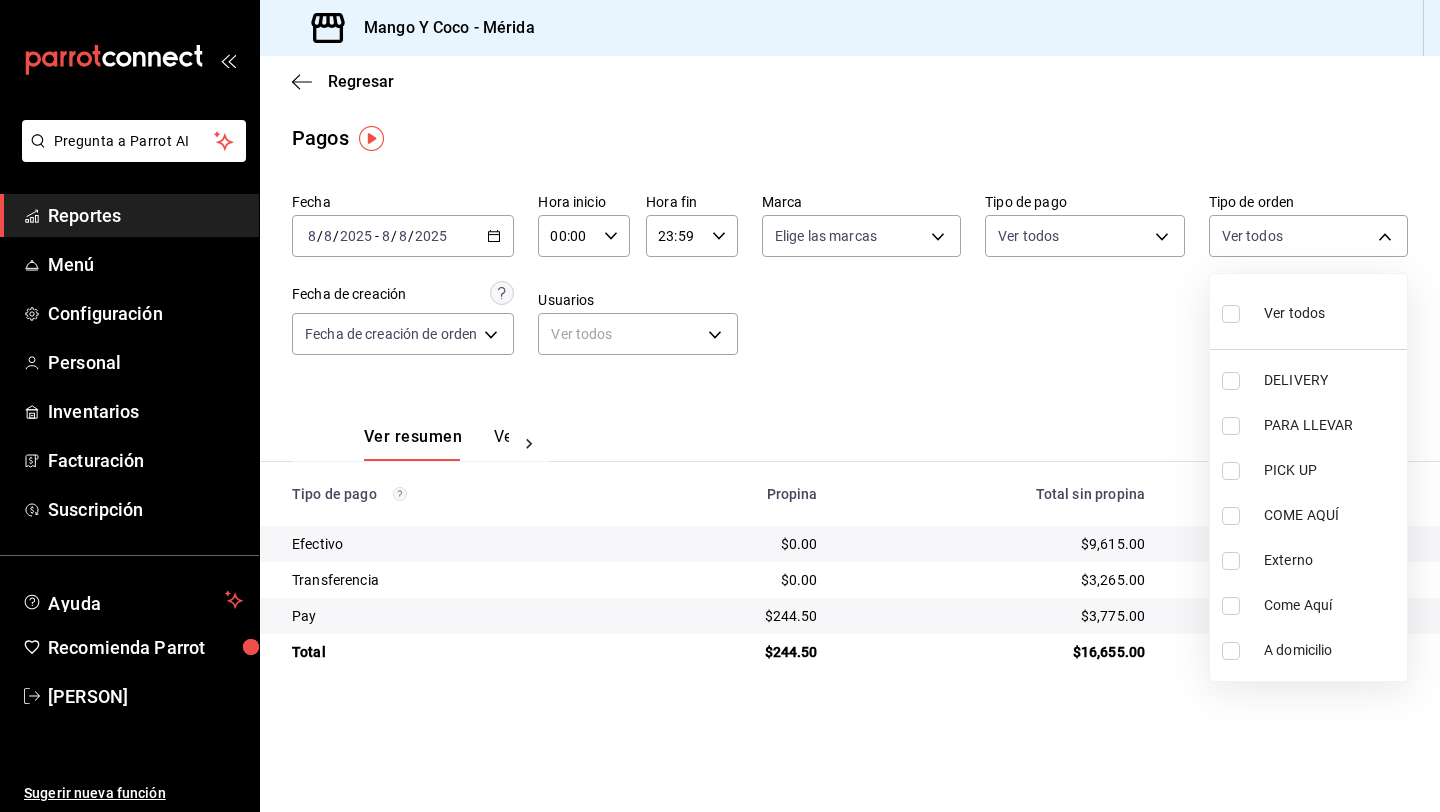click at bounding box center (1231, 314) 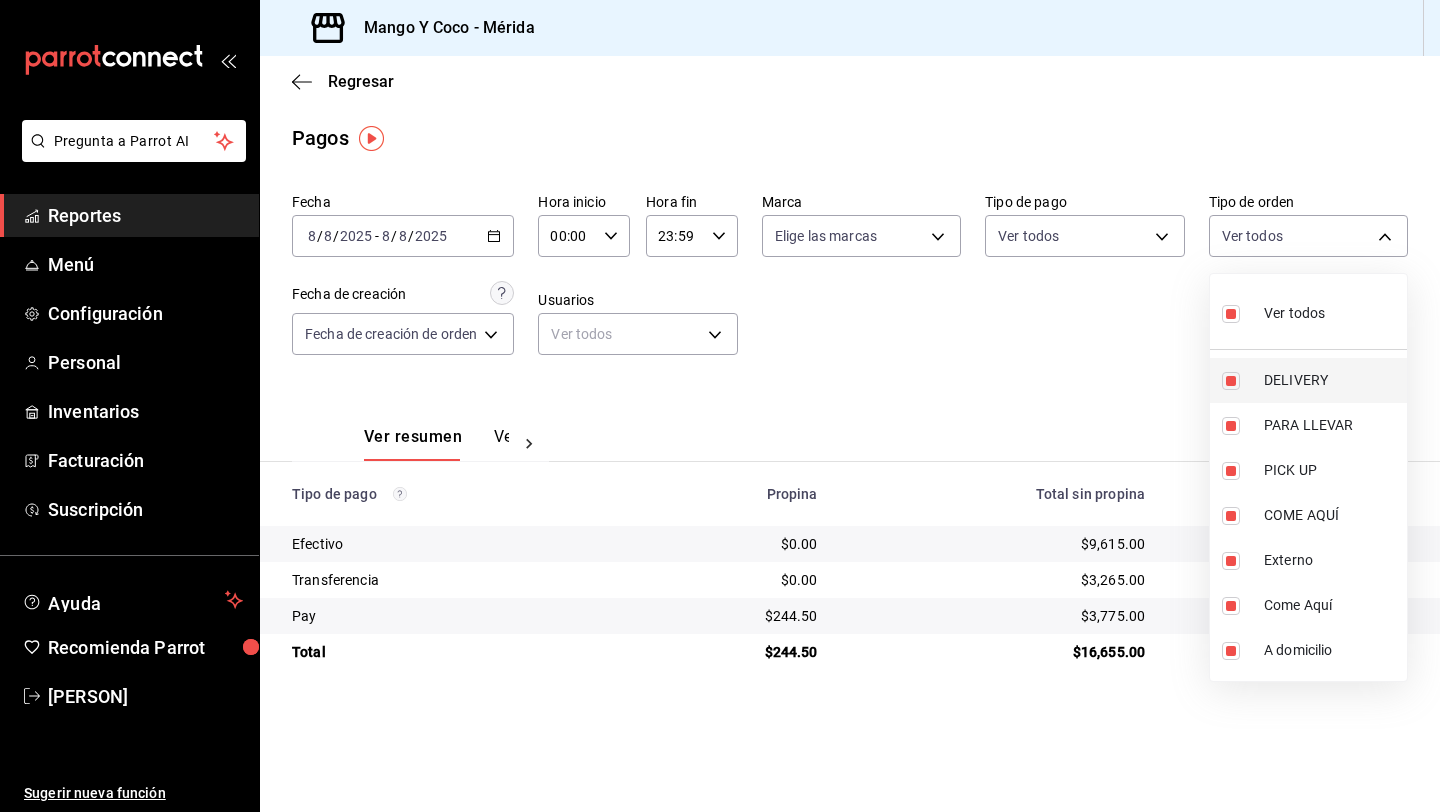 click at bounding box center [1231, 381] 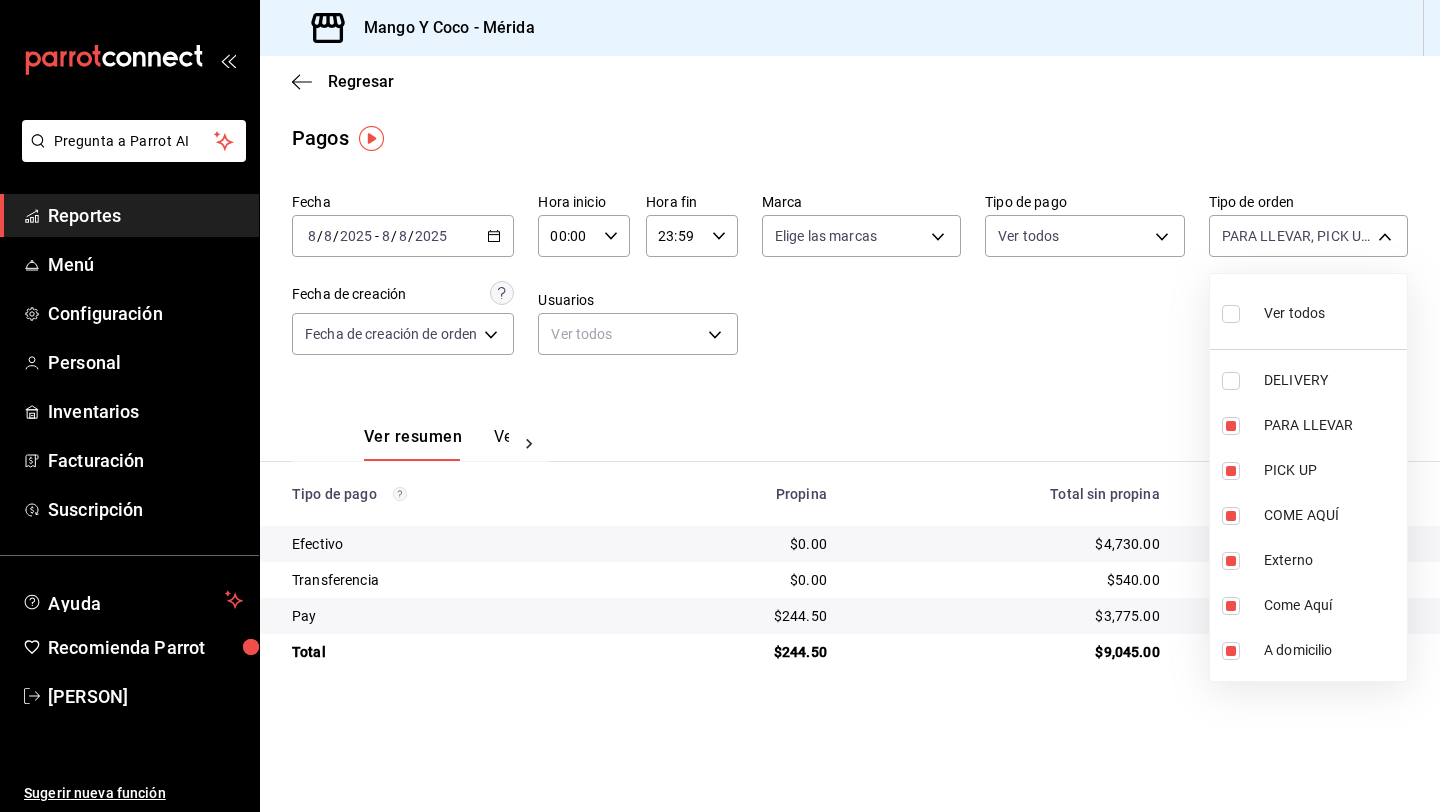 click at bounding box center (720, 406) 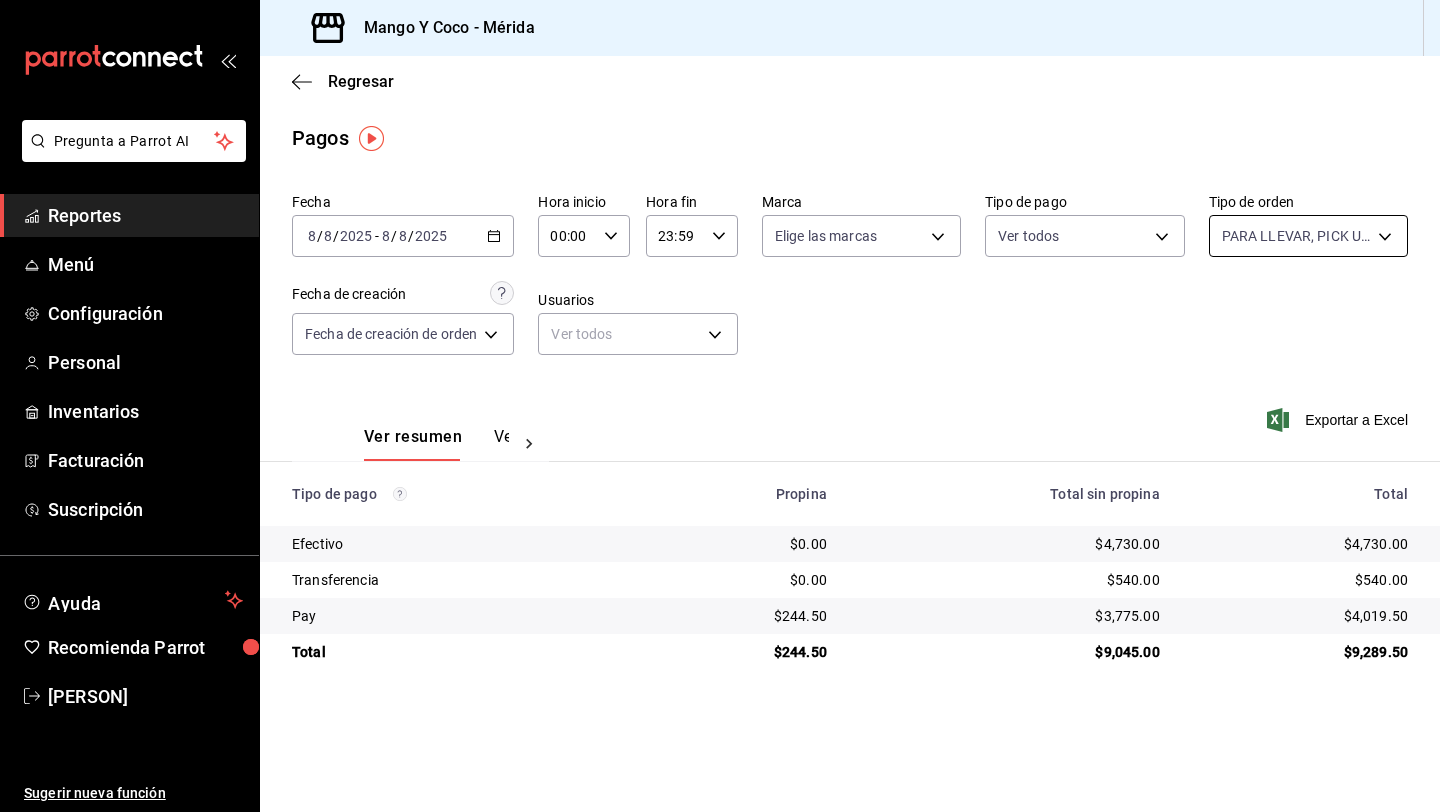 click on "Pregunta a Parrot AI Reportes   Menú   Configuración   Personal   Inventarios   Facturación   Suscripción   Ayuda Recomienda Parrot   [PERSON]   Sugerir nueva función   Sucursal: Mango Y Coco (Mérida) Regresar Pagos Fecha [DATE] [DATE] - [DATE] [DATE] Hora inicio 00:00 Hora inicio Hora fin 23:59 Hora fin Marca Elige las marcas Tipo de pago Ver todos Tipo de orden PARA LLEVAR, PICK UP, COME AQUÍ, Externo, Come Aquí, A domicilio [UUID],[UUID],[UUID],EXTERNAL,[UUID],[UUID], Fecha de creación   Fecha de creación de orden ORDER Usuarios Ver todos null Ver resumen Ver pagos Exportar a Excel Tipo de pago   Propina Total sin propina Total Efectivo $0.00 $4,730.00 $4,730.00 Transferencia $0.00 $540.00 $540.00 Pay $244.50 $3,775.00 $4,019.50 Total $244.50 $9,045.00 $9,289.50 Pregunta a Parrot AI Reportes   Menú   Configuración" at bounding box center [720, 406] 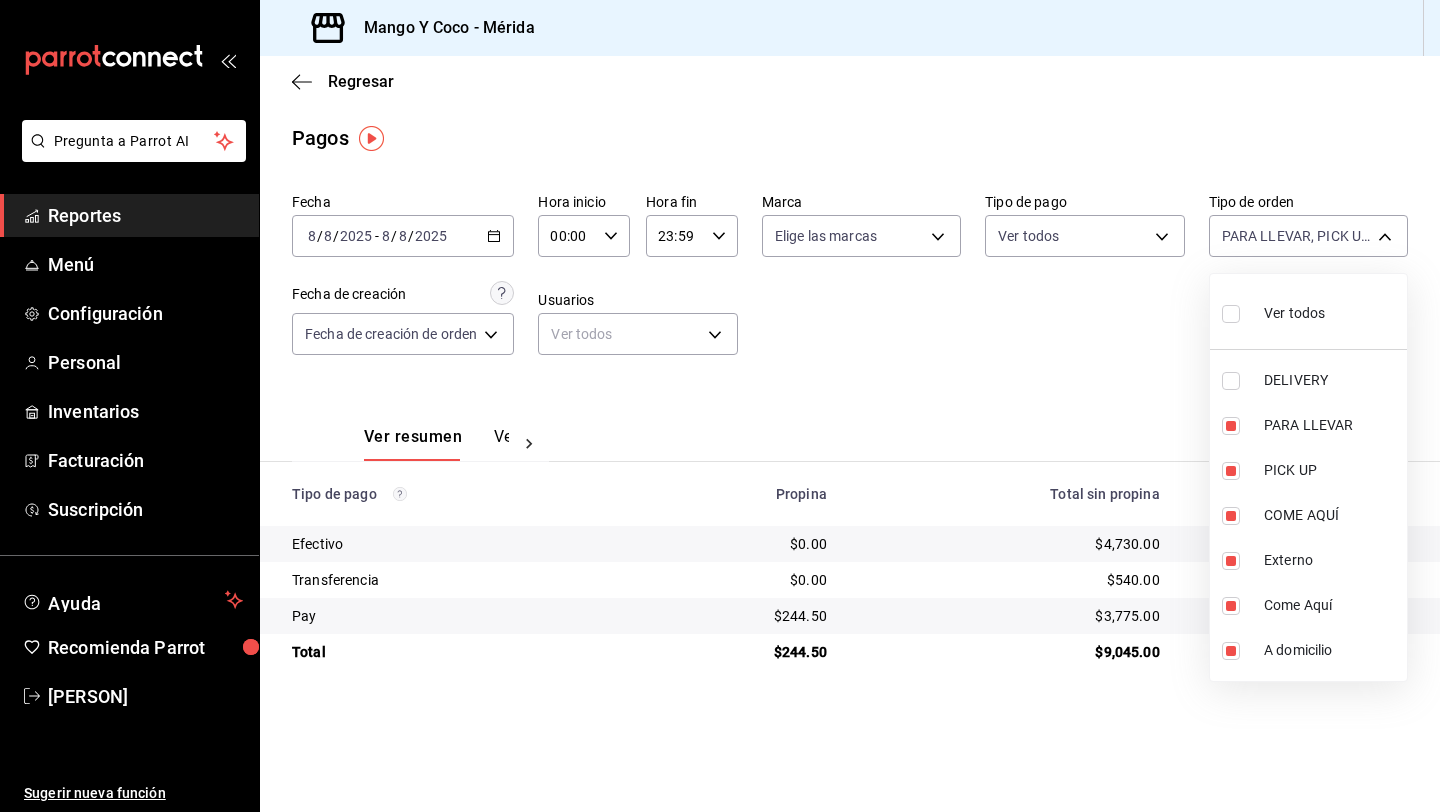 click at bounding box center (720, 406) 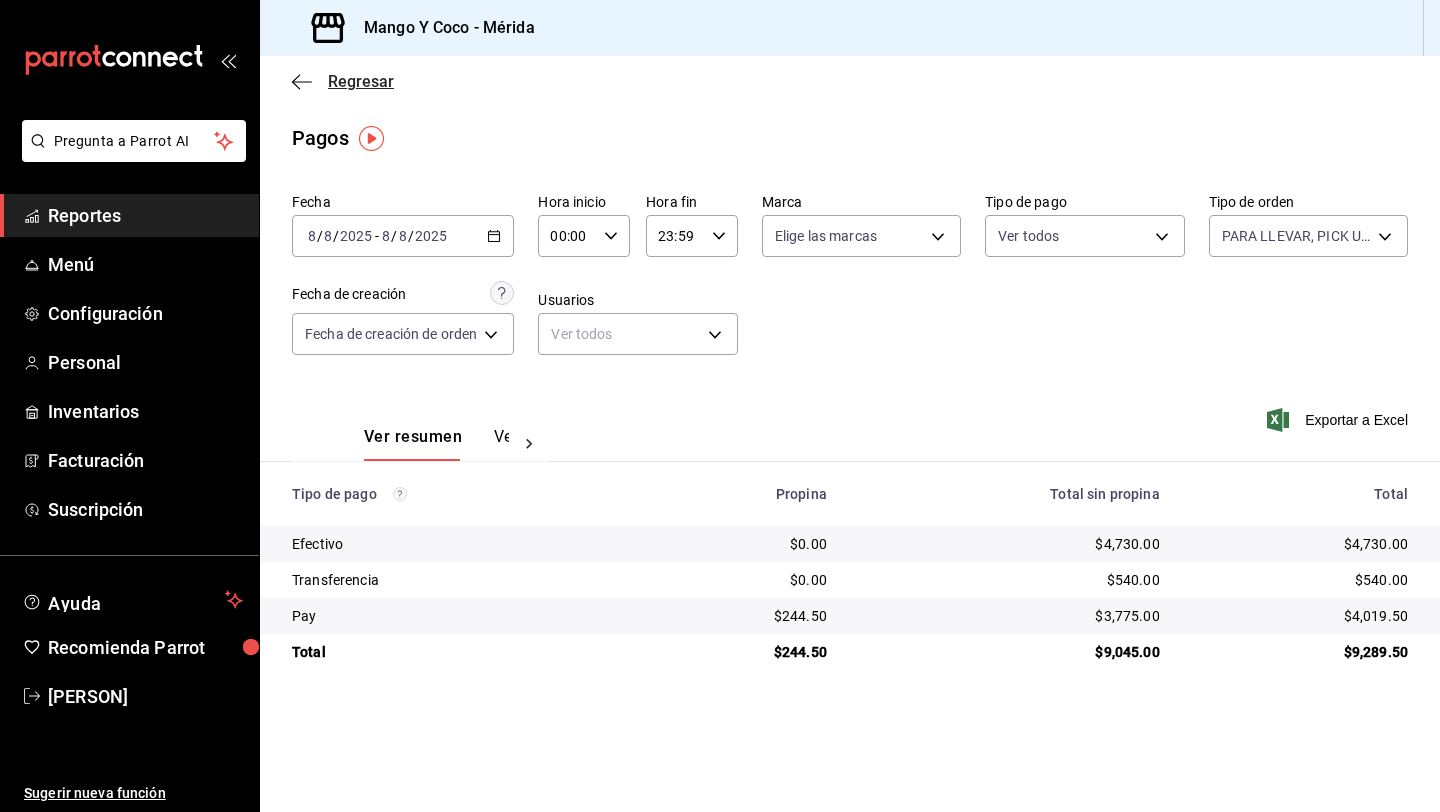 click 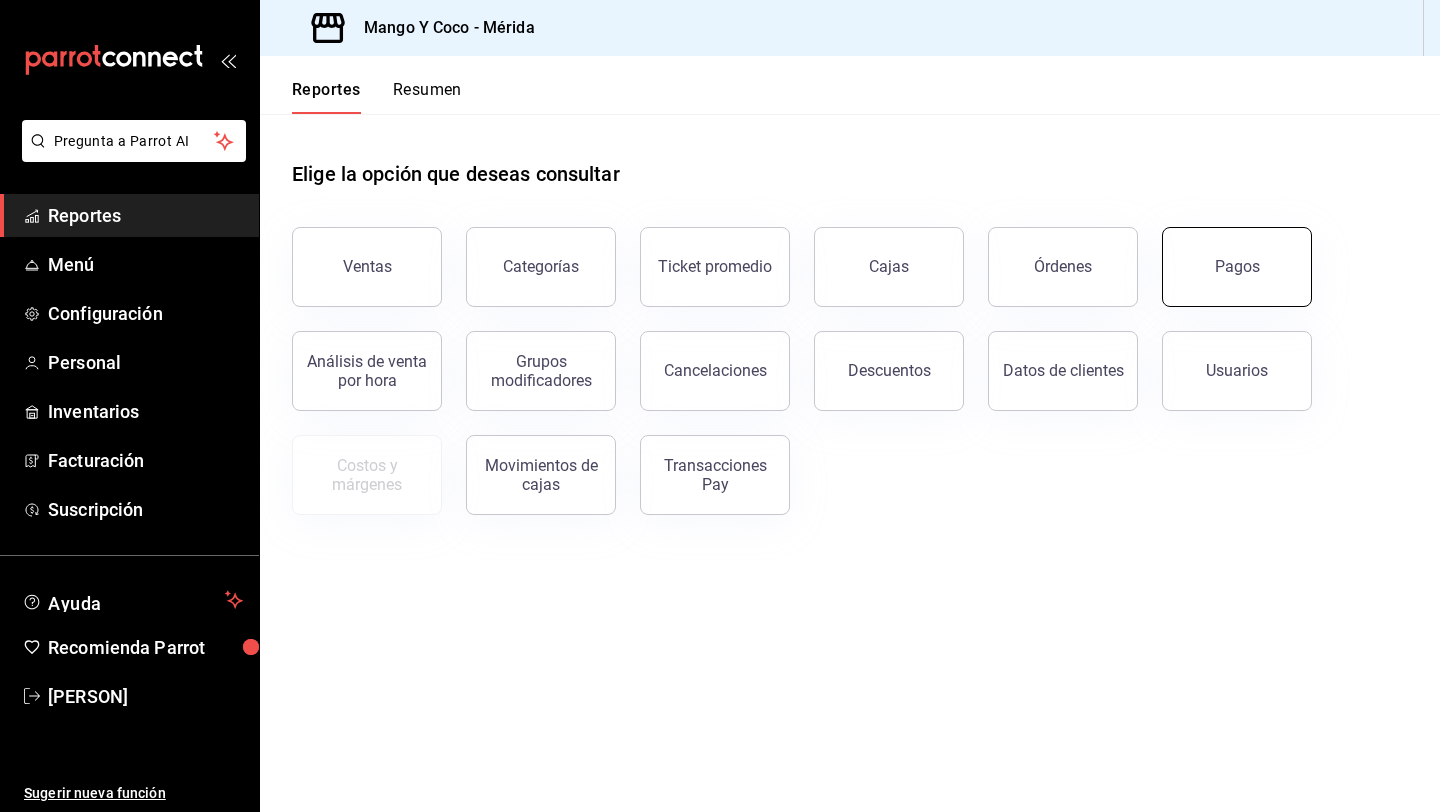 click on "Pagos" at bounding box center [1237, 266] 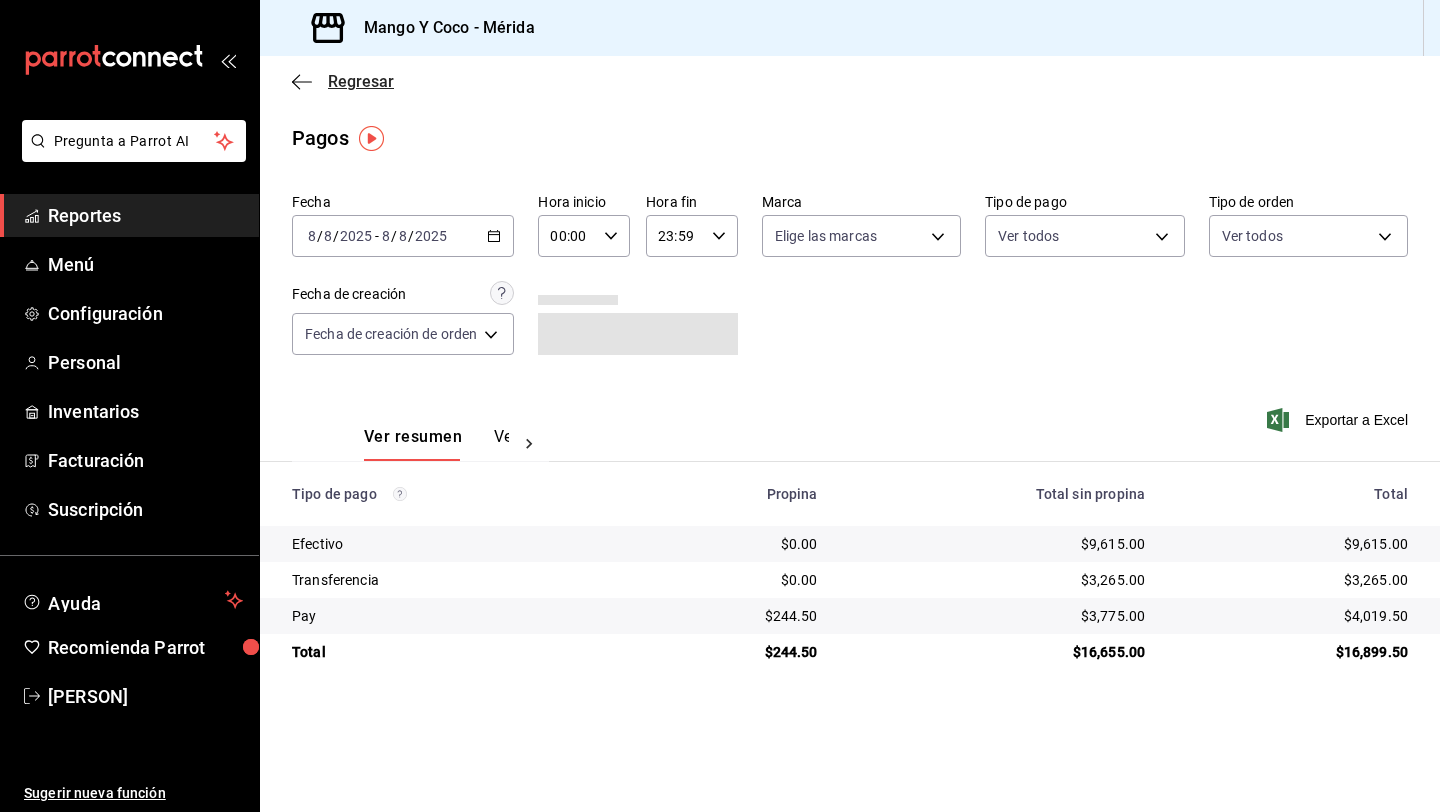 click 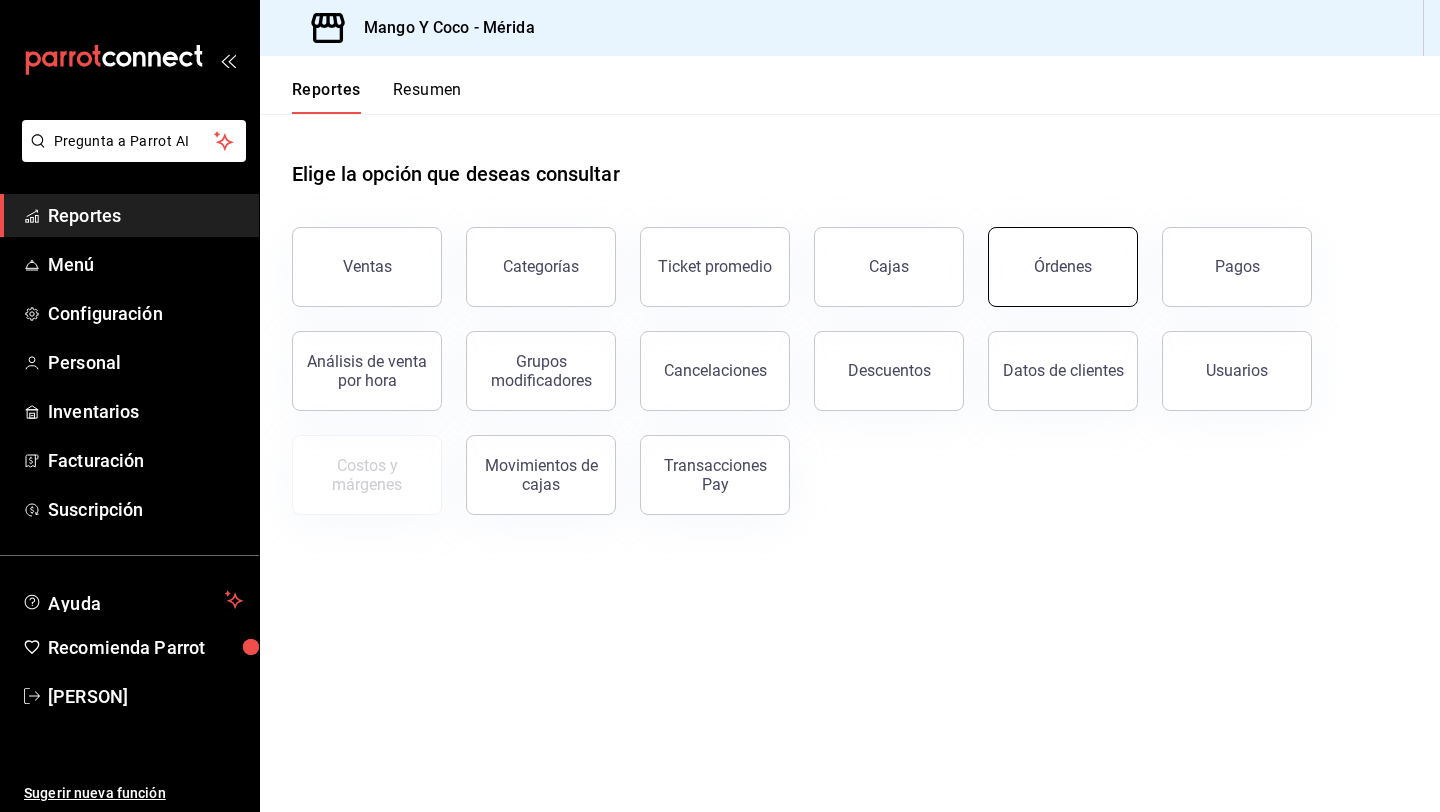 click on "Órdenes" at bounding box center (1051, 255) 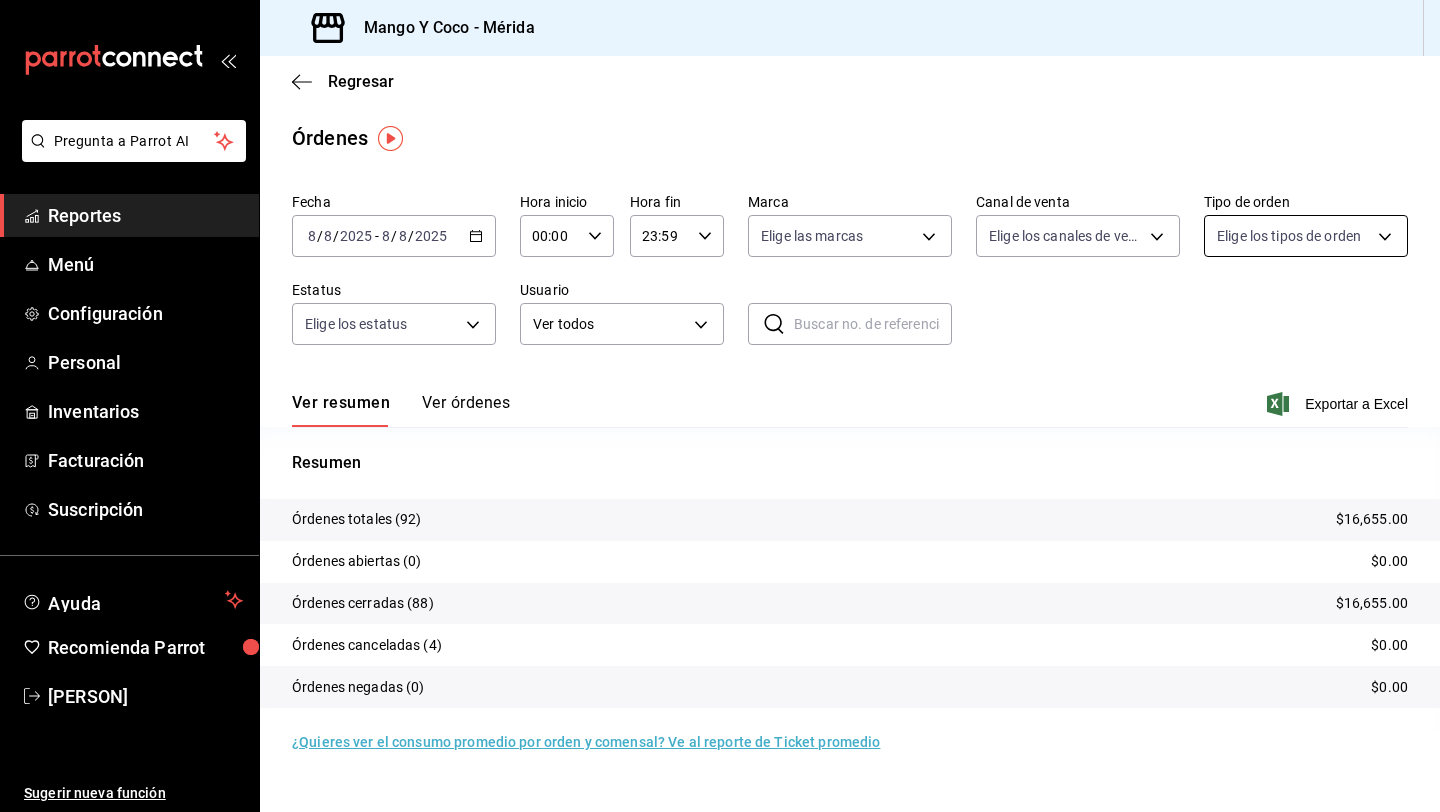 click on "Pregunta a Parrot AI Reportes   Menú   Configuración   Personal   Inventarios   Facturación   Suscripción   Ayuda Recomienda Parrot   [FIRST] [LAST]   Sugerir nueva función   Sucursal: Mango Y Coco ([CITY]) Regresar Órdenes Fecha [DATE] [DATE] - [DATE] [DATE] Hora inicio [TIME] Hora inicio Hora fin [TIME] Hora fin Marca Elige las marcas Canal de venta Elige los canales de venta Tipo de orden Elige los tipos de orden Estatus Elige los estatus Usuario Ver todos ALL ​ ​ Ver resumen Ver órdenes Exportar a Excel Resumen Órdenes totales (92) $16,655.00 Órdenes abiertas (0) $0.00 Órdenes cerradas (88) $16,655.00 Órdenes canceladas (4) $0.00 Órdenes negadas (0) $0.00 ¿Quieres ver el consumo promedio por orden y comensal? Ve al reporte de Ticket promedio Pregunta a Parrot AI Reportes   Menú   Configuración   Personal   Inventarios   Facturación   Suscripción   Ayuda Recomienda Parrot   [FIRST] [LAST]   Sugerir nueva función   GANA 1 MES GRATIS EN TU SUSCRIPCIÓN AQUÍ Ir a video" at bounding box center [720, 406] 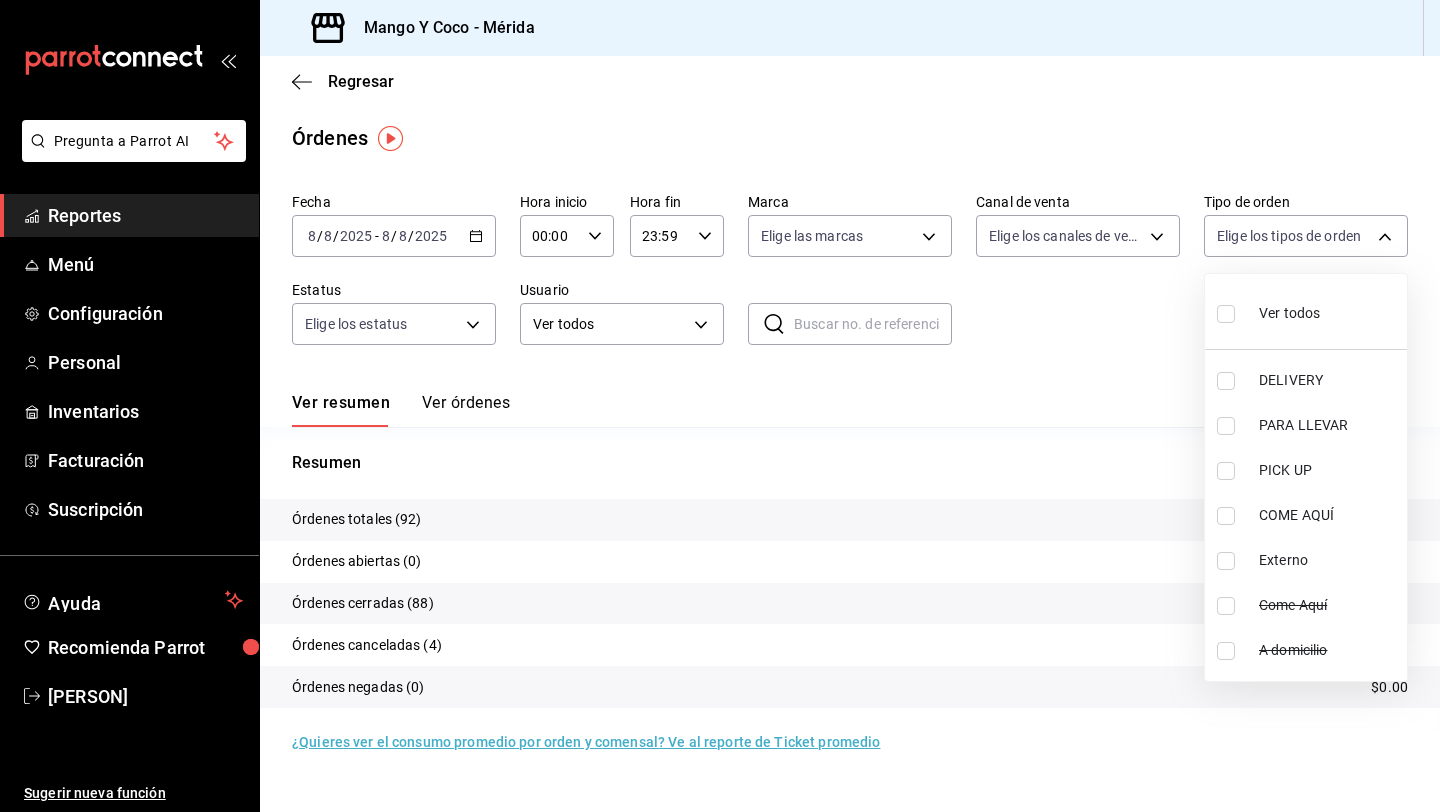 click at bounding box center (1226, 381) 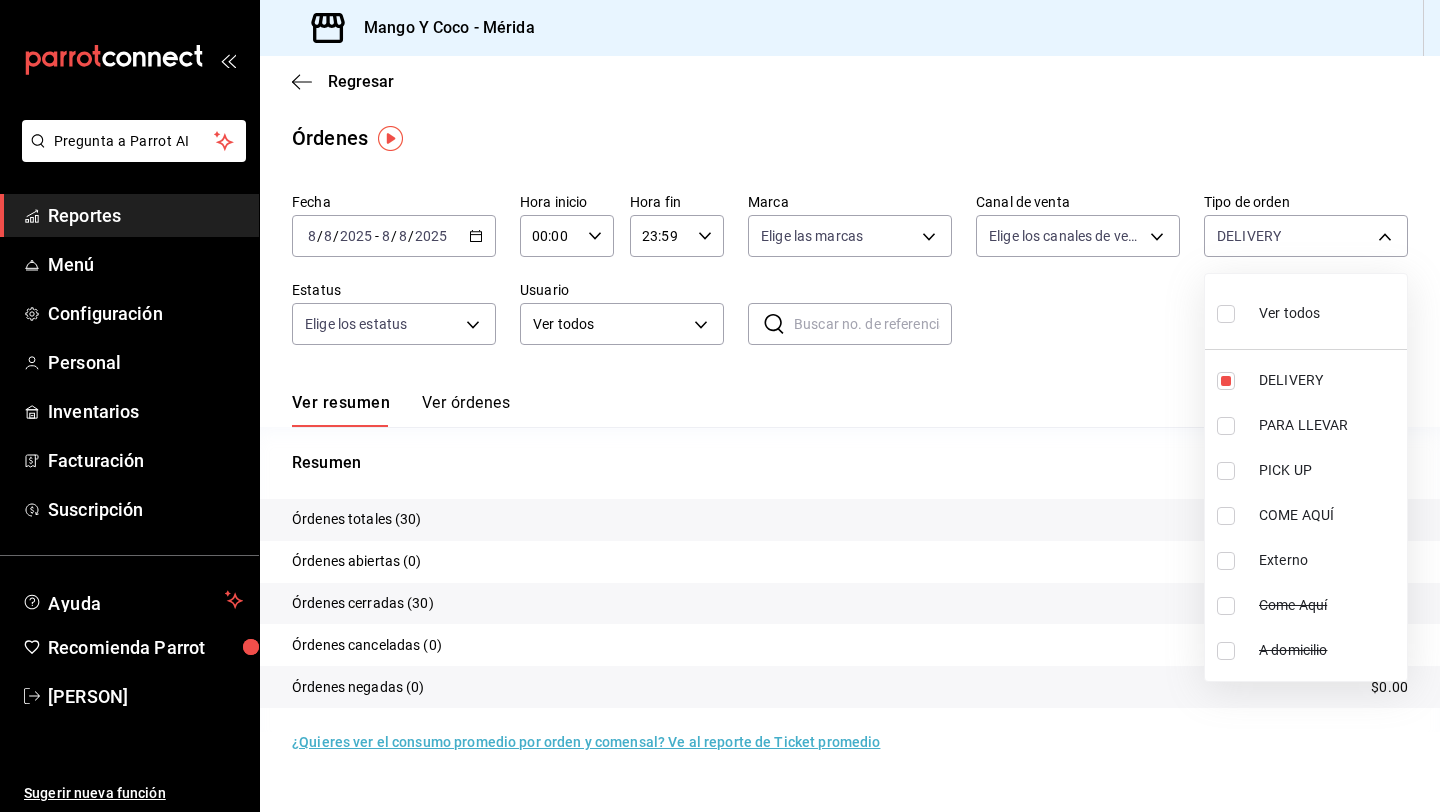 click at bounding box center (720, 406) 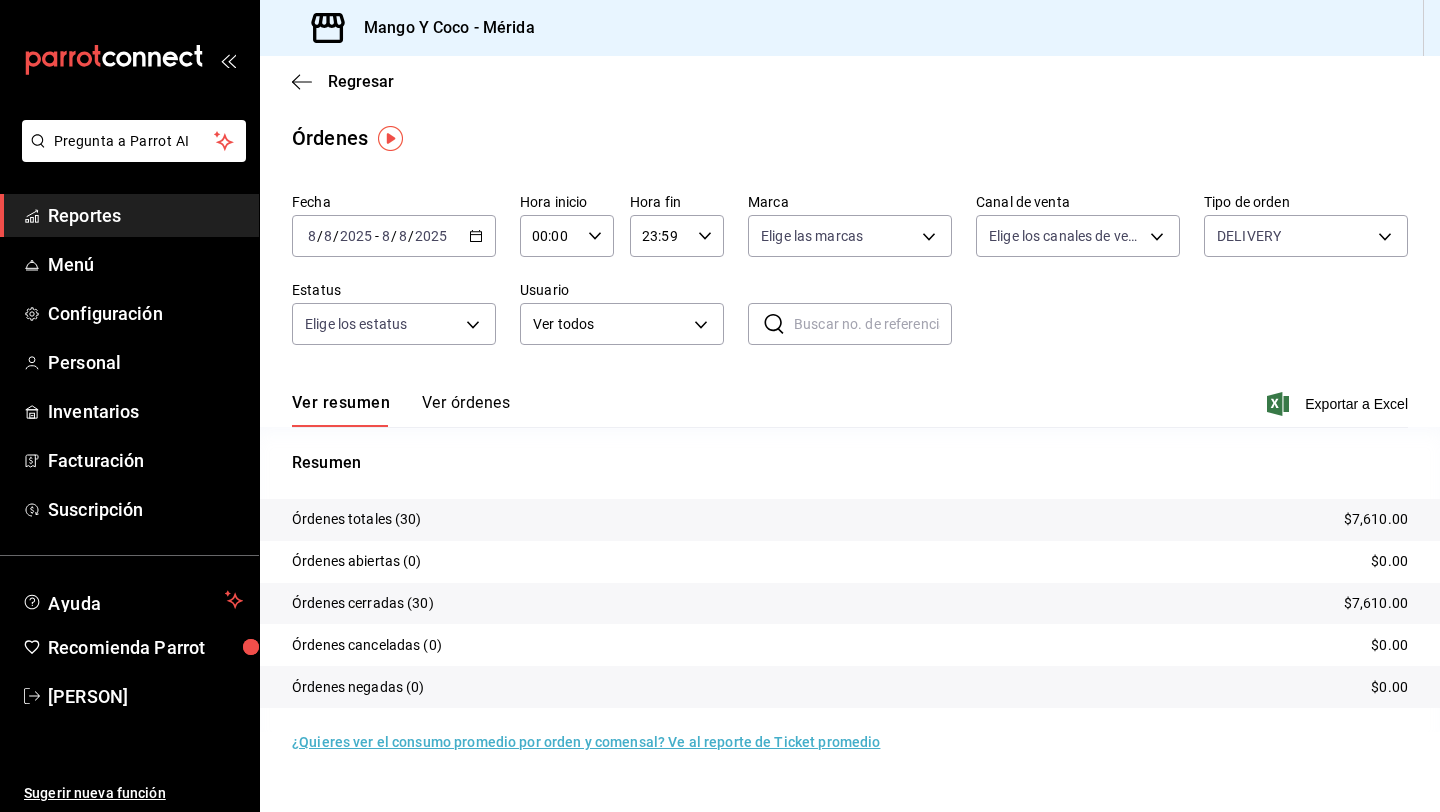 click on "Ver órdenes" at bounding box center [466, 410] 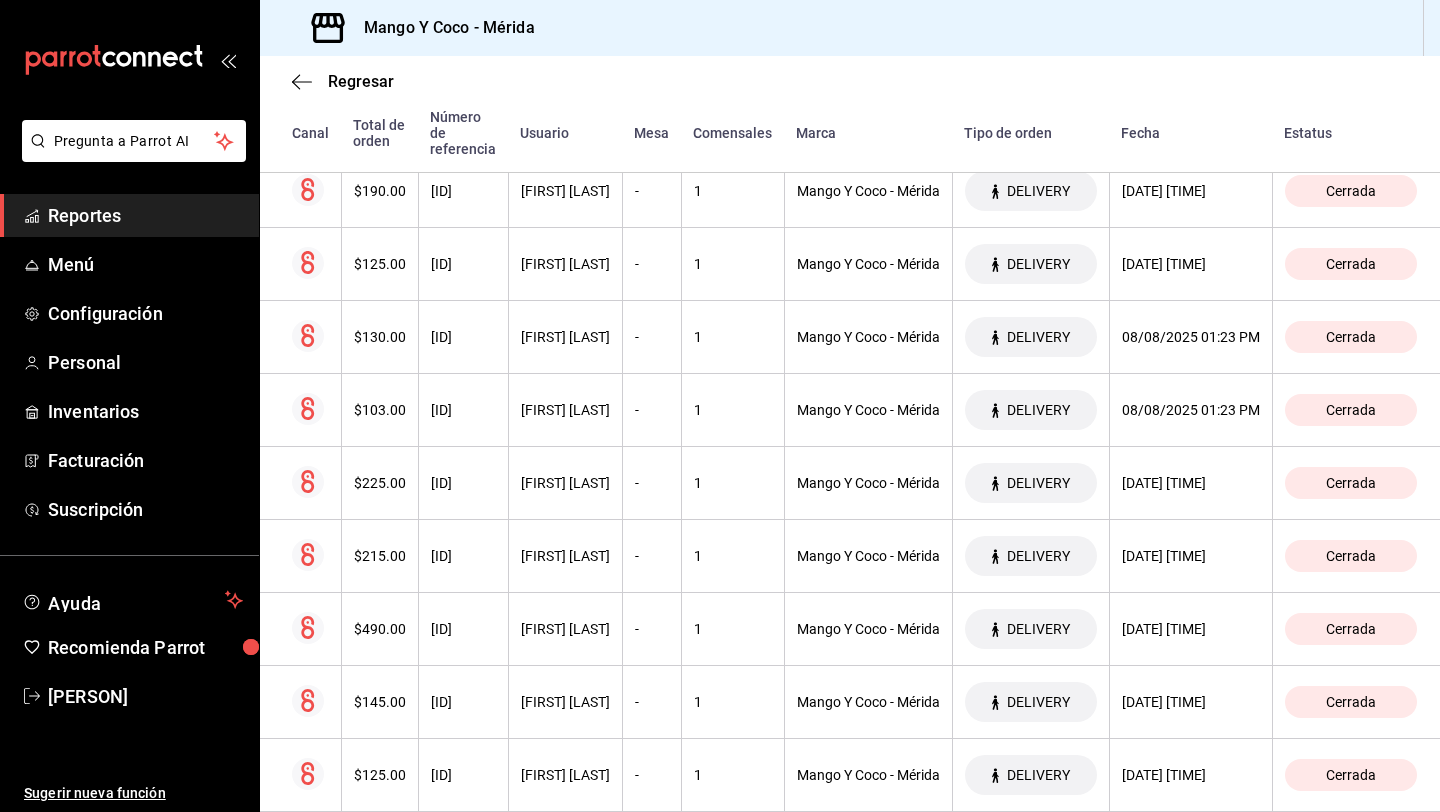 scroll, scrollTop: 1947, scrollLeft: 0, axis: vertical 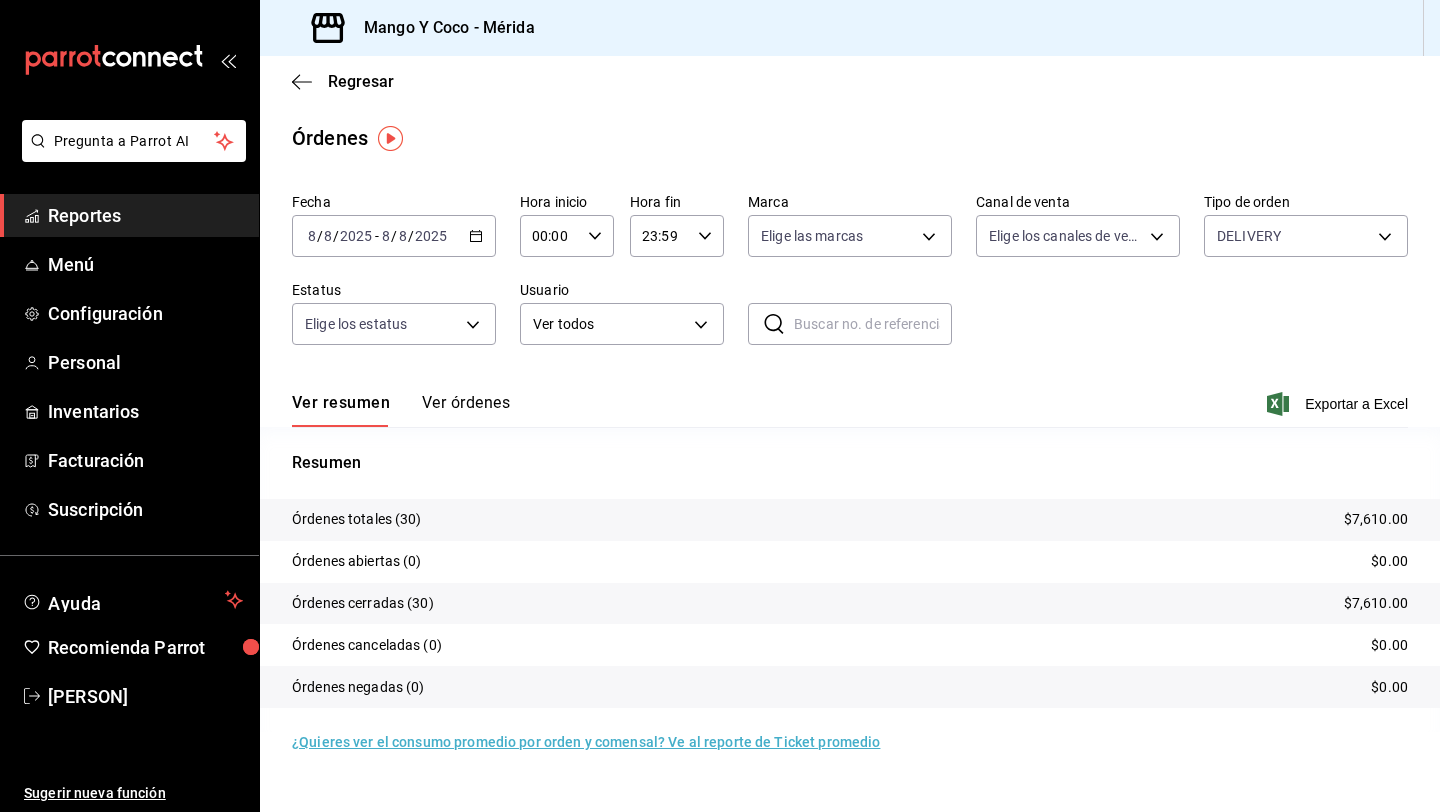 click on "Ver órdenes" at bounding box center [466, 410] 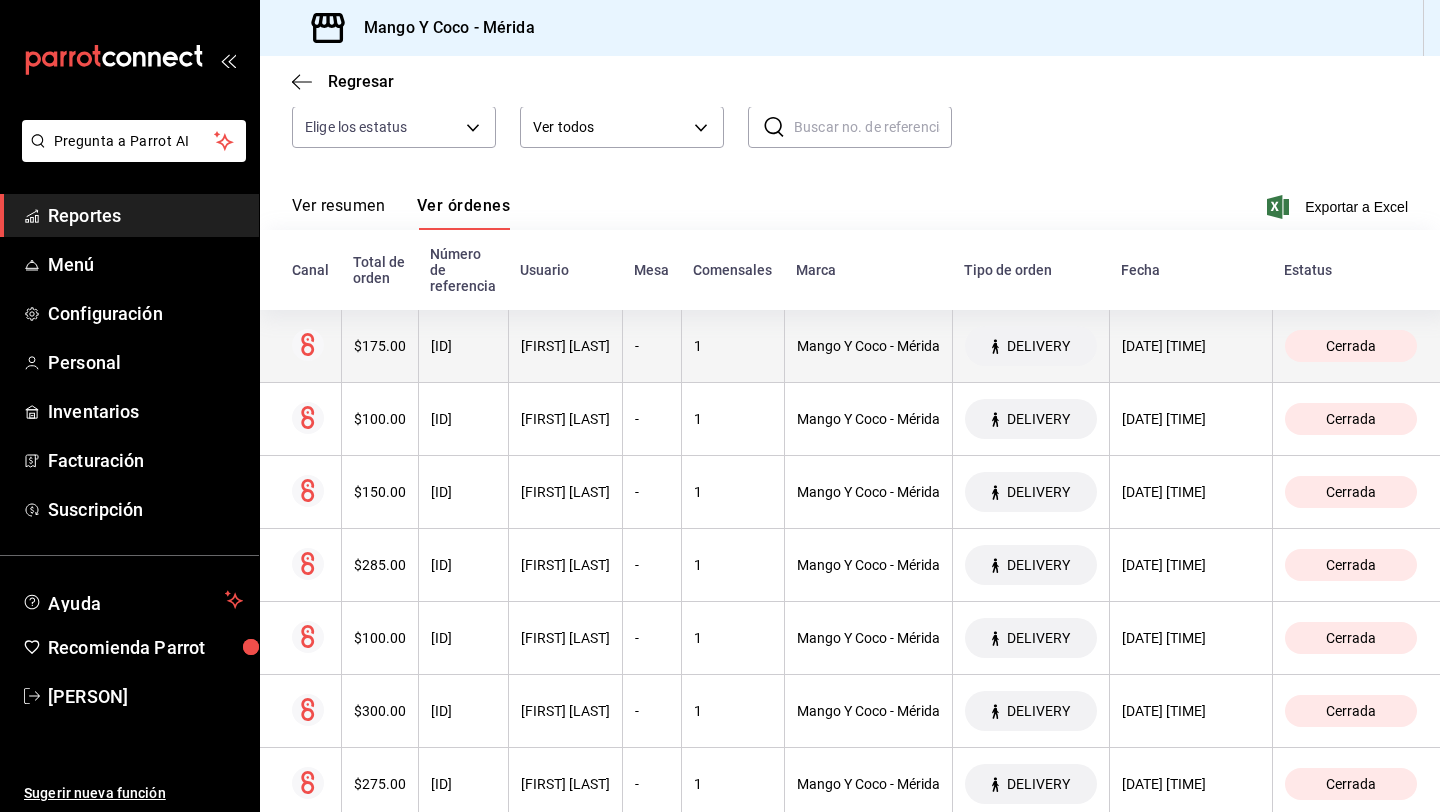 scroll, scrollTop: 177, scrollLeft: 0, axis: vertical 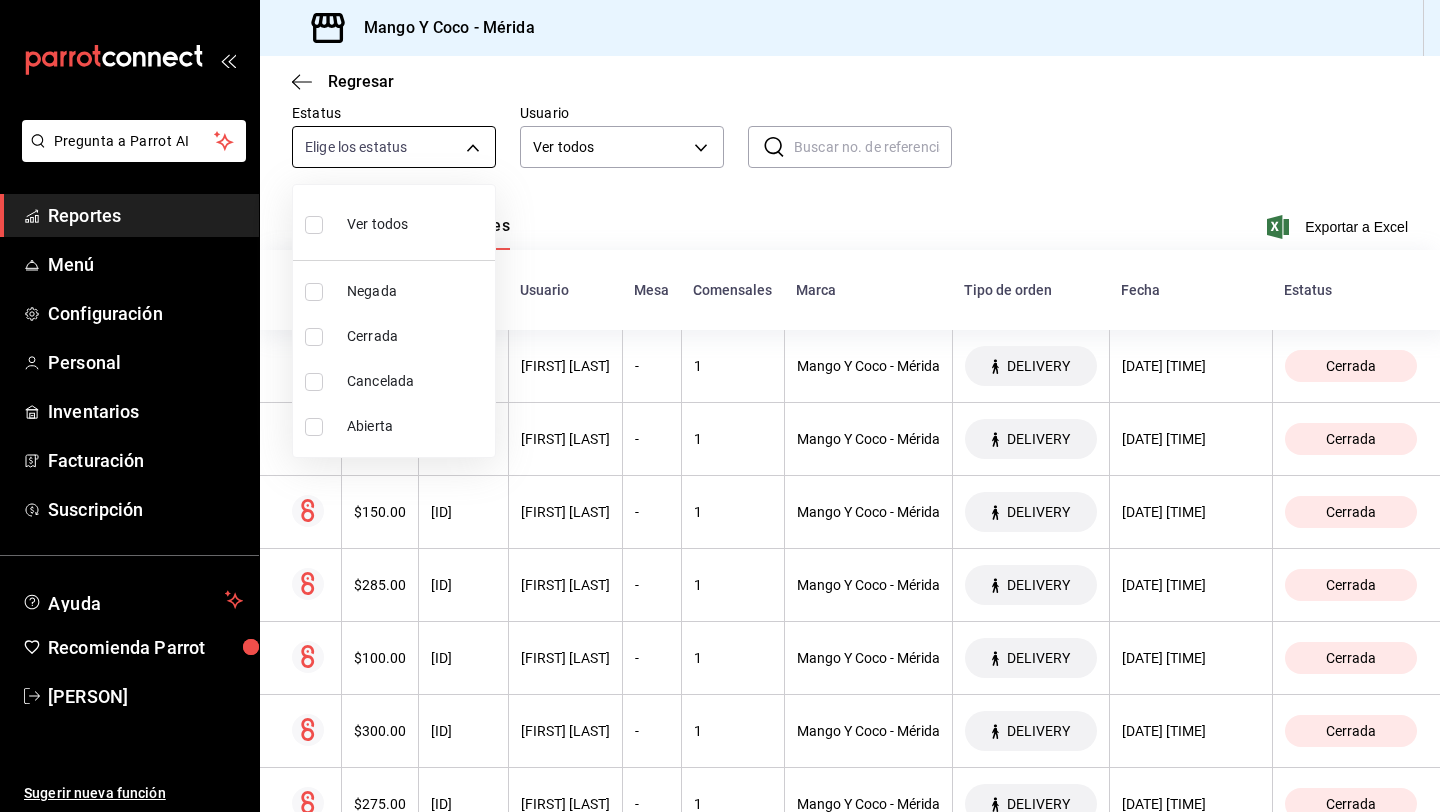 click on "Pregunta a Parrot AI Reportes   Menú   Configuración   Personal   Inventarios   Facturación   Suscripción   Ayuda Recomienda Parrot   [PERSON]   Sugerir nueva función   Sucursal: Mango Y Coco (Mérida) Regresar Órdenes Fecha [DATE] [DATE] - [DATE] [DATE] Hora inicio 00:00 Hora inicio Hora fin 23:59 Hora fin Marca Elige las marcas Canal de venta Elige los canales de venta Tipo de orden DELIVERY [UUID] Estatus Elige los estatus Usuario Ver todos ALL ​ ​ Ver resumen Ver órdenes Exportar a Excel Canal Total de orden Número de referencia Usuario Mesa Comensales Marca Tipo de orden Fecha Estatus $175.00 [ID] [PERSON] - 1 Mango Y Coco - Mérida DELIVERY [DATE] [TIME] Cerrada $100.00 [ID] [PERSON] - 1 Mango Y Coco - Mérida DELIVERY [DATE] [TIME] Cerrada $150.00 [ID] [PERSON] - 1 Mango Y Coco - Mérida DELIVERY [DATE] [TIME] Cerrada $285.00 [ID] [PERSON] - 1 DELIVERY Cerrada" at bounding box center (720, 406) 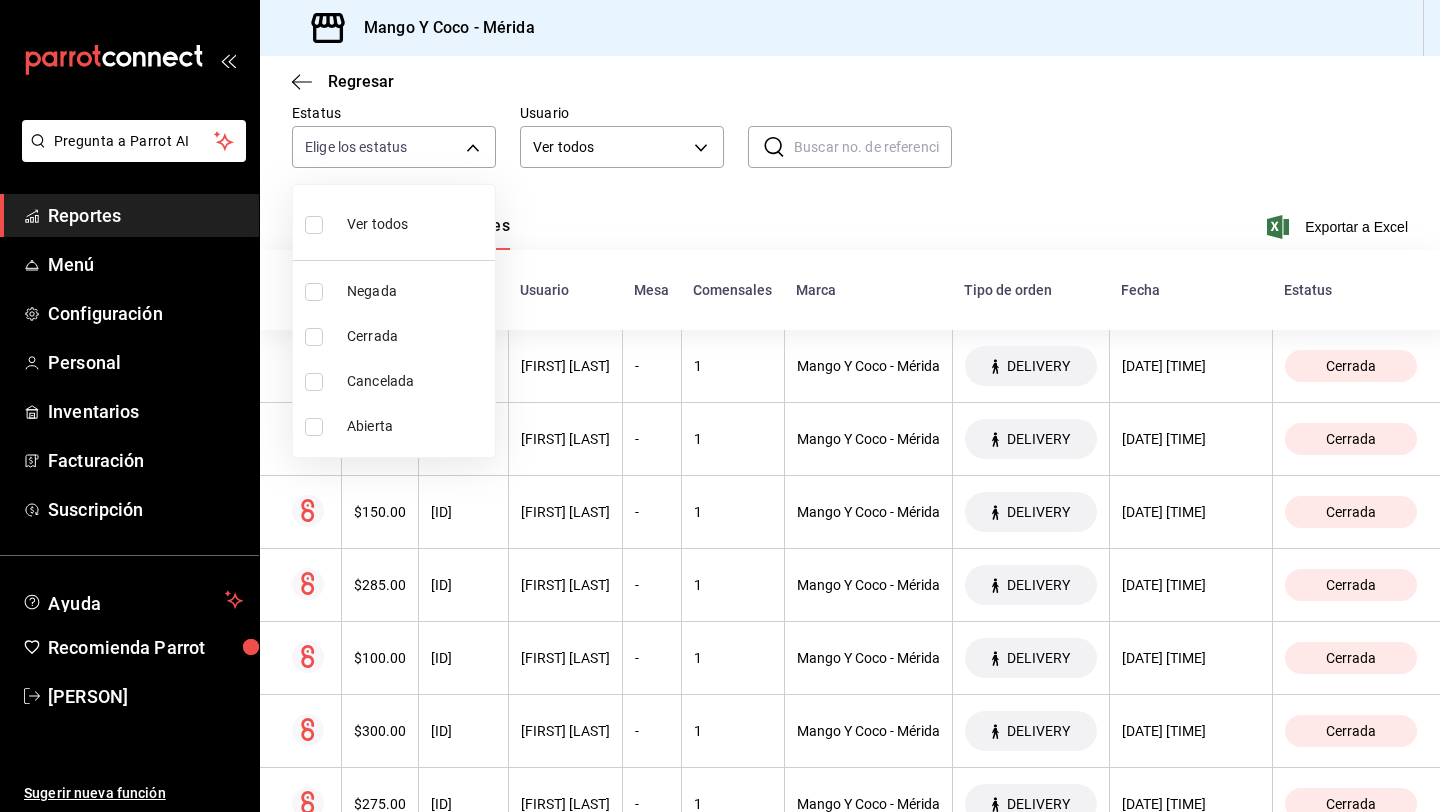 click at bounding box center (314, 427) 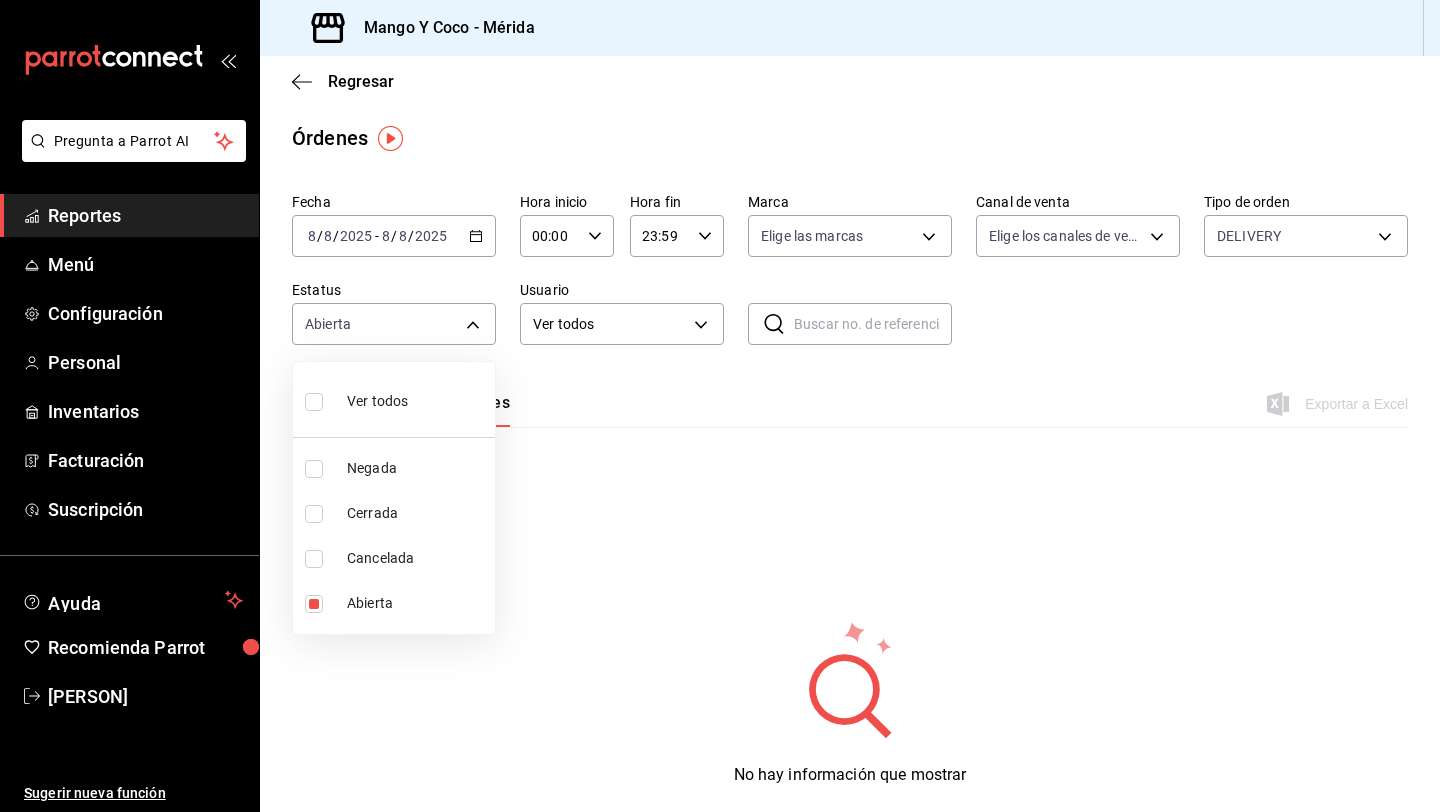 click at bounding box center (720, 406) 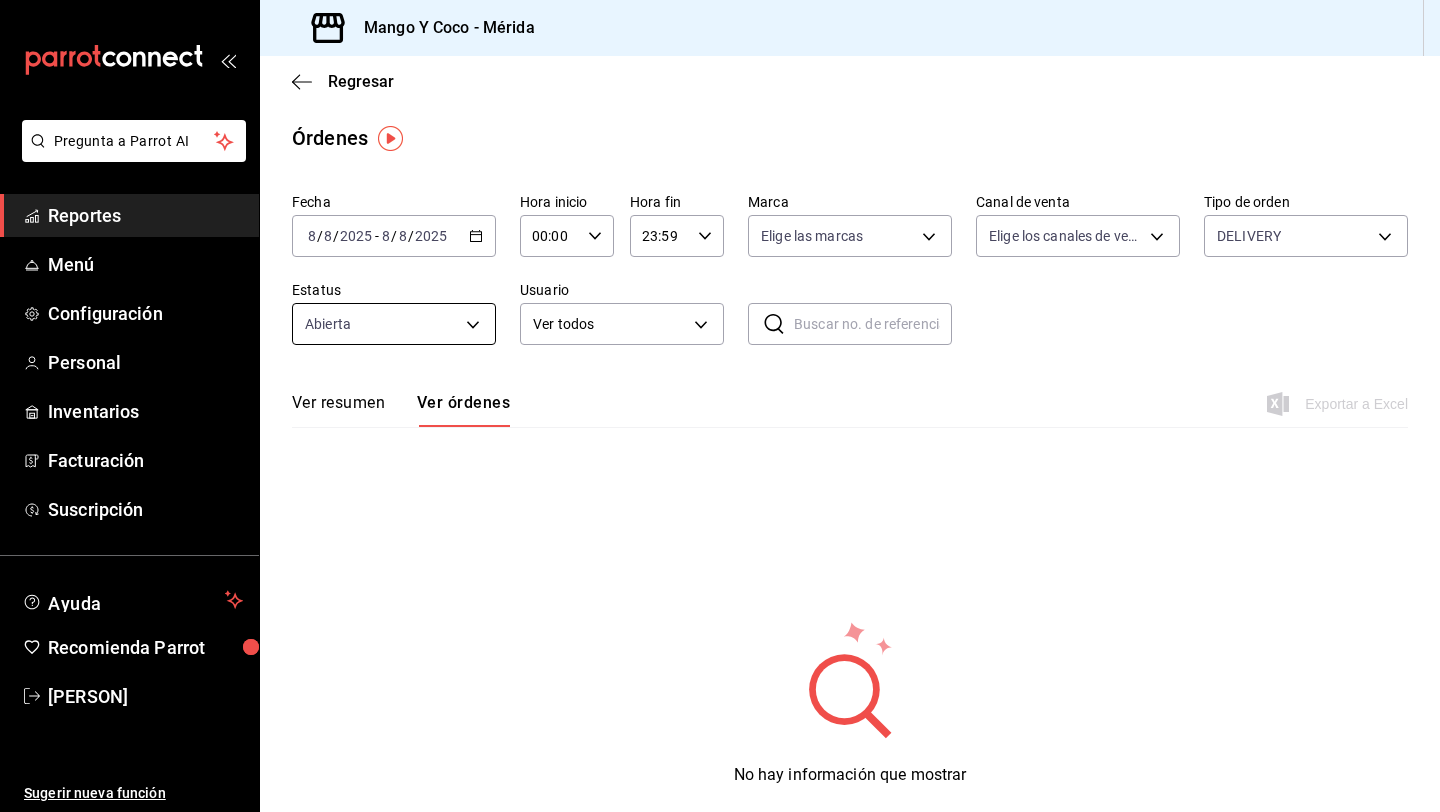 click on "Pregunta a Parrot AI Reportes   Menú   Configuración   Personal   Inventarios   Facturación   Suscripción   Ayuda Recomienda Parrot   [PERSON]   Sugerir nueva función   Sucursal: Mango Y Coco (Mérida) Regresar Órdenes Fecha [DATE] [DATE] - [DATE] [DATE] Hora inicio 00:00 Hora inicio Hora fin 23:59 Hora fin Marca Elige las marcas Canal de venta Elige los canales de venta Tipo de orden DELIVERY [UUID] Estatus Abierta OPEN Usuario Ver todos ALL ​ ​ Ver resumen Ver órdenes Exportar a Excel No hay información que mostrar Pregunta a Parrot AI Reportes   Menú   Configuración   Personal   Inventarios   Facturación   Suscripción   Ayuda Recomienda Parrot   [PERSON]   Sugerir nueva función   GANA 1 MES GRATIS EN TU SUSCRIPCIÓN AQUÍ Ver video tutorial Ir a video Visitar centro de ayuda ([PHONE]) [EMAIL] Visitar centro de ayuda ([PHONE]) [EMAIL]" at bounding box center [720, 406] 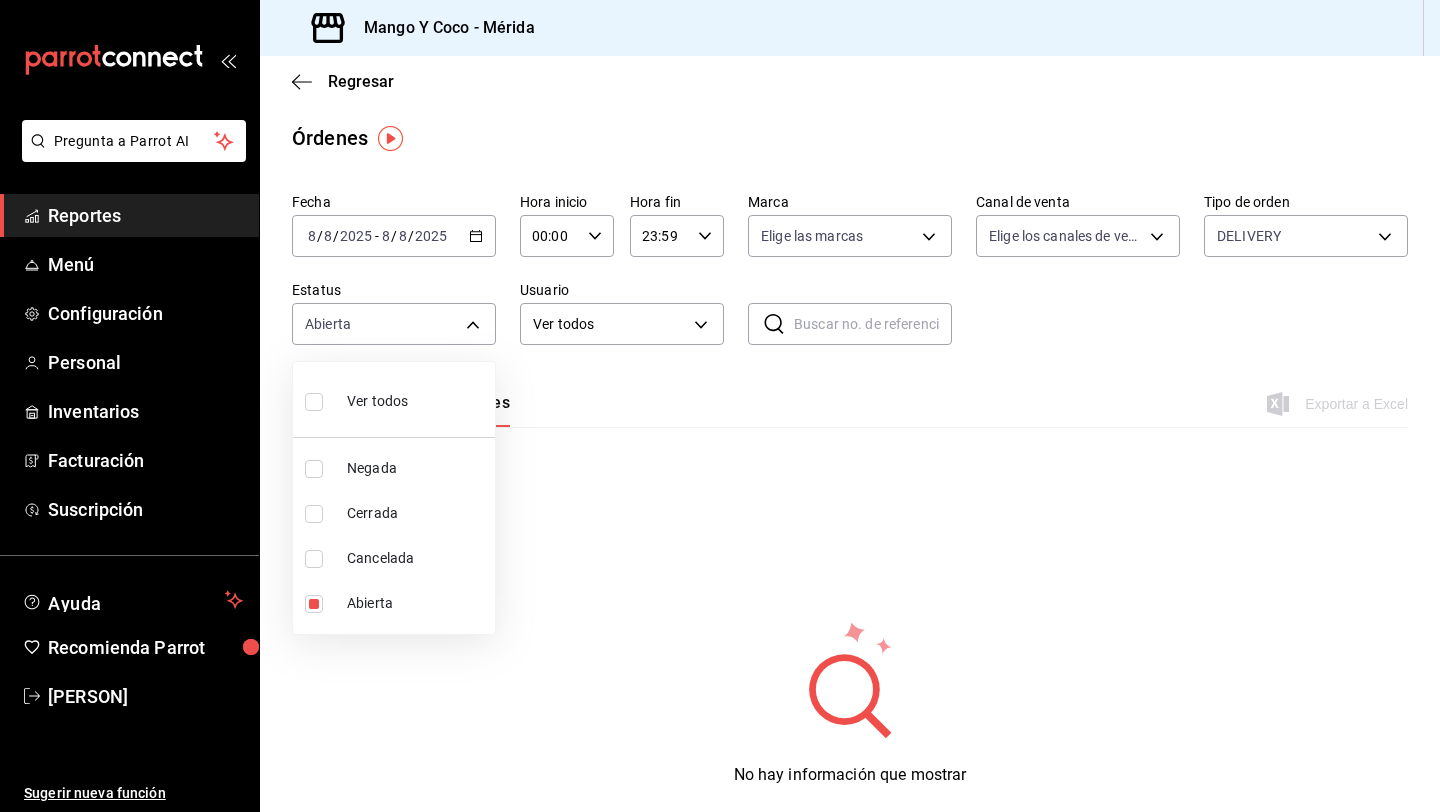 click at bounding box center [314, 402] 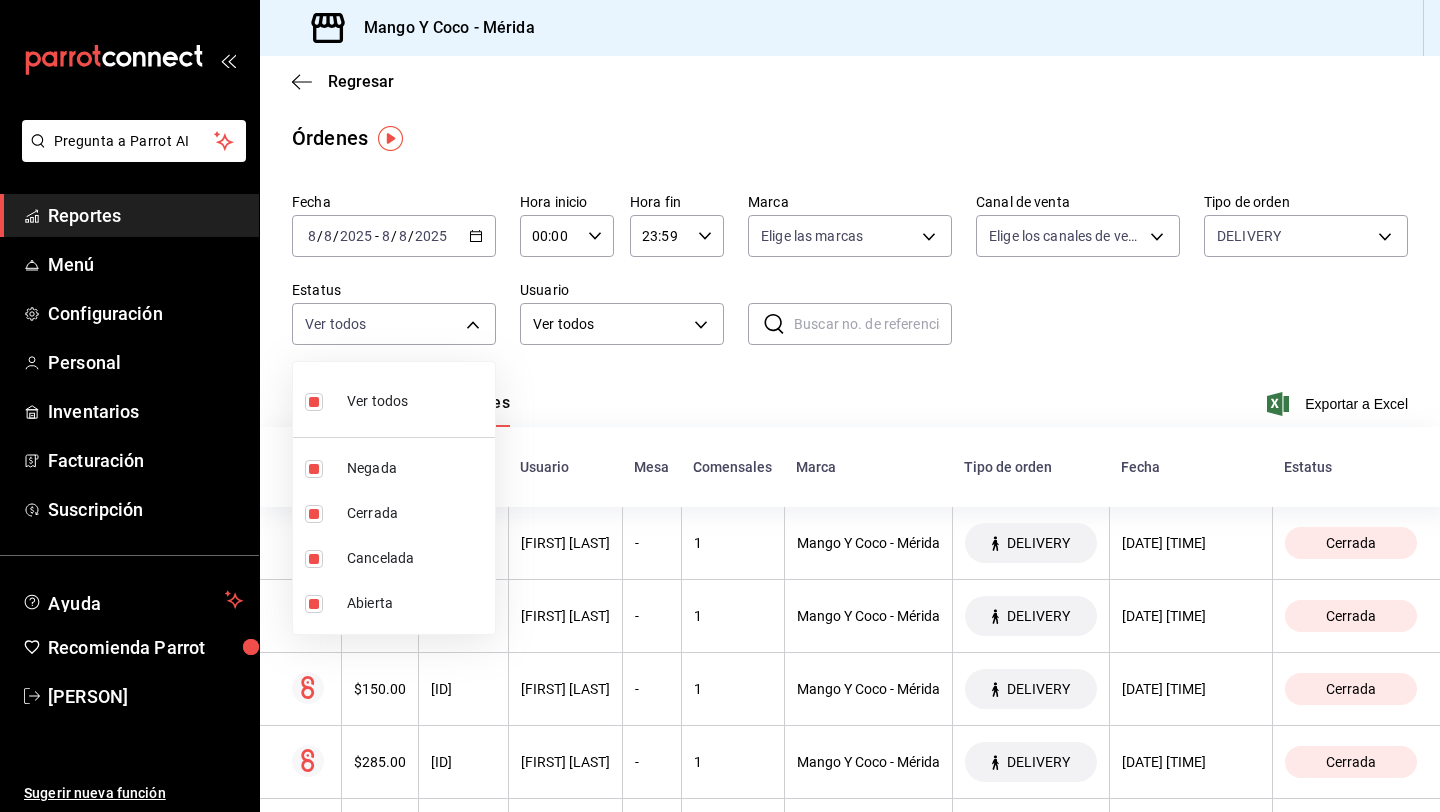 click at bounding box center [720, 406] 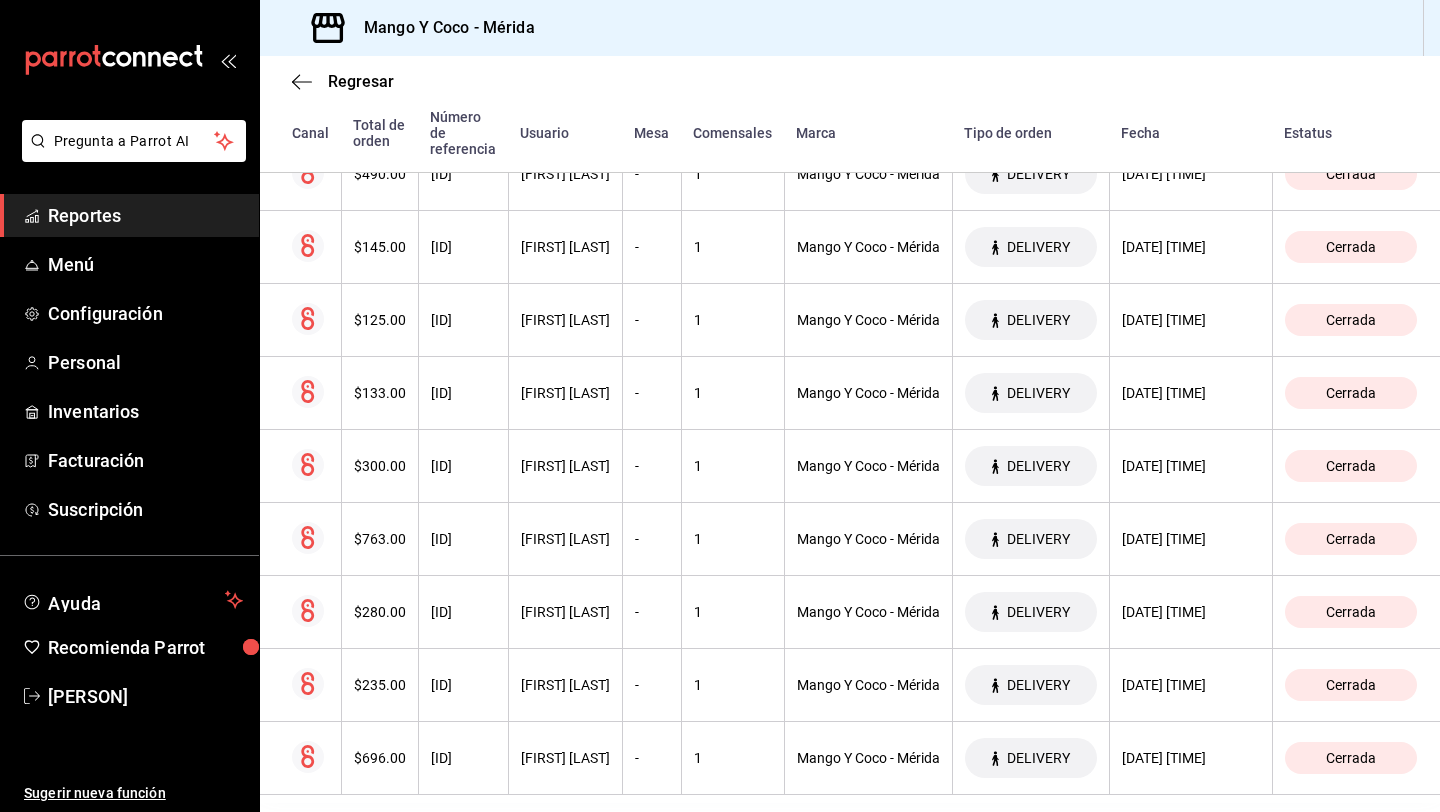 scroll, scrollTop: 1947, scrollLeft: 0, axis: vertical 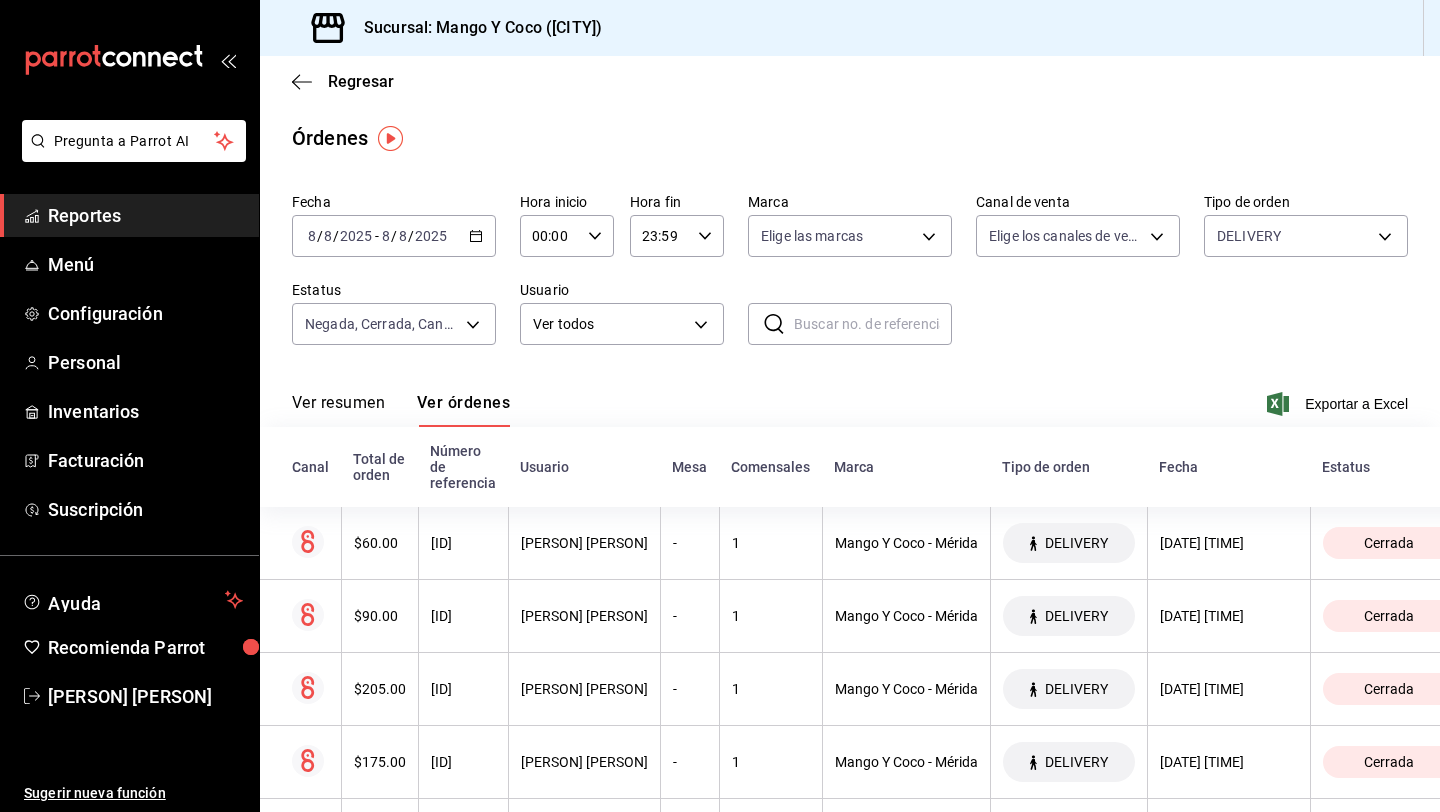 click on "Ver resumen" at bounding box center (338, 410) 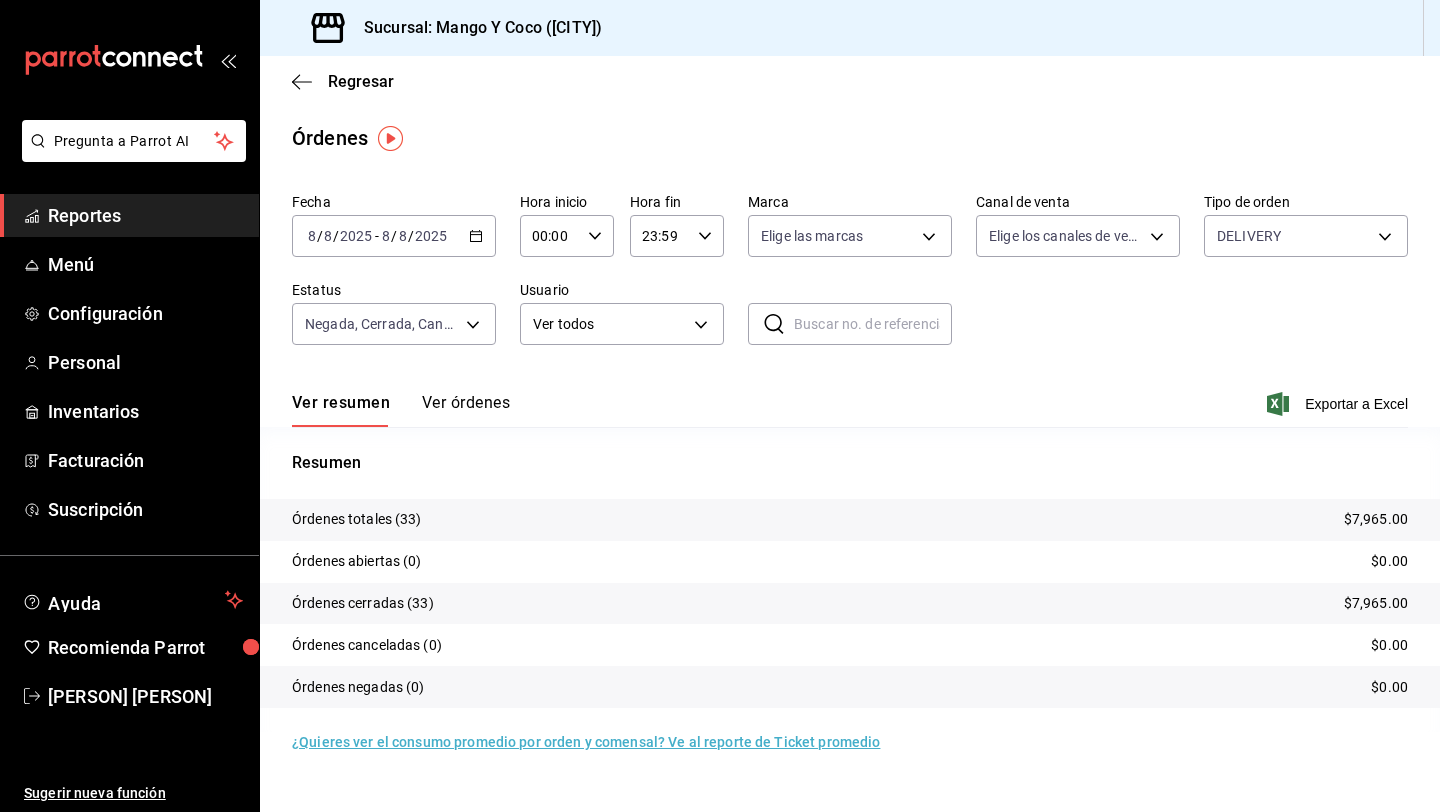 click on "Regresar" at bounding box center [850, 81] 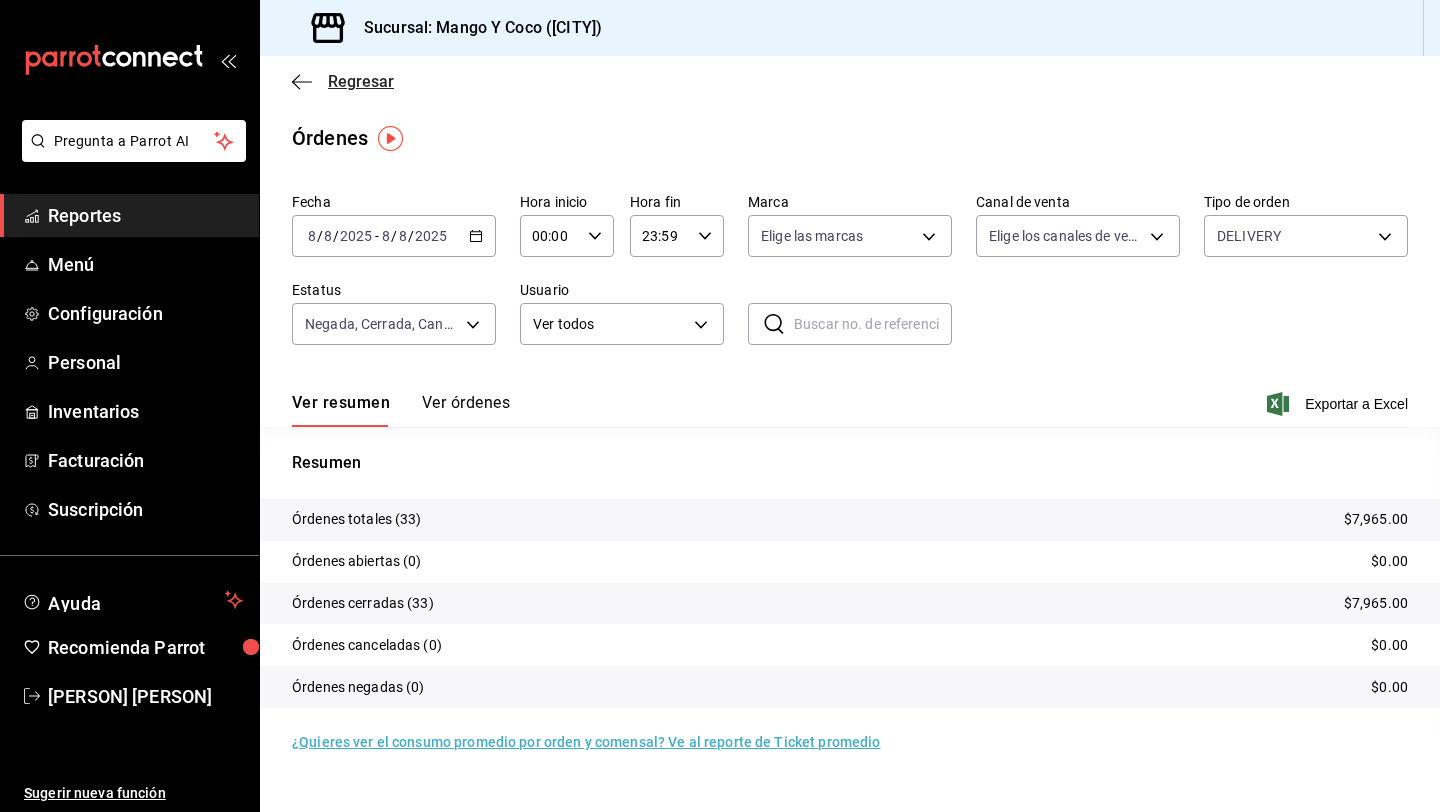click 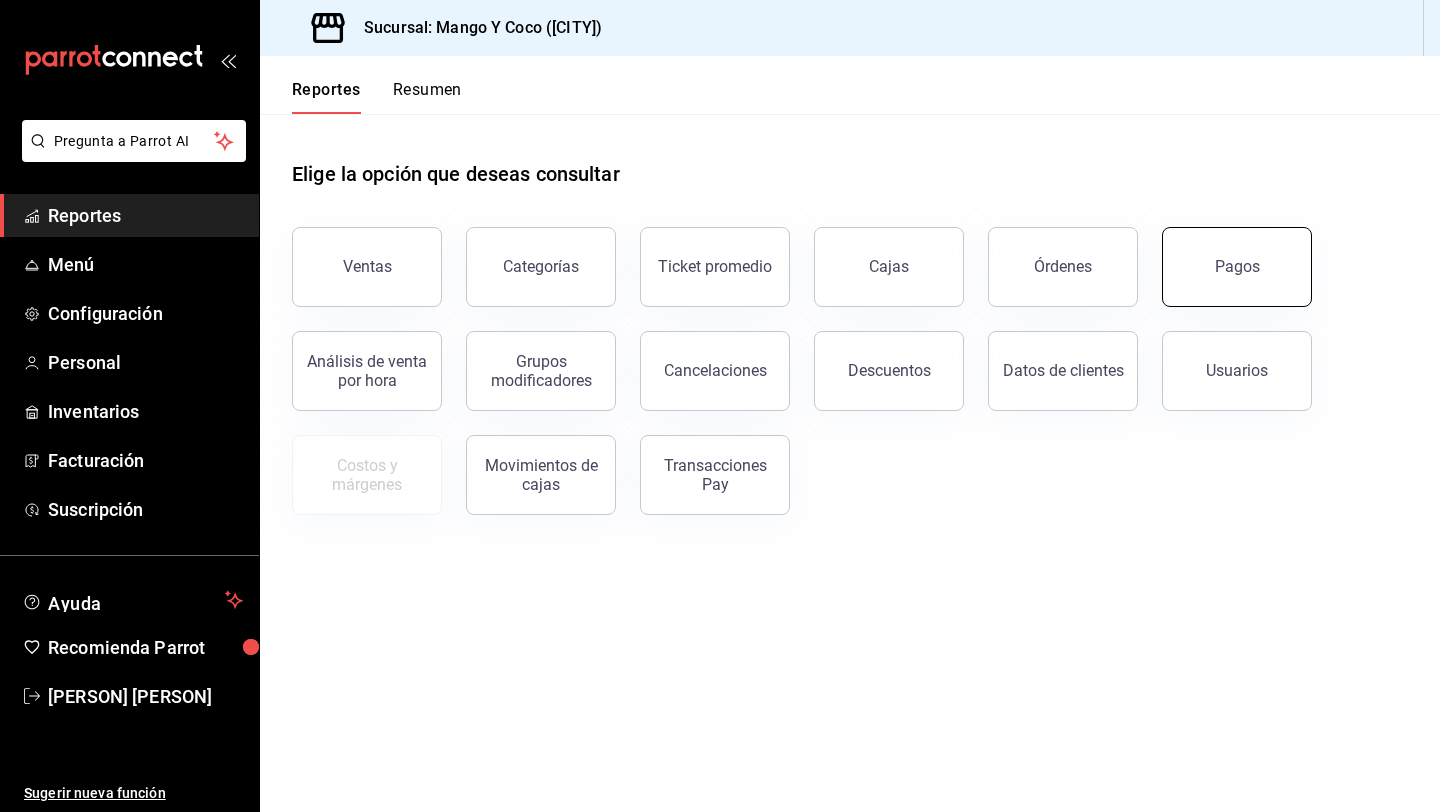 click on "Pagos" at bounding box center (1237, 267) 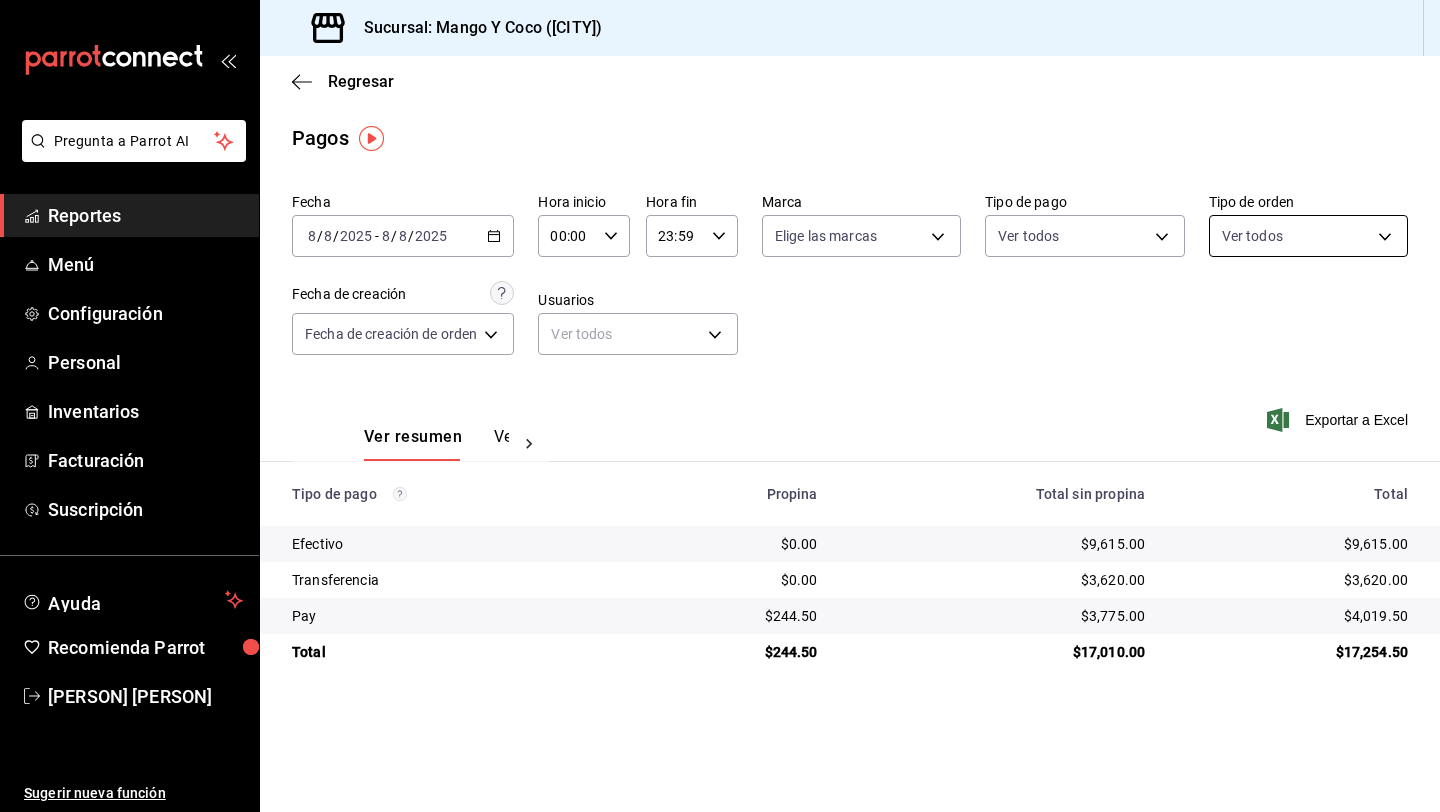 click on "Pregunta a Parrot AI Reportes   Menú   Configuración   Personal   Inventarios   Facturación   Suscripción   Ayuda Recomienda Parrot   Paola Andrade   Sugerir nueva función   Sucursal: Mango Y Coco (Mérida) Regresar Pagos Fecha 2025-08-08 8 / 8 / 2025 - 2025-08-08 8 / 8 / 2025 Hora inicio 00:00 Hora inicio Hora fin 23:59 Hora fin Marca Elige las marcas Tipo de pago Ver todos Tipo de orden Ver todos Fecha de creación   Fecha de creación de orden ORDER Usuarios Ver todos null Ver resumen Ver pagos Exportar a Excel Tipo de pago   Propina Total sin propina Total Efectivo $0.00 $9,615.00 $9,615.00 Transferencia $0.00 $3,620.00 $3,620.00 Pay $244.50 $3,775.00 $4,019.50 Total $244.50 $17,010.00 $17,254.50 Pregunta a Parrot AI Reportes   Menú   Configuración   Personal   Inventarios   Facturación   Suscripción   Ayuda Recomienda Parrot   Paola Andrade   Sugerir nueva función   GANA 1 MES GRATIS EN TU SUSCRIPCIÓN AQUÍ Ver video tutorial Ir a video Visitar centro de ayuda (81) 2046 6363 (81) 2046 6363" at bounding box center [720, 406] 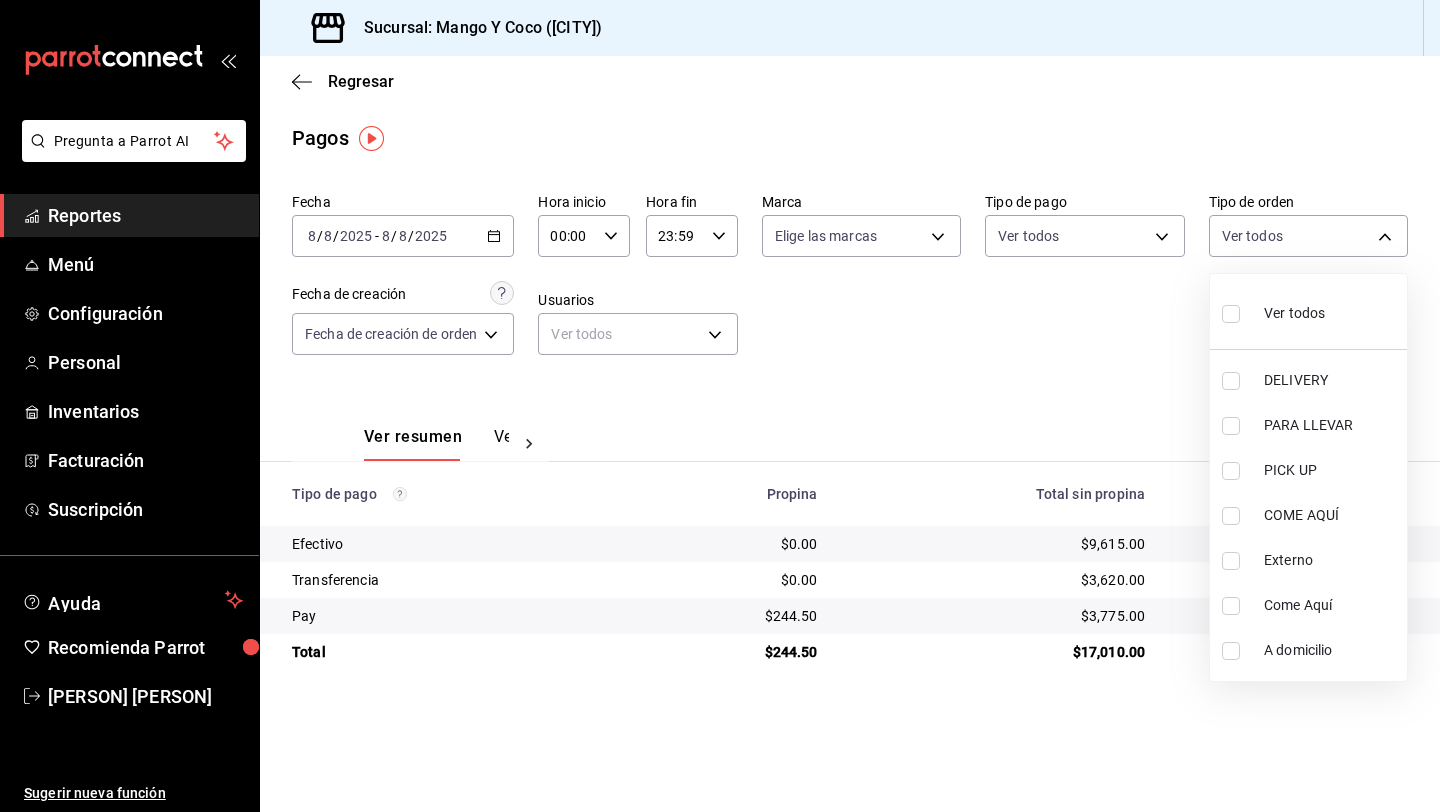 click at bounding box center [1231, 381] 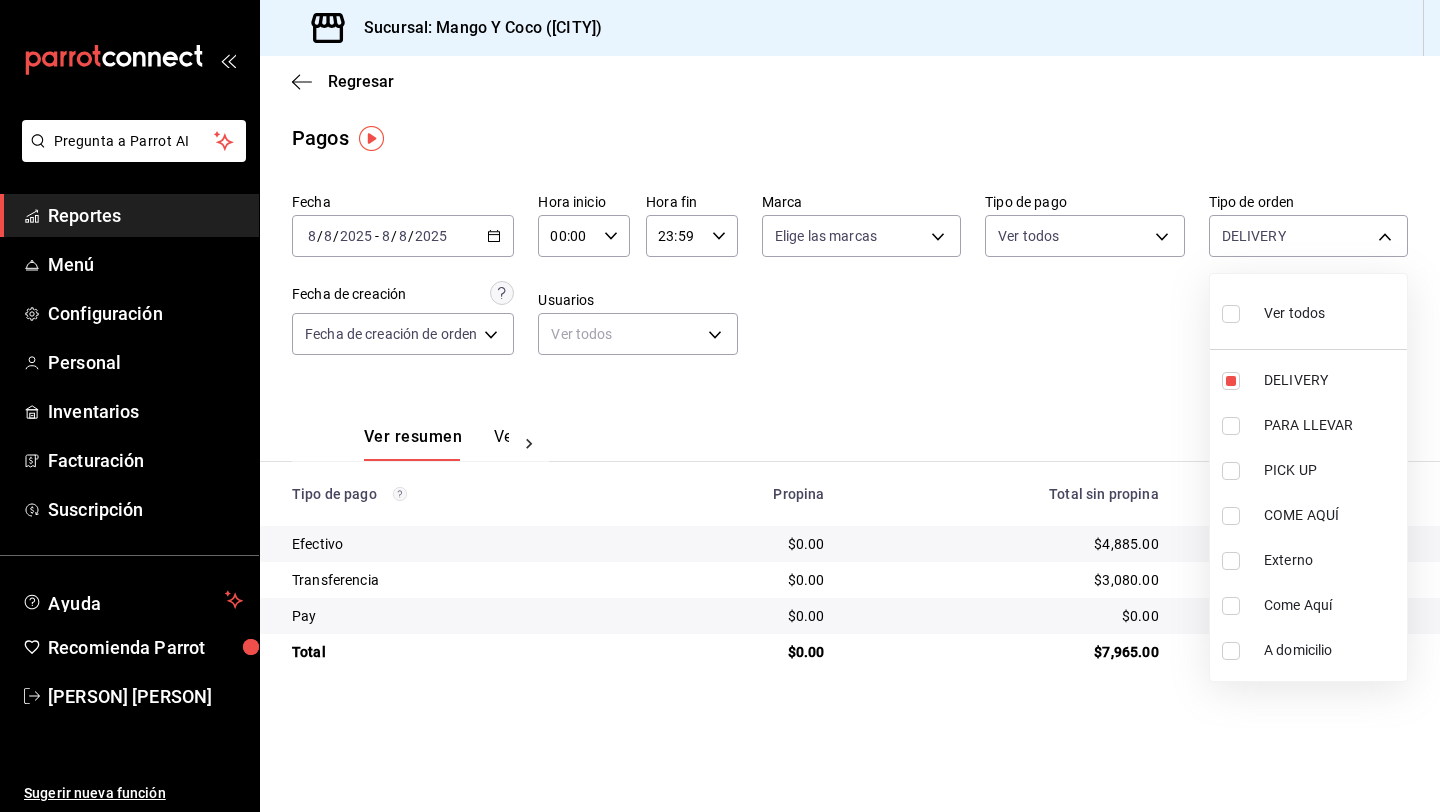 click at bounding box center (720, 406) 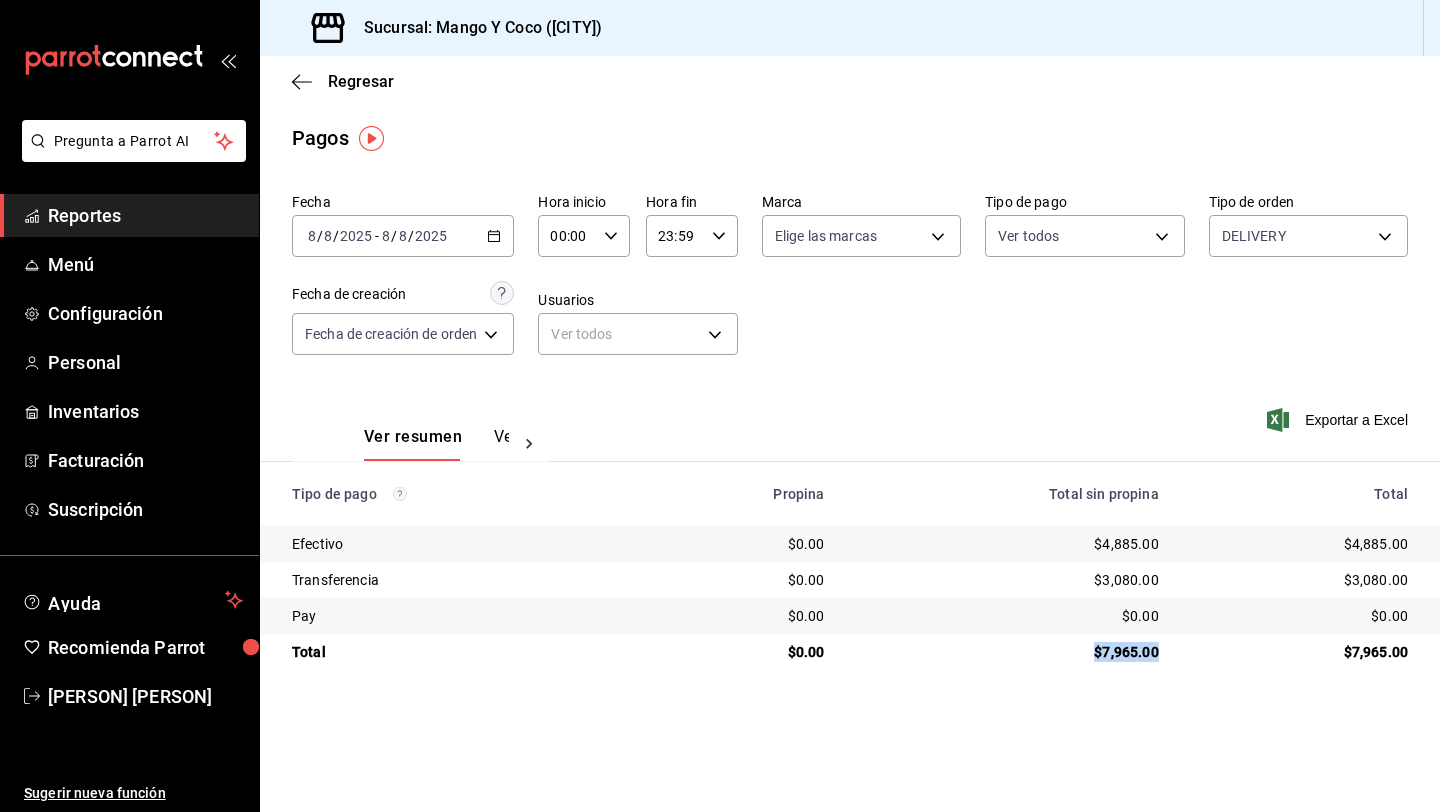 drag, startPoint x: 1087, startPoint y: 654, endPoint x: 1167, endPoint y: 655, distance: 80.00625 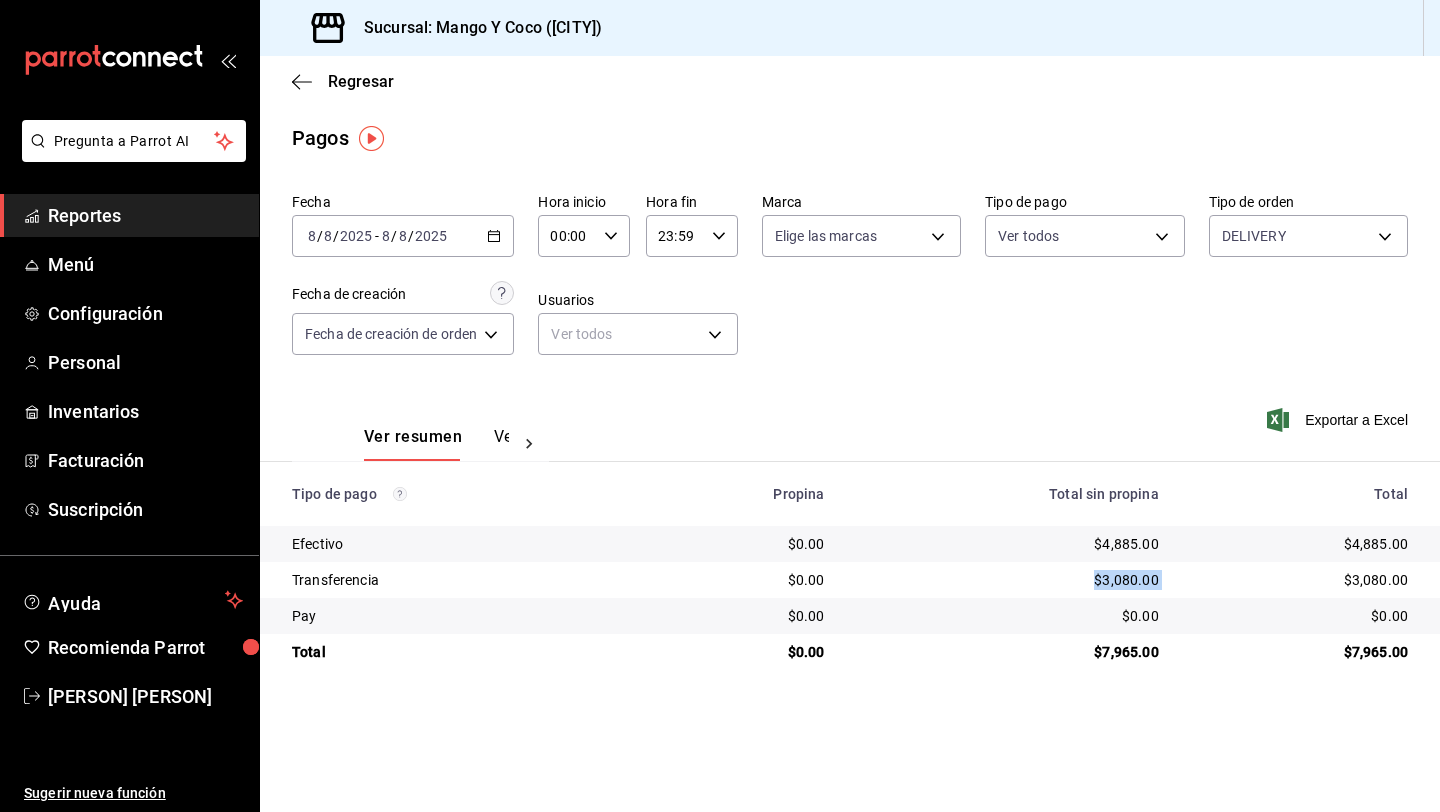drag, startPoint x: 1083, startPoint y: 579, endPoint x: 1186, endPoint y: 584, distance: 103.121284 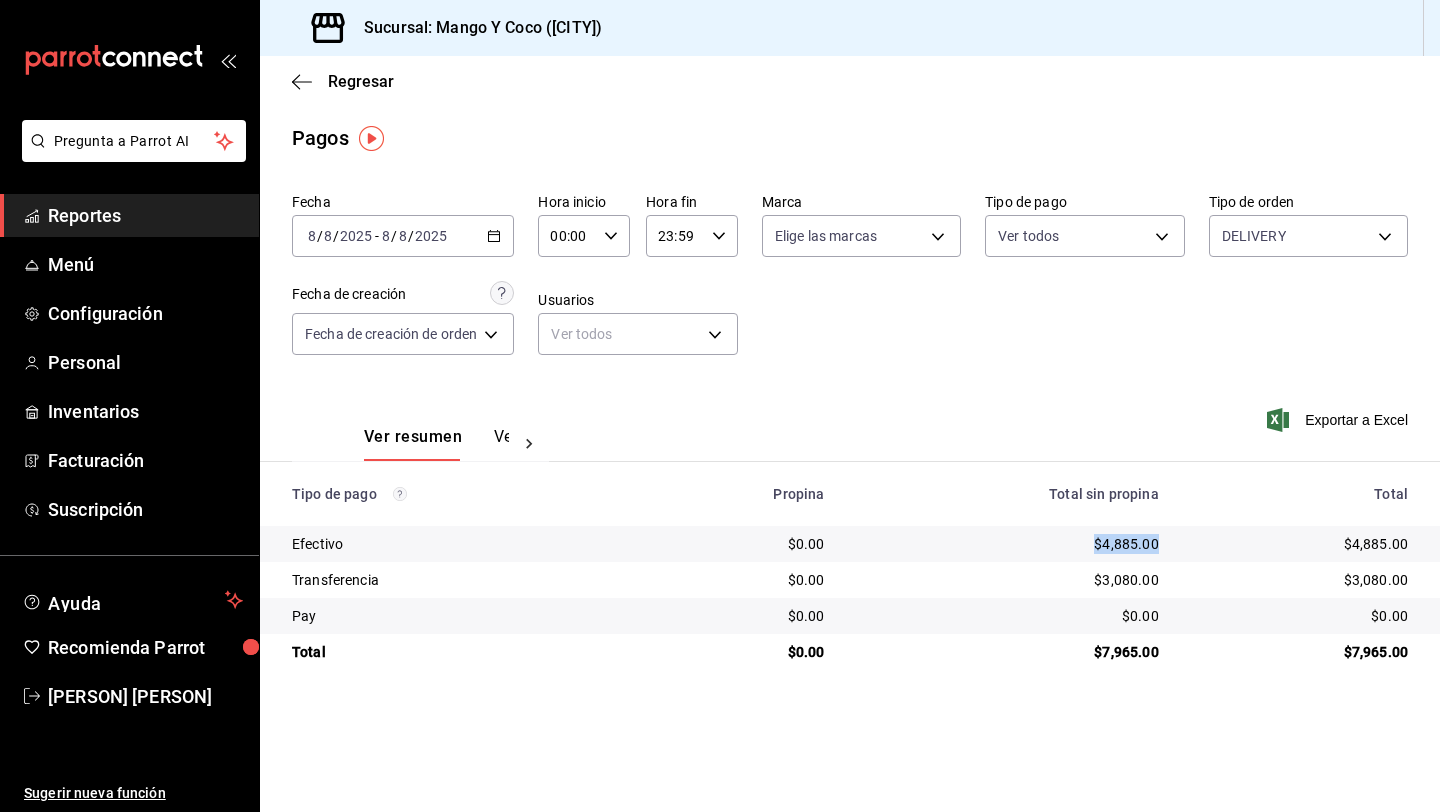 drag, startPoint x: 1088, startPoint y: 539, endPoint x: 1164, endPoint y: 542, distance: 76.05919 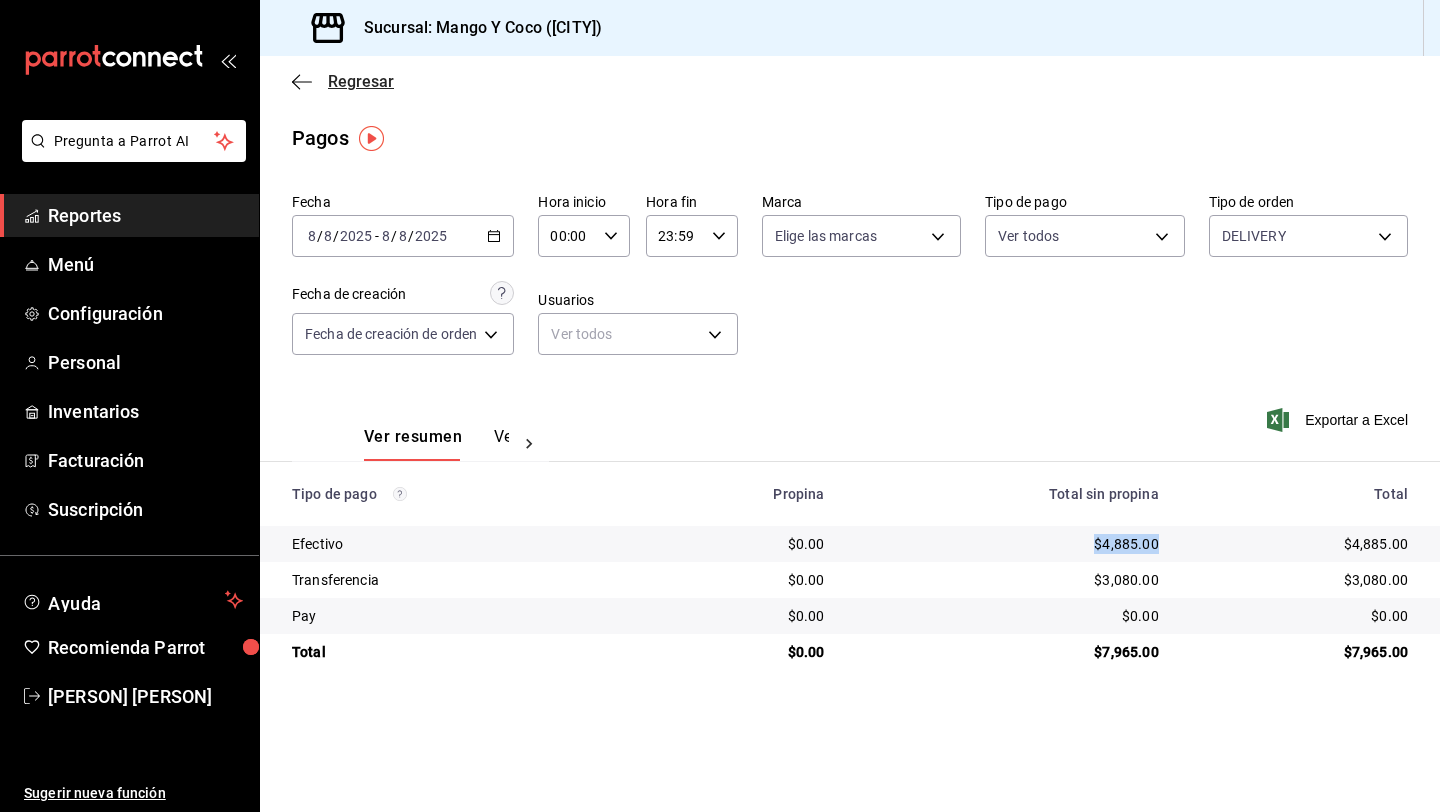 click on "Regresar" at bounding box center [361, 81] 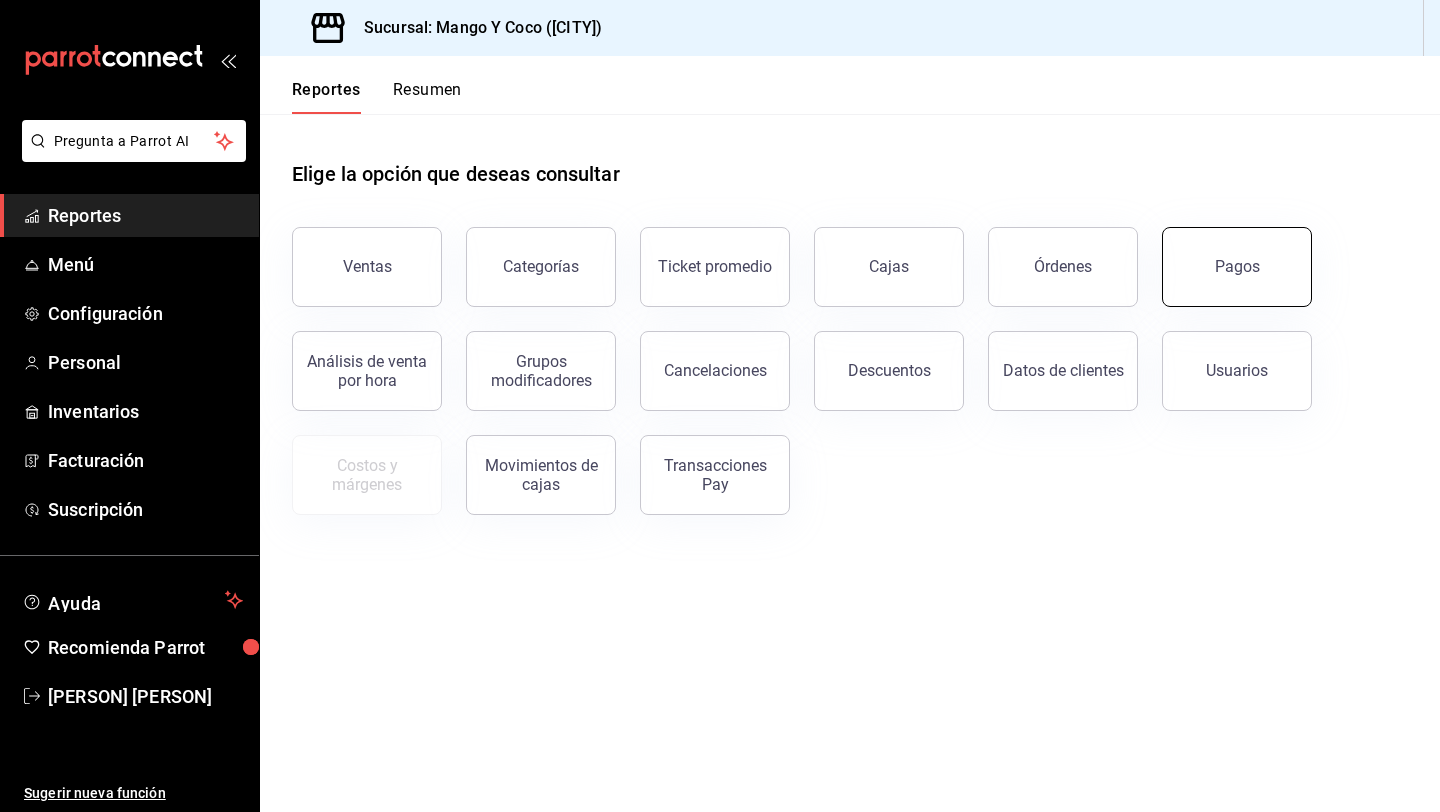 click on "Pagos" at bounding box center (1237, 267) 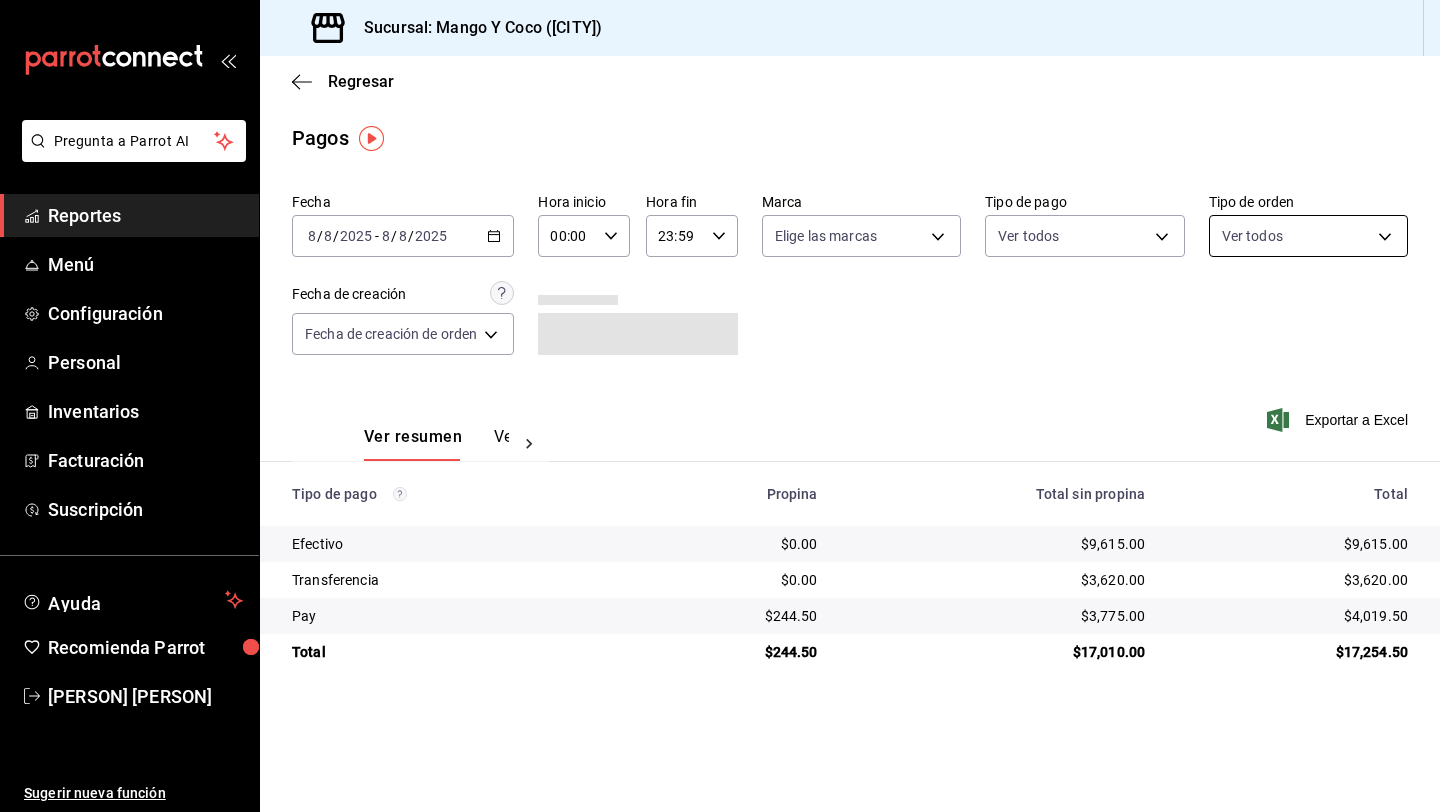 click on "Pregunta a Parrot AI Reportes   Menú   Configuración   Personal   Inventarios   Facturación   Suscripción   Ayuda Recomienda Parrot   Paola Andrade   Sugerir nueva función   Sucursal: Mango Y Coco (Mérida) Regresar Pagos Fecha 2025-08-08 8 / 8 / 2025 - 2025-08-08 8 / 8 / 2025 Hora inicio 00:00 Hora inicio Hora fin 23:59 Hora fin Marca Elige las marcas Tipo de pago Ver todos Tipo de orden Ver todos Fecha de creación   Fecha de creación de orden ORDER Ver resumen Ver pagos Exportar a Excel Tipo de pago   Propina Total sin propina Total Efectivo $0.00 $9,615.00 $9,615.00 Transferencia $0.00 $3,620.00 $3,620.00 Pay $244.50 $3,775.00 $4,019.50 Total $244.50 $17,010.00 $17,254.50 Pregunta a Parrot AI Reportes   Menú   Configuración   Personal   Inventarios   Facturación   Suscripción   Ayuda Recomienda Parrot   Paola Andrade   Sugerir nueva función   GANA 1 MES GRATIS EN TU SUSCRIPCIÓN AQUÍ Ver video tutorial Ir a video Visitar centro de ayuda (81) 2046 6363 soporte@parrotsoftware.io (81) 2046 6363" at bounding box center (720, 406) 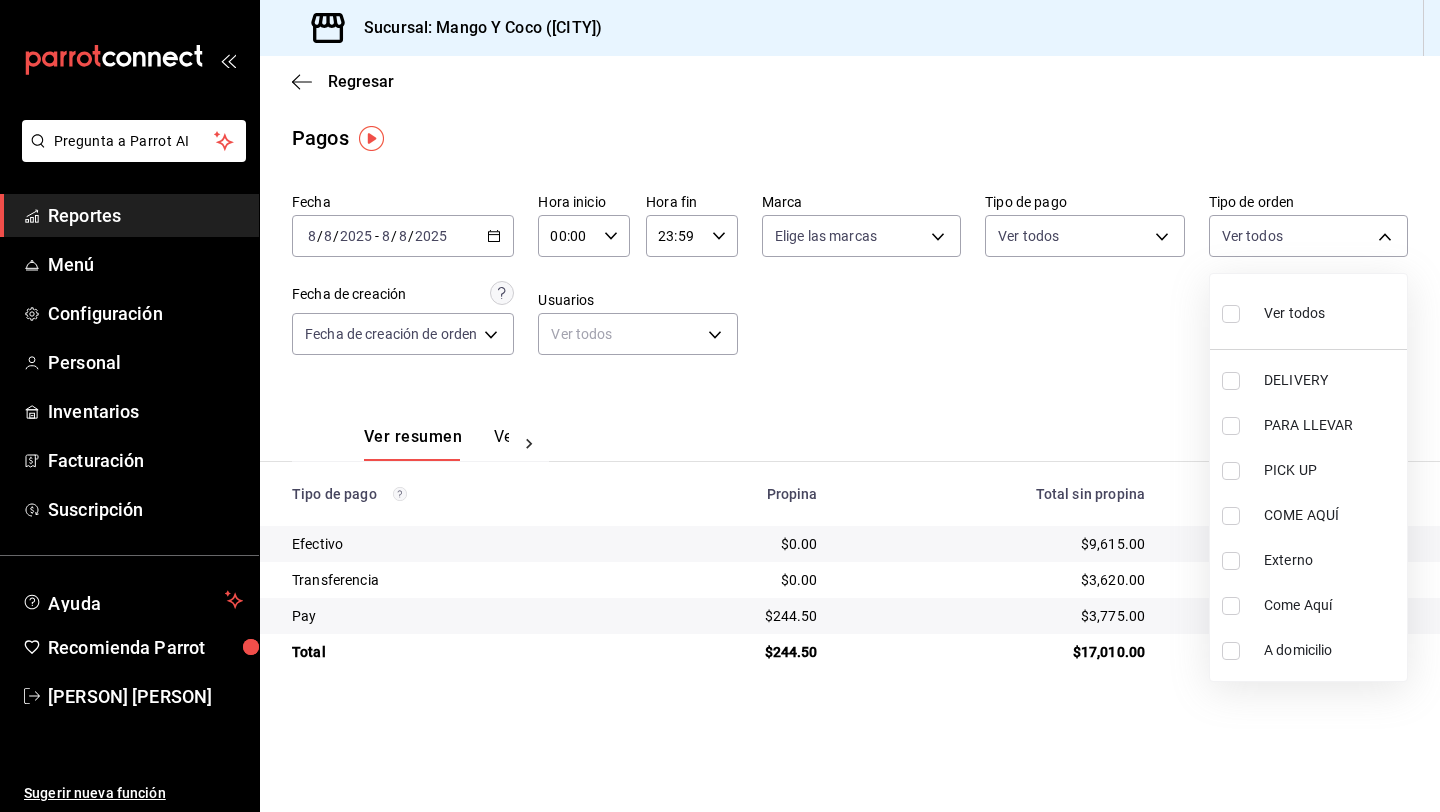 click at bounding box center (1235, 313) 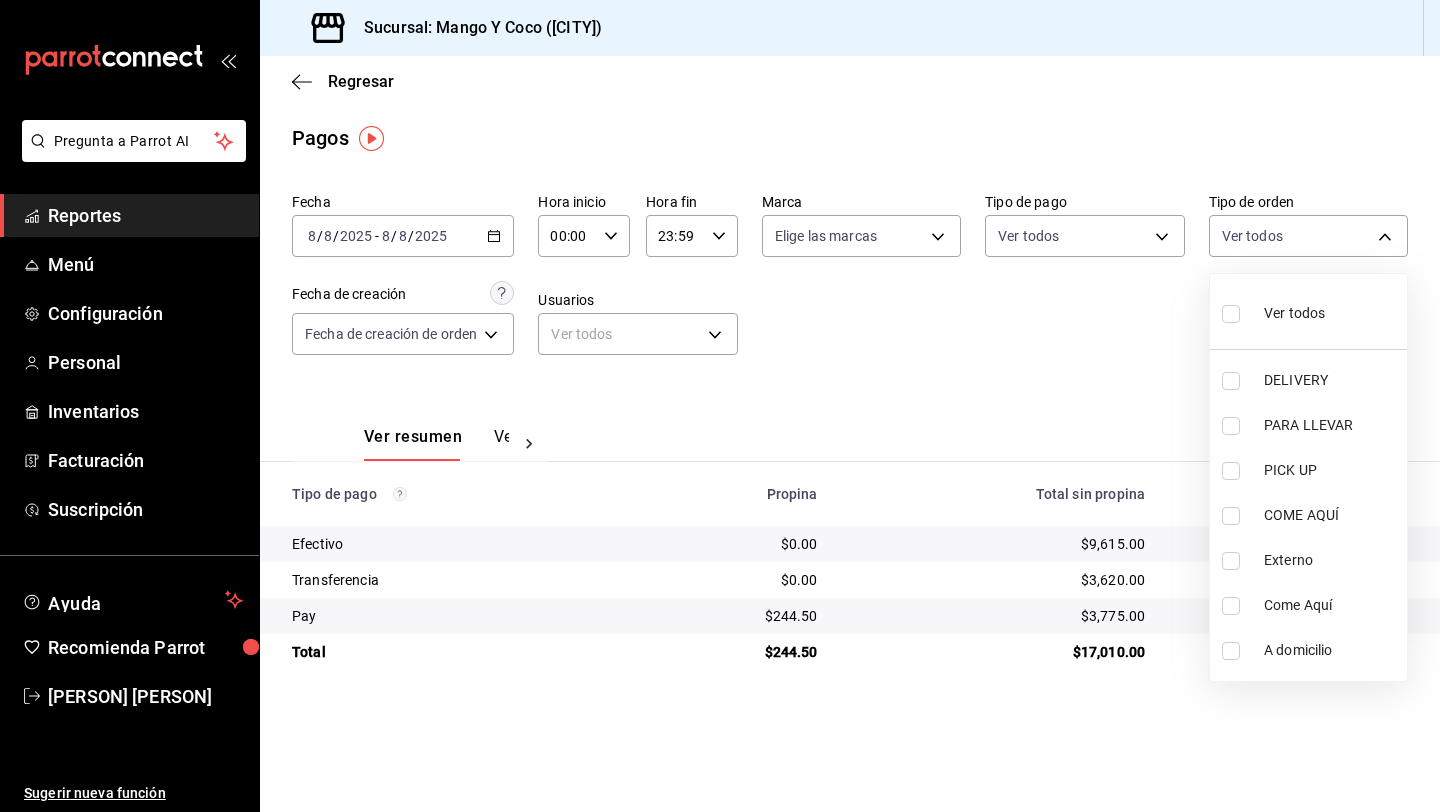 click at bounding box center (1231, 314) 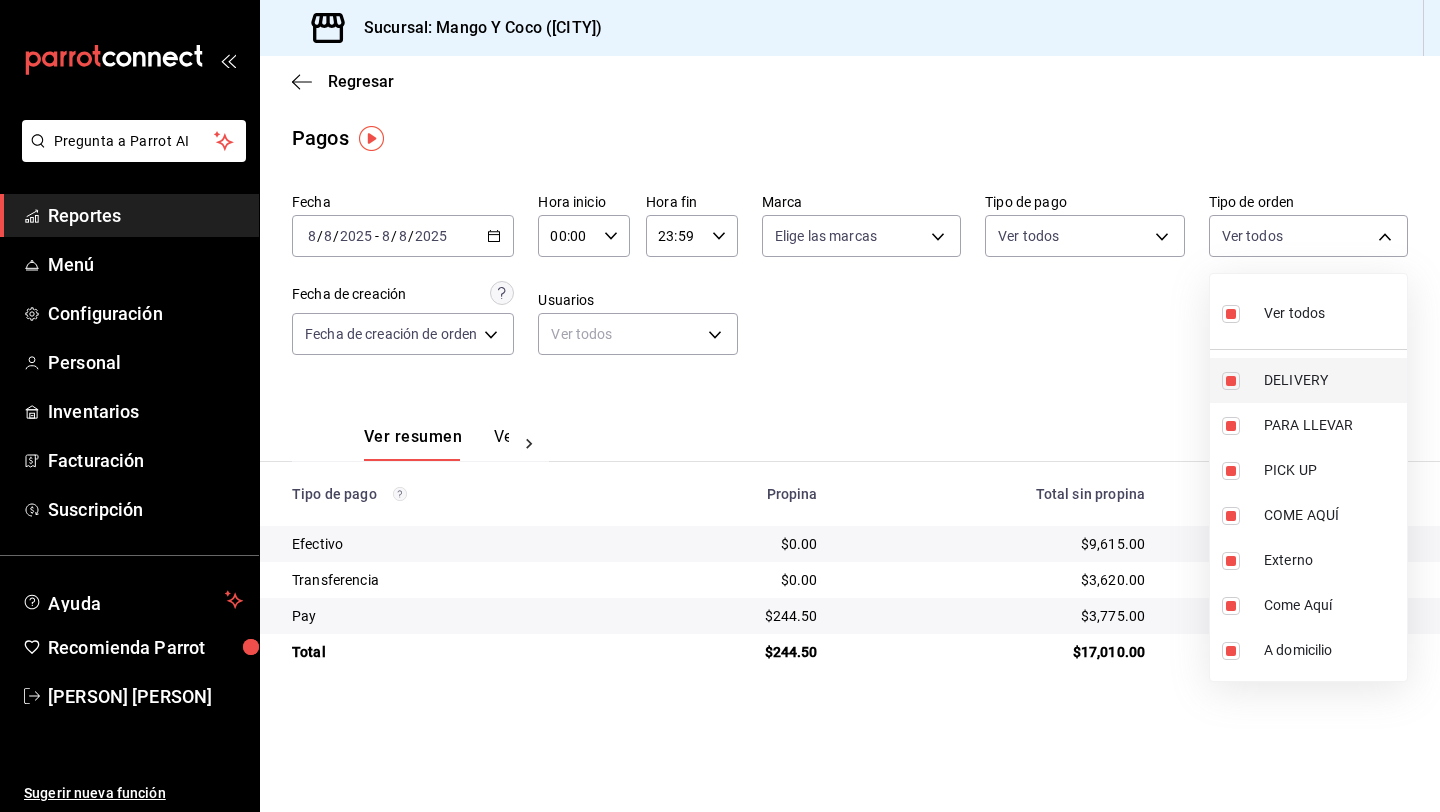 click at bounding box center [1231, 381] 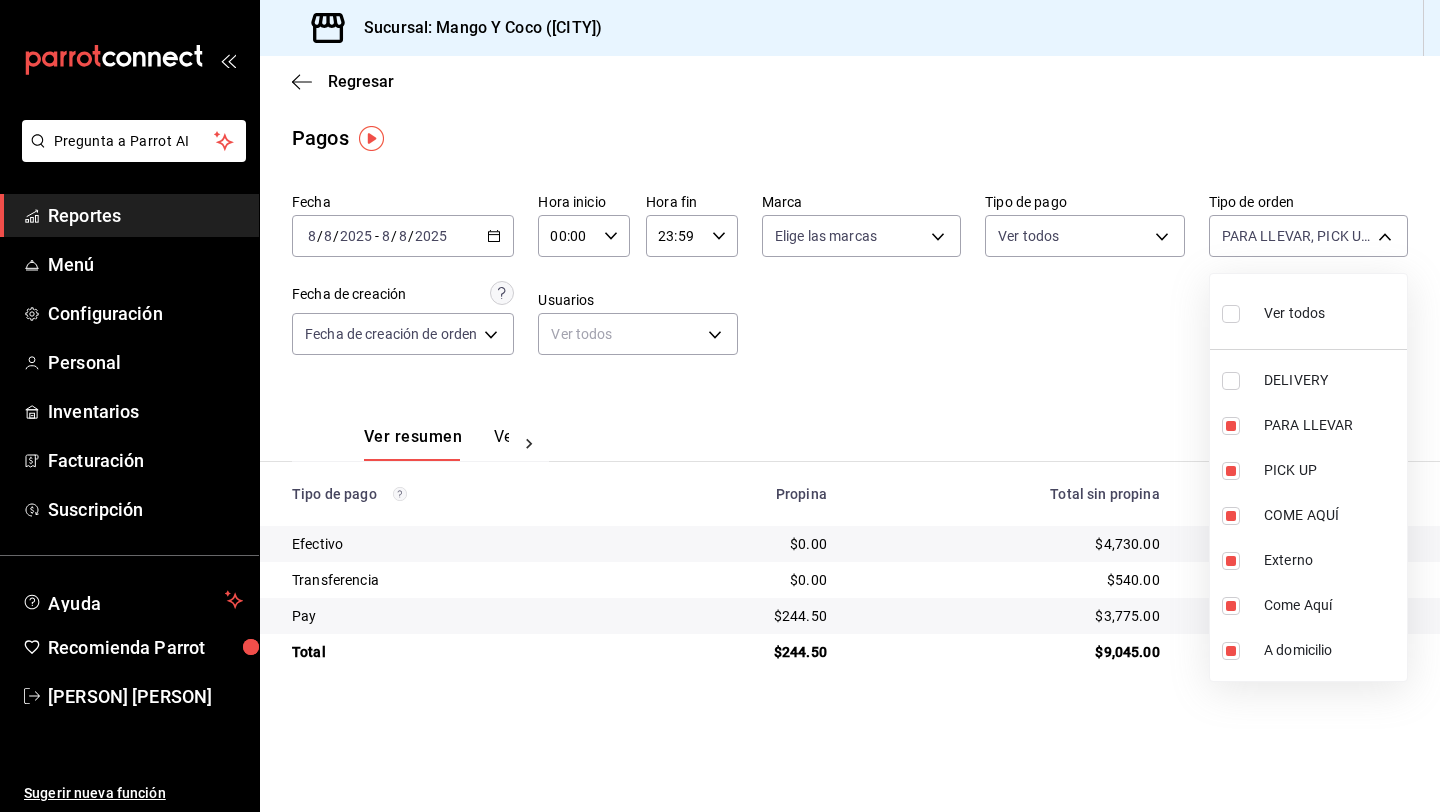 click at bounding box center (720, 406) 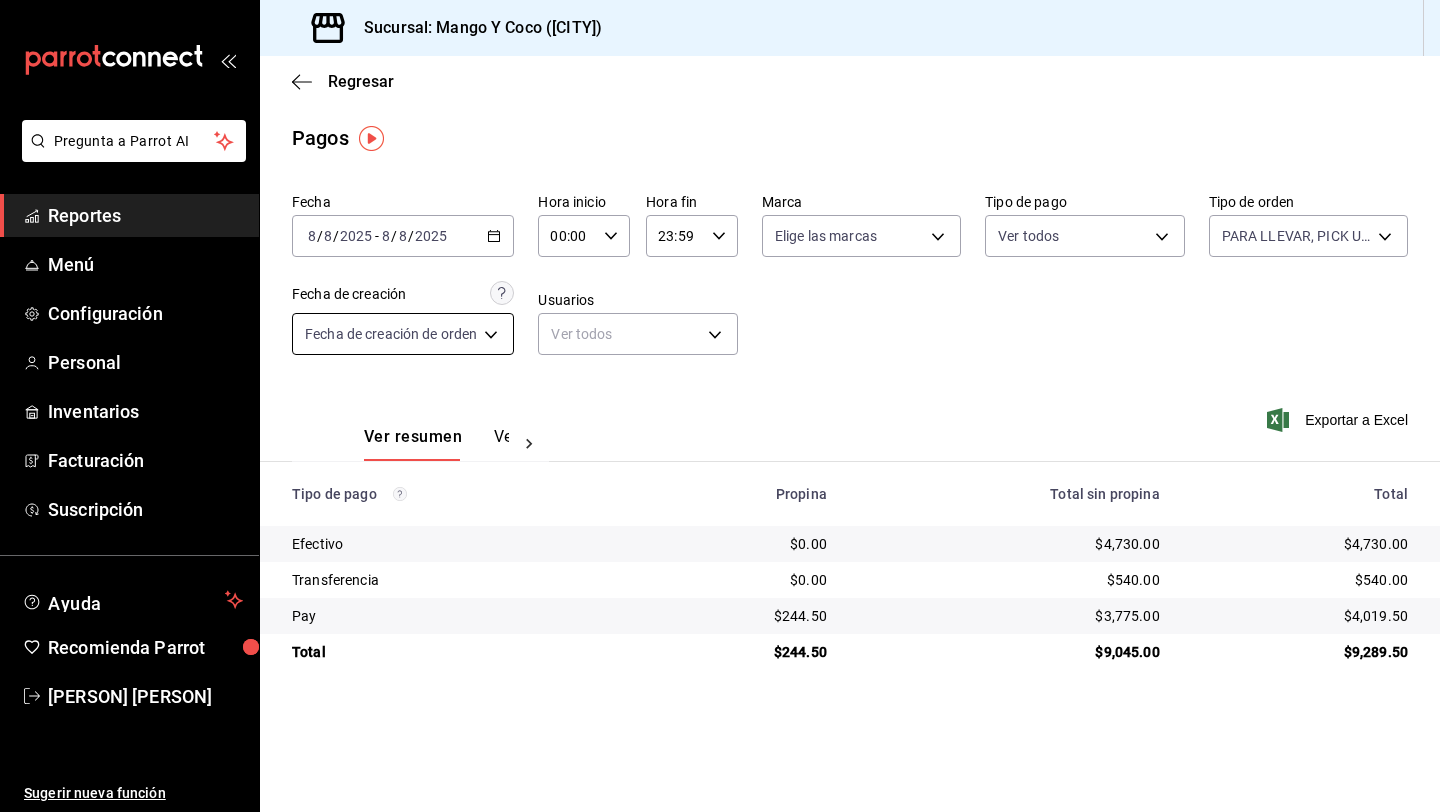 click on "Pregunta a Parrot AI Reportes   Menú   Configuración   Personal   Inventarios   Facturación   Suscripción   Ayuda Recomienda Parrot   [PERSON]   Sugerir nueva función   Sucursal: Mango Y Coco (Mérida) Regresar Pagos Fecha [DATE] [DATE] - [DATE] [DATE] Hora inicio 00:00 Hora inicio Hora fin 23:59 Hora fin Marca Elige las marcas Tipo de pago Ver todos Tipo de orden PARA LLEVAR, PICK UP, COME AQUÍ, Externo, Come Aquí, A domicilio [UUID],[UUID],[UUID],EXTERNAL,[UUID],[UUID], Fecha de creación   Fecha de creación de orden ORDER Usuarios Ver todos null Ver resumen Ver pagos Exportar a Excel Tipo de pago   Propina Total sin propina Total Efectivo $0.00 $4,730.00 $4,730.00 Transferencia $0.00 $540.00 $540.00 Pay $244.50 $3,775.00 $4,019.50 Total $244.50 $9,045.00 $9,289.50 Pregunta a Parrot AI Reportes   Menú   Configuración" at bounding box center (720, 406) 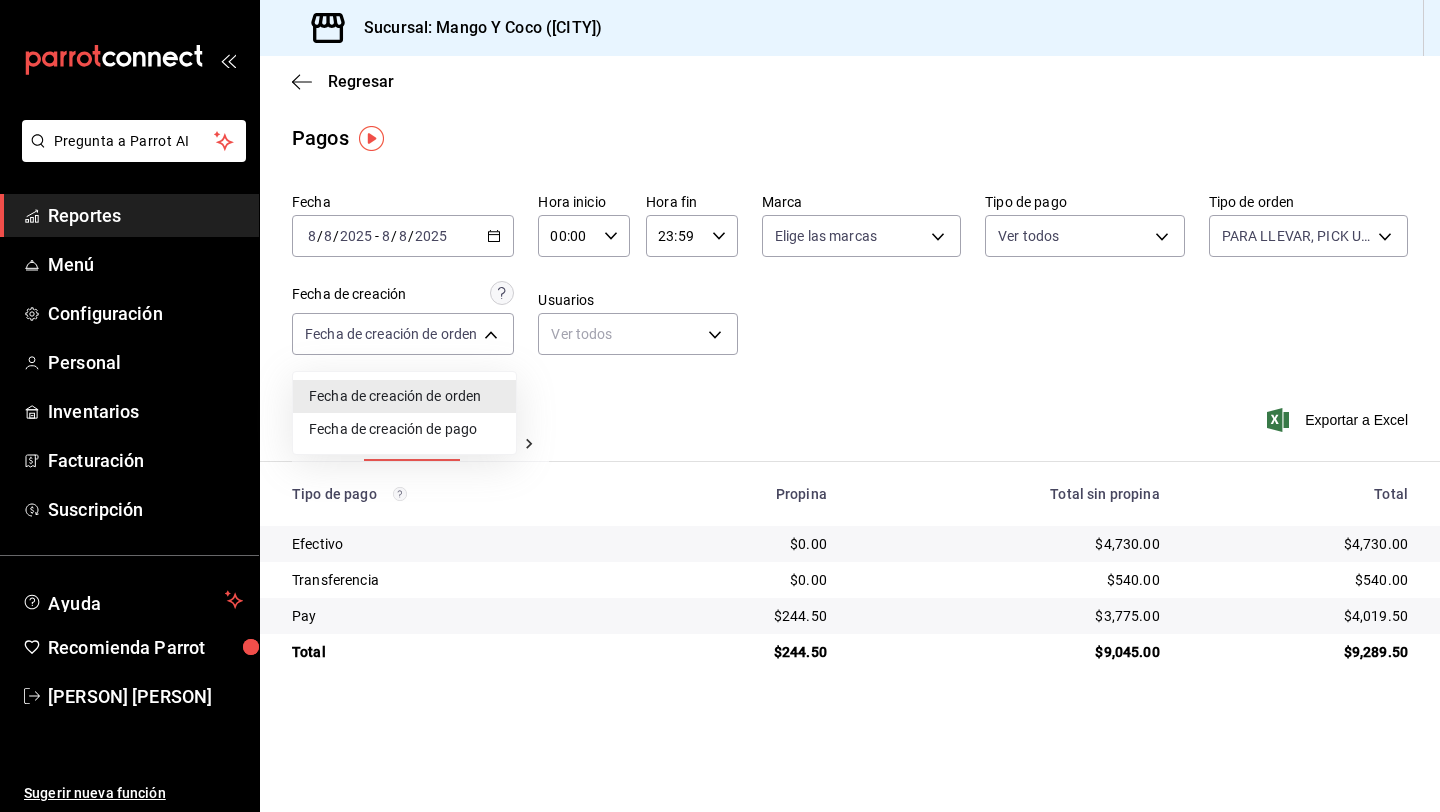 click at bounding box center [720, 406] 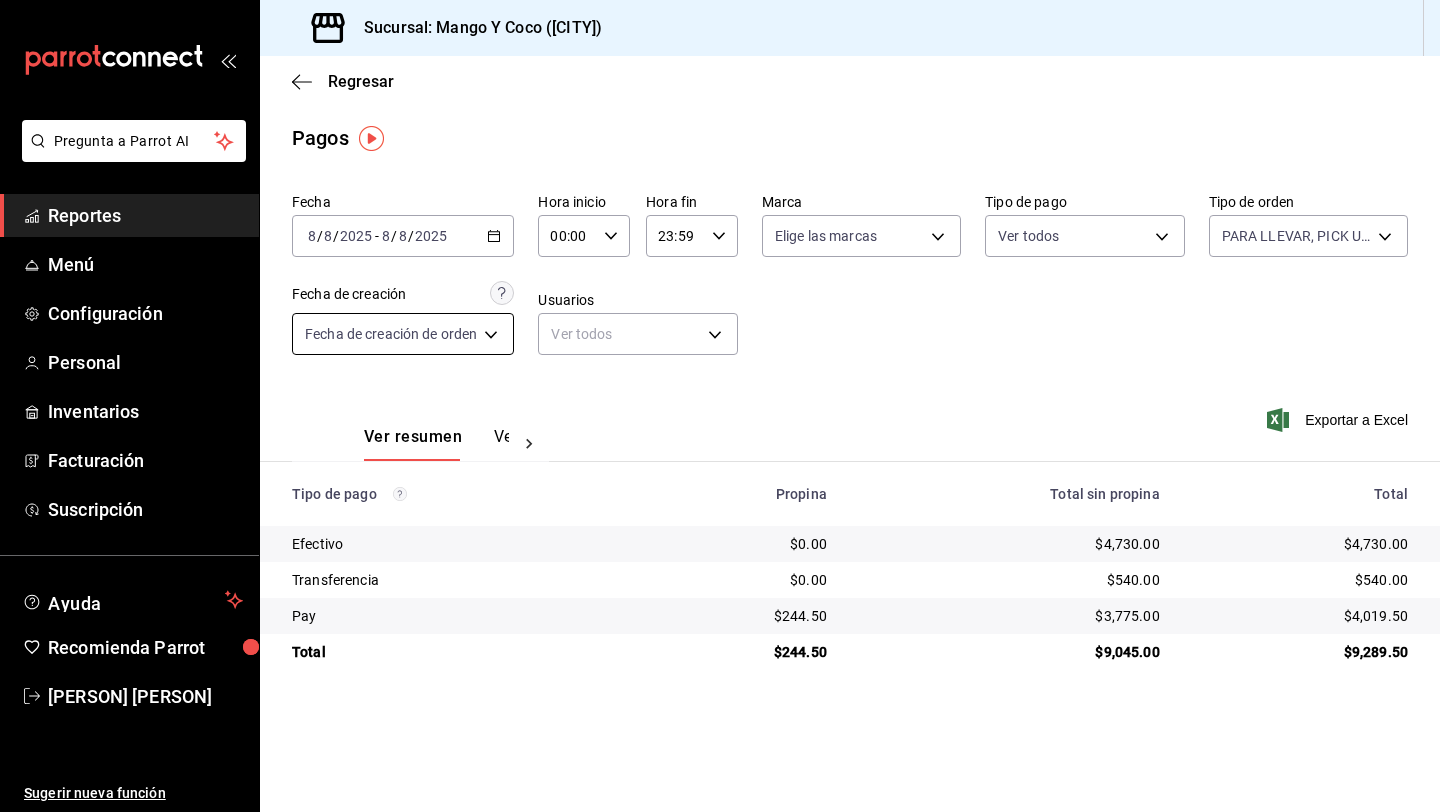 click on "Pregunta a Parrot AI Reportes   Menú   Configuración   Personal   Inventarios   Facturación   Suscripción   Ayuda Recomienda Parrot   [PERSON]   Sugerir nueva función   Sucursal: Mango Y Coco (Mérida) Regresar Pagos Fecha [DATE] [DATE] - [DATE] [DATE] Hora inicio 00:00 Hora inicio Hora fin 23:59 Hora fin Marca Elige las marcas Tipo de pago Ver todos Tipo de orden PARA LLEVAR, PICK UP, COME AQUÍ, Externo, Come Aquí, A domicilio [UUID],[UUID],[UUID],EXTERNAL,[UUID],[UUID], Fecha de creación   Fecha de creación de orden ORDER Usuarios Ver todos null Ver resumen Ver pagos Exportar a Excel Tipo de pago   Propina Total sin propina Total Efectivo $0.00 $4,730.00 $4,730.00 Transferencia $0.00 $540.00 $540.00 Pay $244.50 $3,775.00 $4,019.50 Total $244.50 $9,045.00 $9,289.50 Pregunta a Parrot AI Reportes   Menú   Configuración" at bounding box center [720, 406] 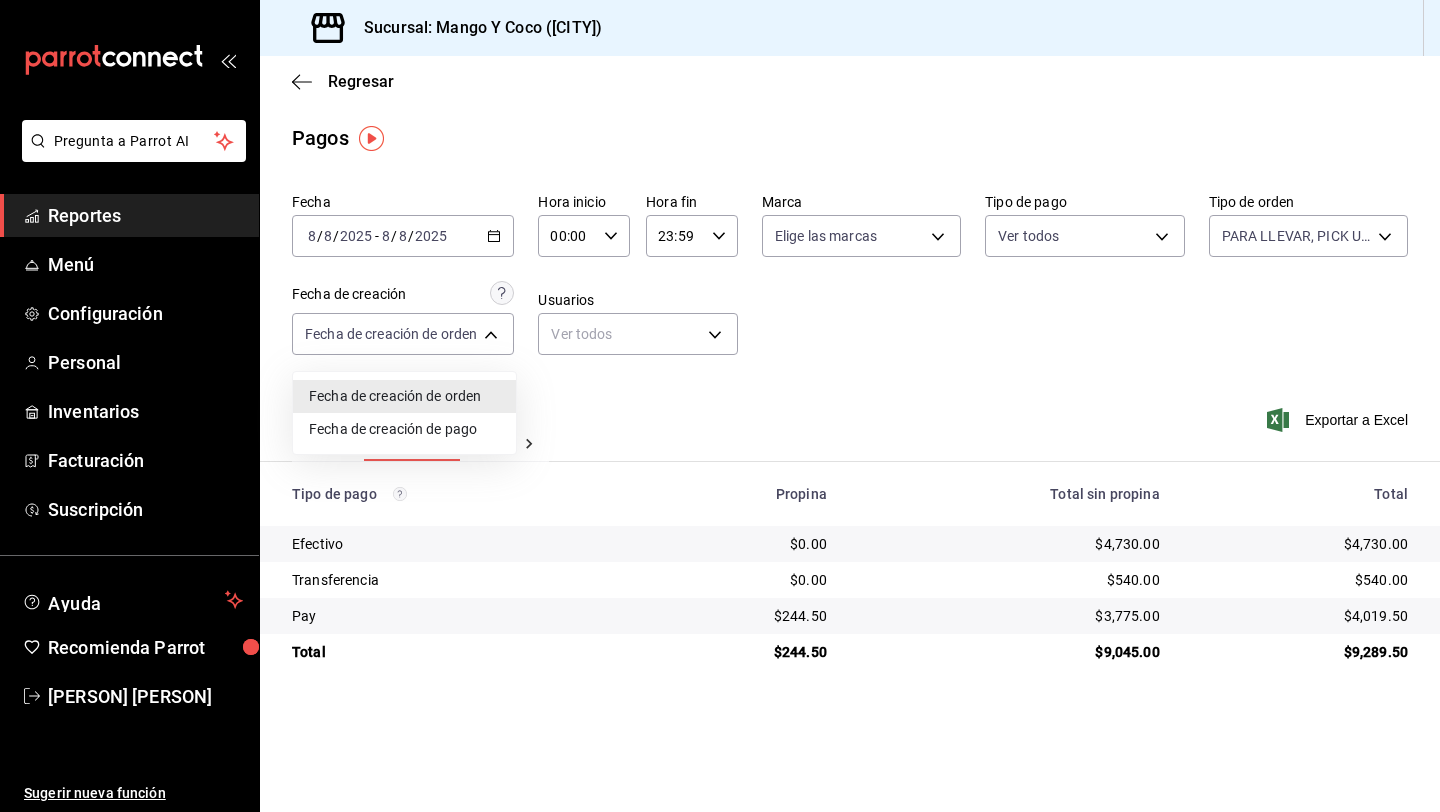 click at bounding box center (720, 406) 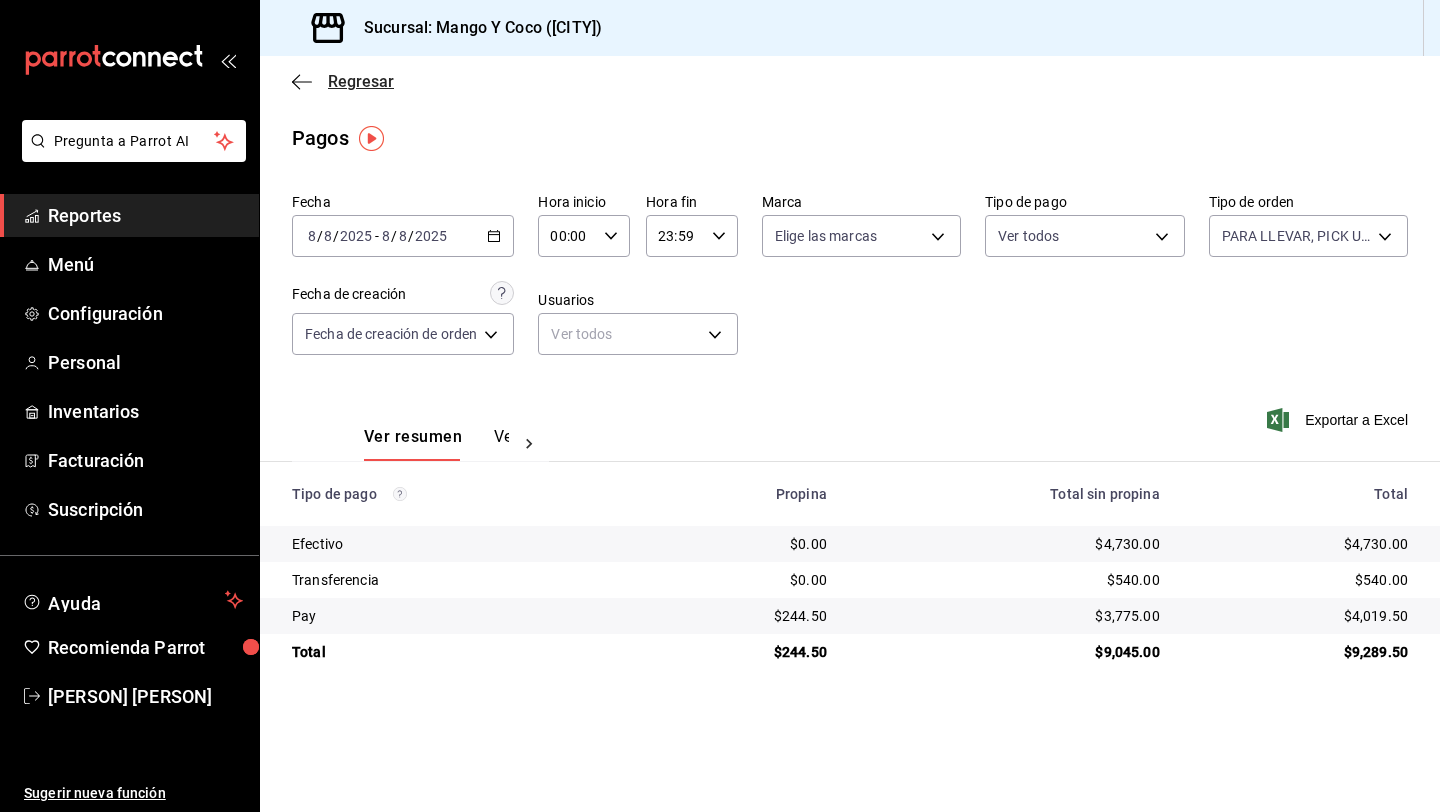 click 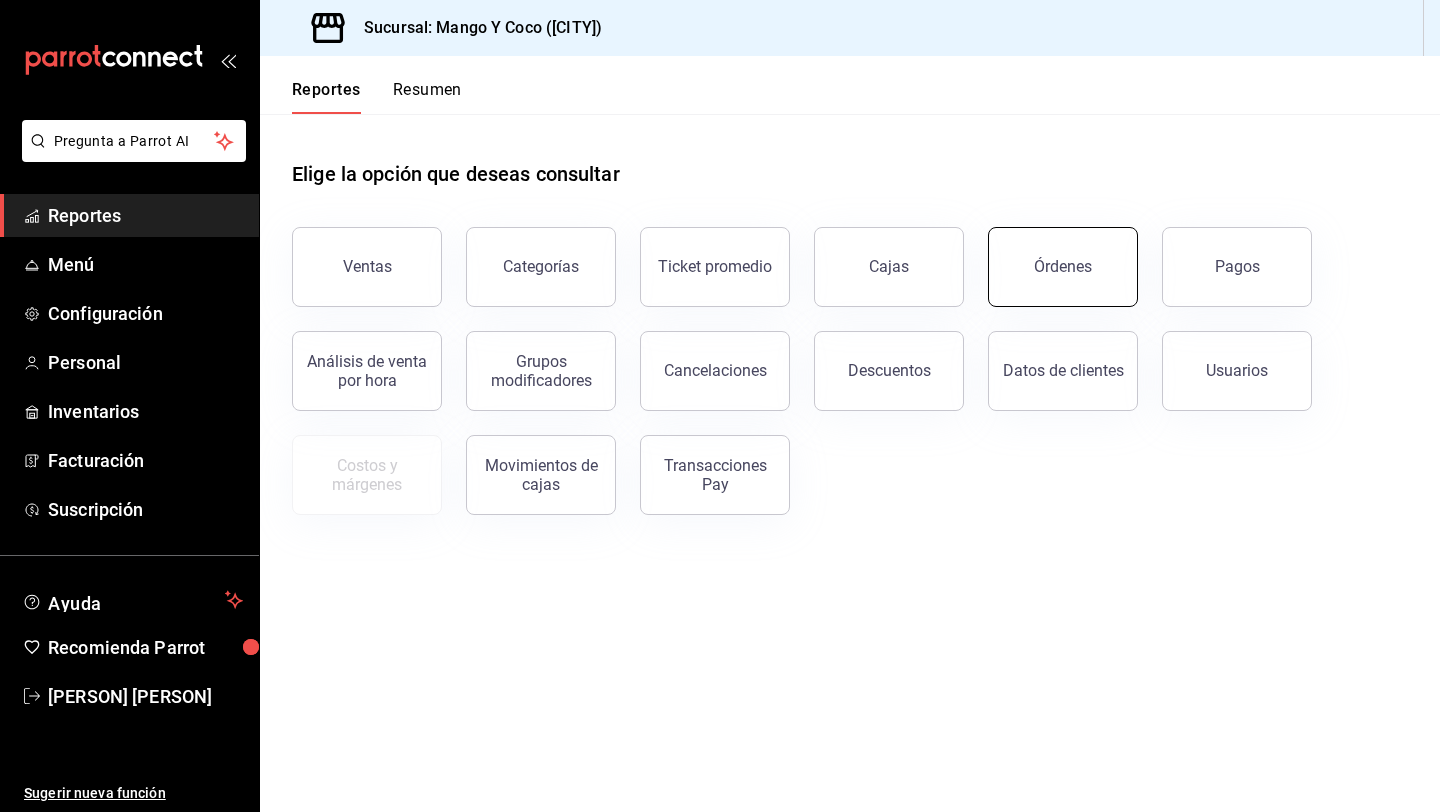 click on "Órdenes" at bounding box center (1063, 266) 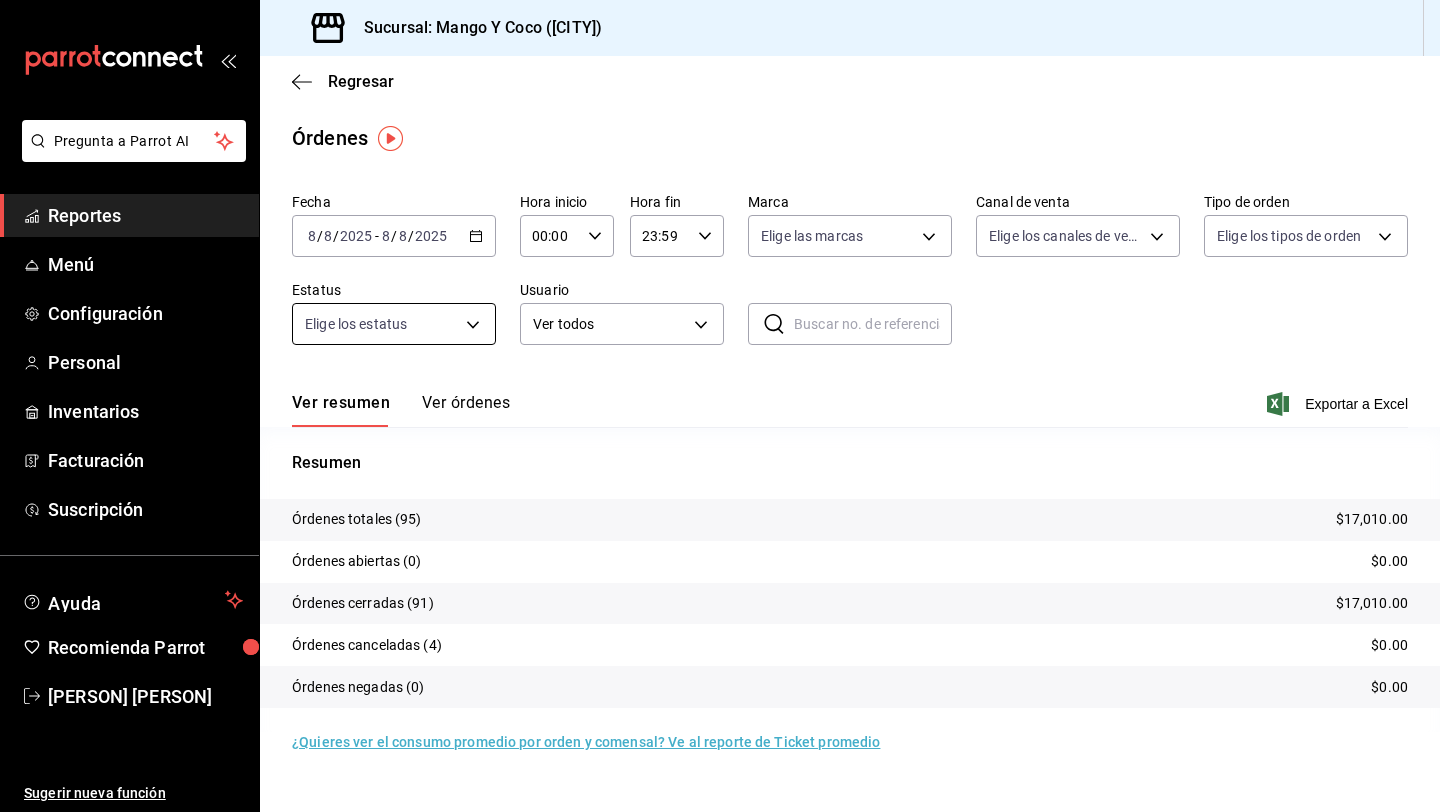 click on "Pregunta a Parrot AI Reportes   Menú   Configuración   Personal   Inventarios   Facturación   Suscripción   Ayuda Recomienda Parrot   Paola Andrade   Sugerir nueva función   Sucursal: Mango Y Coco (Mérida) Regresar Órdenes Fecha 2025-08-08 8 / 8 / 2025 - 2025-08-08 8 / 8 / 2025 Hora inicio 00:00 Hora inicio Hora fin 23:59 Hora fin Marca Elige las marcas Canal de venta Elige los canales de venta Tipo de orden Elige los tipos de orden Estatus Elige los estatus Usuario Ver todos ALL ​ ​ Ver resumen Ver órdenes Exportar a Excel Resumen Órdenes totales (95) $17,010.00 Órdenes abiertas (0) $0.00 Órdenes cerradas (91) $17,010.00 Órdenes canceladas (4) $0.00 Órdenes negadas (0) $0.00 ¿Quieres ver el consumo promedio por orden y comensal? Ve al reporte de Ticket promedio Pregunta a Parrot AI Reportes   Menú   Configuración   Personal   Inventarios   Facturación   Suscripción   Ayuda Recomienda Parrot   Paola Andrade   Sugerir nueva función   GANA 1 MES GRATIS EN TU SUSCRIPCIÓN AQUÍ Ir a video" at bounding box center [720, 406] 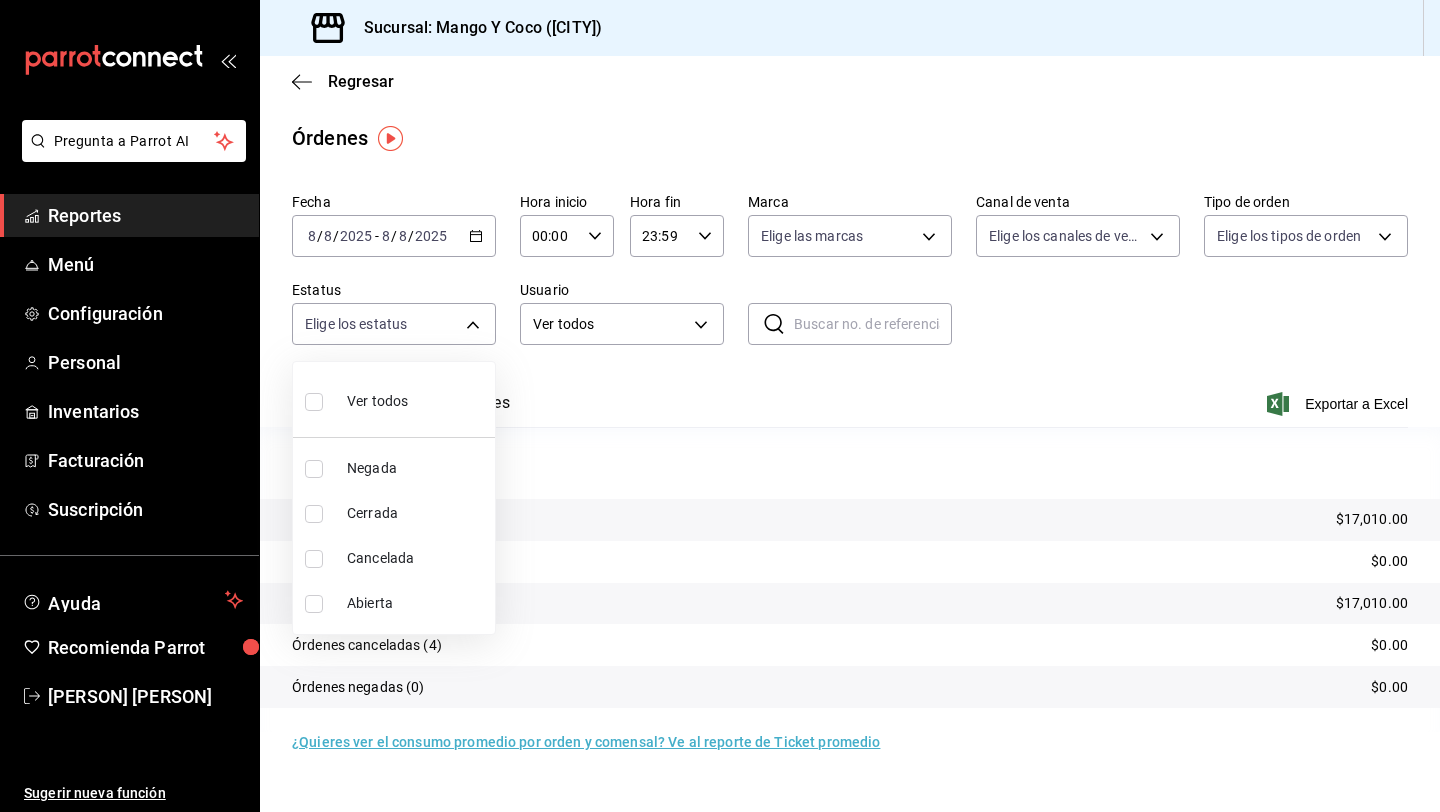 click at bounding box center [720, 406] 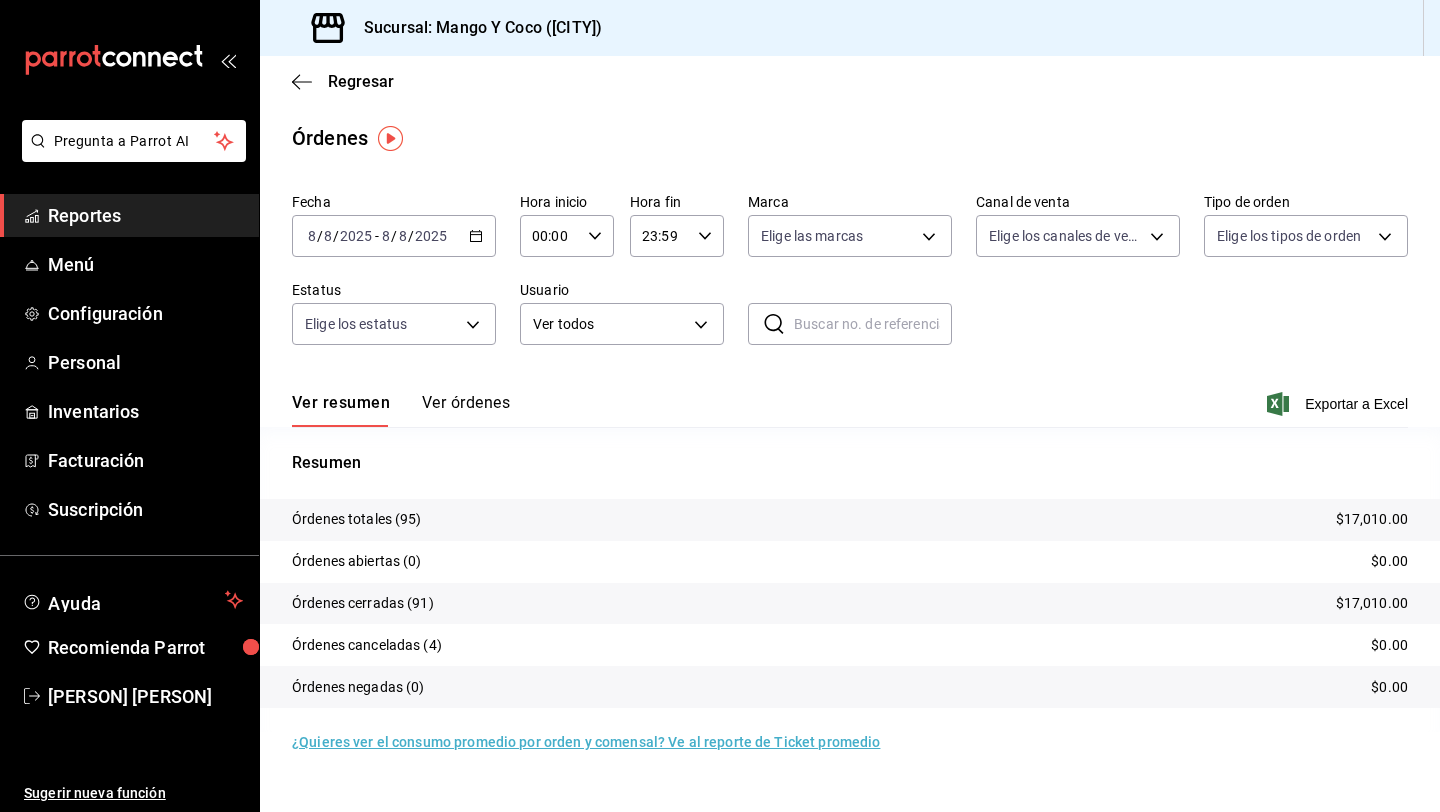 click on "Pregunta a Parrot AI Reportes   Menú   Configuración   Personal   Inventarios   Facturación   Suscripción   Ayuda Recomienda Parrot   Paola Andrade   Sugerir nueva función   Sucursal: Mango Y Coco (Mérida) Regresar Órdenes Fecha 2025-08-08 8 / 8 / 2025 - 2025-08-08 8 / 8 / 2025 Hora inicio 00:00 Hora inicio Hora fin 23:59 Hora fin Marca Elige las marcas Canal de venta Elige los canales de venta Tipo de orden Elige los tipos de orden Estatus Elige los estatus Usuario Ver todos ALL ​ ​ Ver resumen Ver órdenes Exportar a Excel Resumen Órdenes totales (95) $17,010.00 Órdenes abiertas (0) $0.00 Órdenes cerradas (91) $17,010.00 Órdenes canceladas (4) $0.00 Órdenes negadas (0) $0.00 ¿Quieres ver el consumo promedio por orden y comensal? Ve al reporte de Ticket promedio Pregunta a Parrot AI Reportes   Menú   Configuración   Personal   Inventarios   Facturación   Suscripción   Ayuda Recomienda Parrot   Paola Andrade   Sugerir nueva función   GANA 1 MES GRATIS EN TU SUSCRIPCIÓN AQUÍ Ir a video" at bounding box center [720, 406] 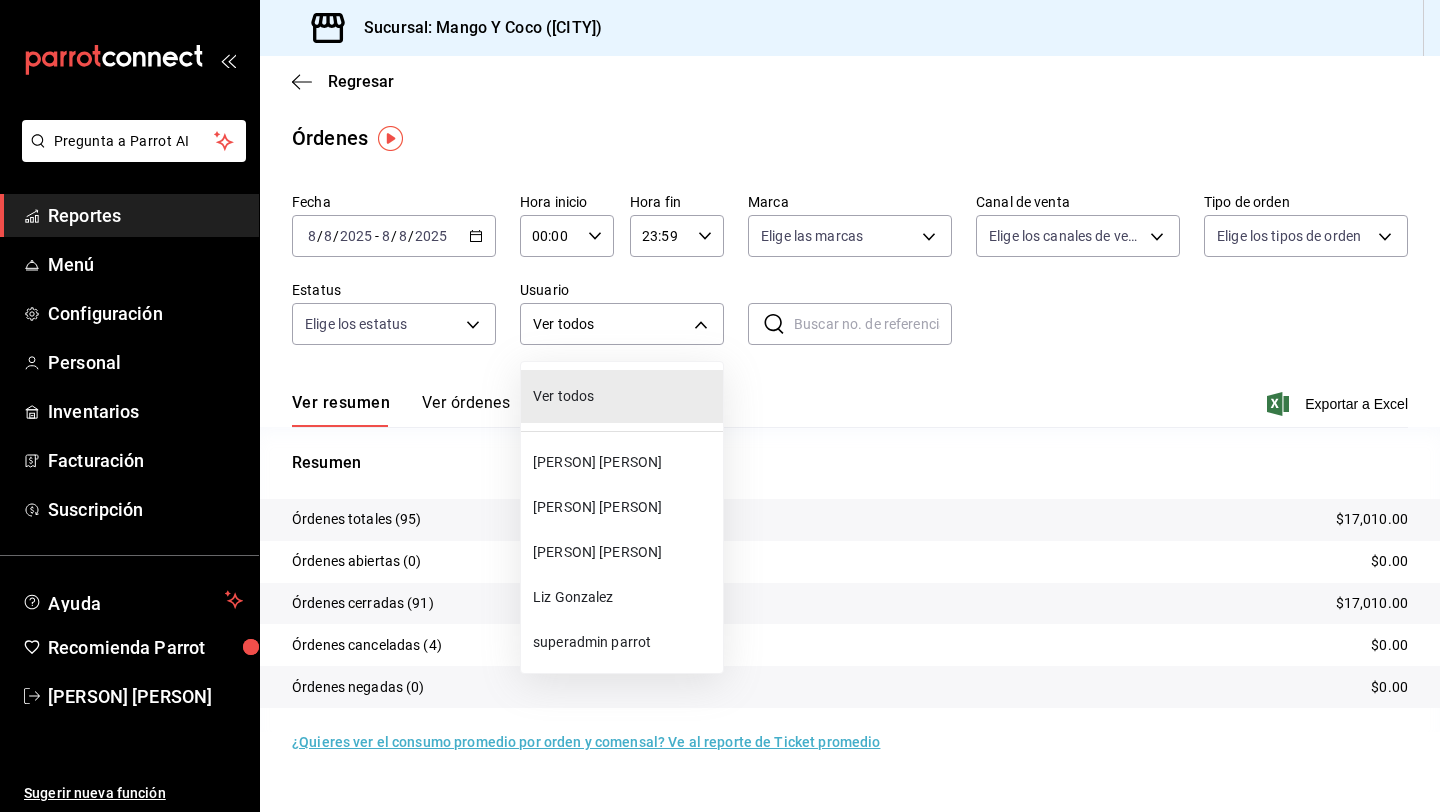 click at bounding box center (720, 406) 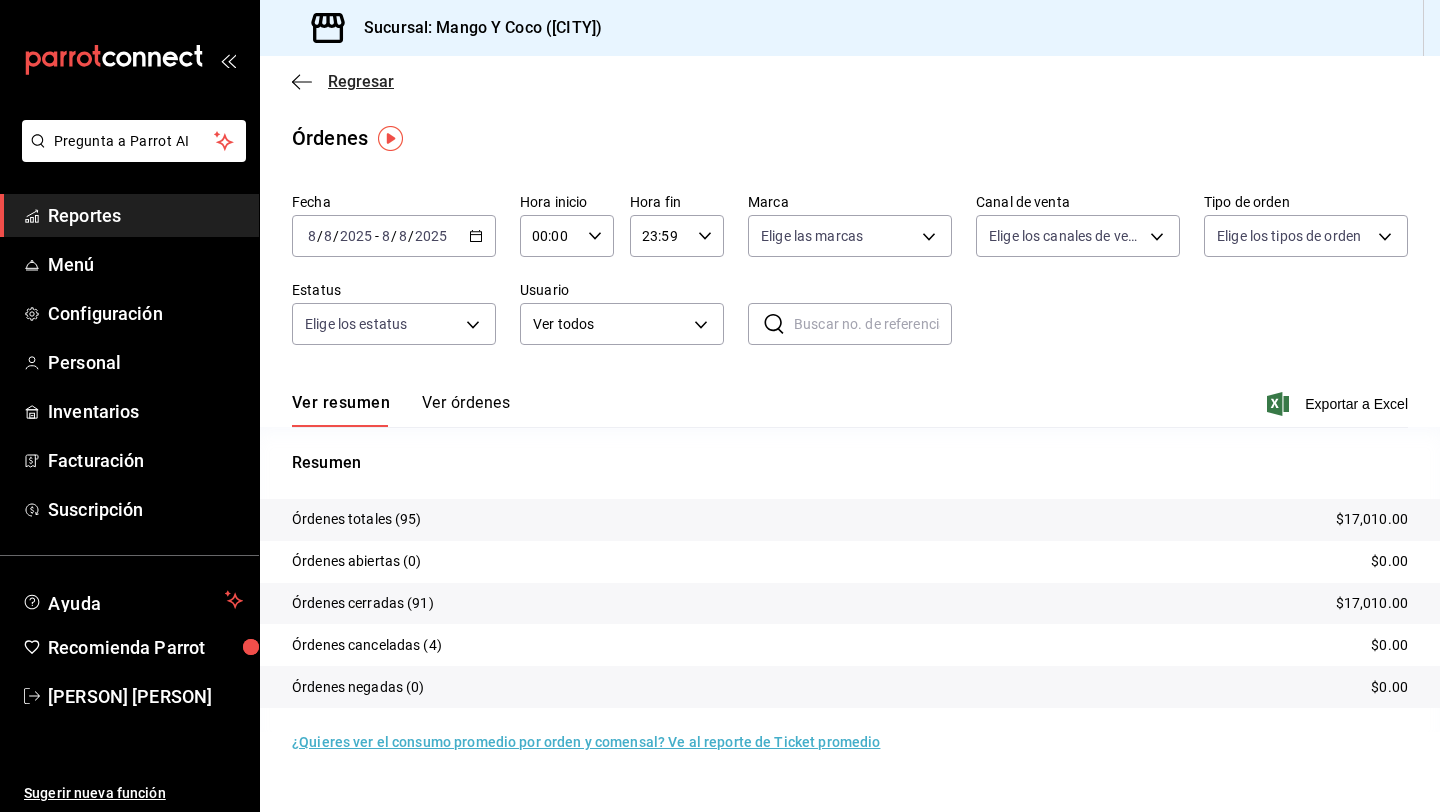 click 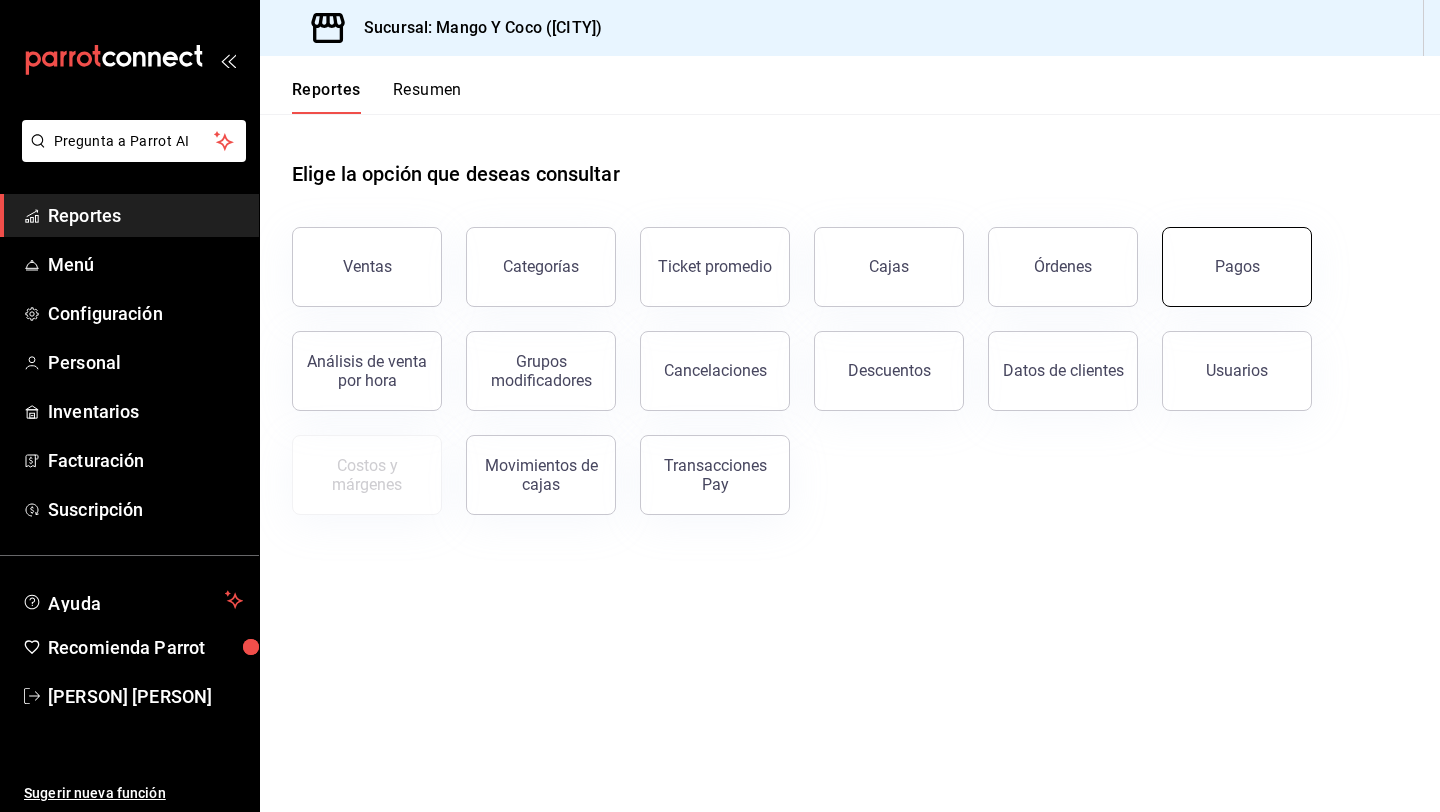 click on "Pagos" at bounding box center [1237, 266] 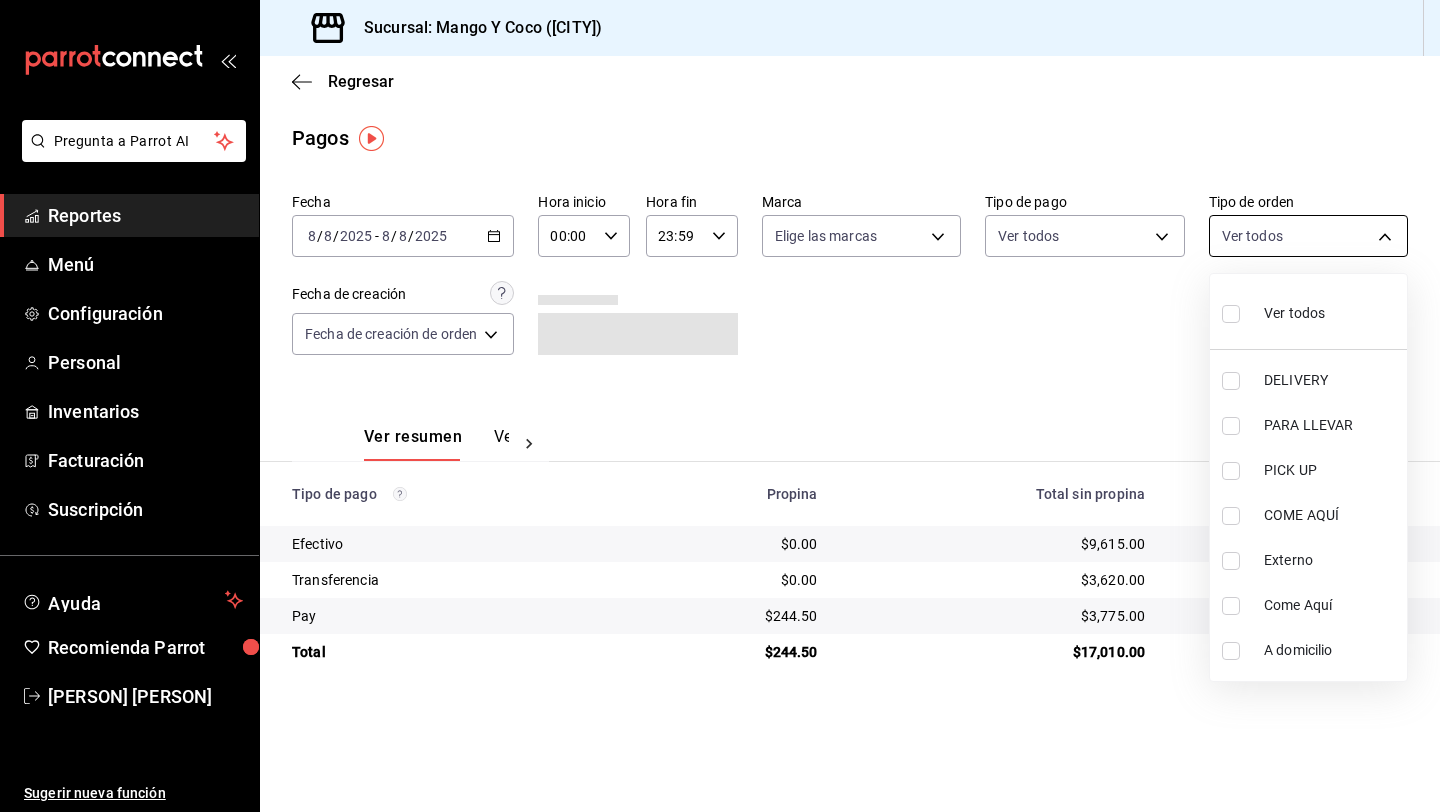click on "Pregunta a Parrot AI Reportes   Menú   Configuración   Personal   Inventarios   Facturación   Suscripción   Ayuda Recomienda Parrot   Paola Andrade   Sugerir nueva función   Sucursal: Mango Y Coco (Mérida) Regresar Pagos Fecha 2025-08-08 8 / 8 / 2025 - 2025-08-08 8 / 8 / 2025 Hora inicio 00:00 Hora inicio Hora fin 23:59 Hora fin Marca Elige las marcas Tipo de pago Ver todos Tipo de orden Ver todos Fecha de creación   Fecha de creación de orden ORDER Ver resumen Ver pagos Exportar a Excel Tipo de pago   Propina Total sin propina Total Efectivo $0.00 $9,615.00 $9,615.00 Transferencia $0.00 $3,620.00 $3,620.00 Pay $244.50 $3,775.00 $4,019.50 Total $244.50 $17,010.00 $17,254.50 Pregunta a Parrot AI Reportes   Menú   Configuración   Personal   Inventarios   Facturación   Suscripción   Ayuda Recomienda Parrot   Paola Andrade   Sugerir nueva función   GANA 1 MES GRATIS EN TU SUSCRIPCIÓN AQUÍ Ver video tutorial Ir a video Visitar centro de ayuda (81) 2046 6363 soporte@parrotsoftware.io (81) 2046 6363" at bounding box center [720, 406] 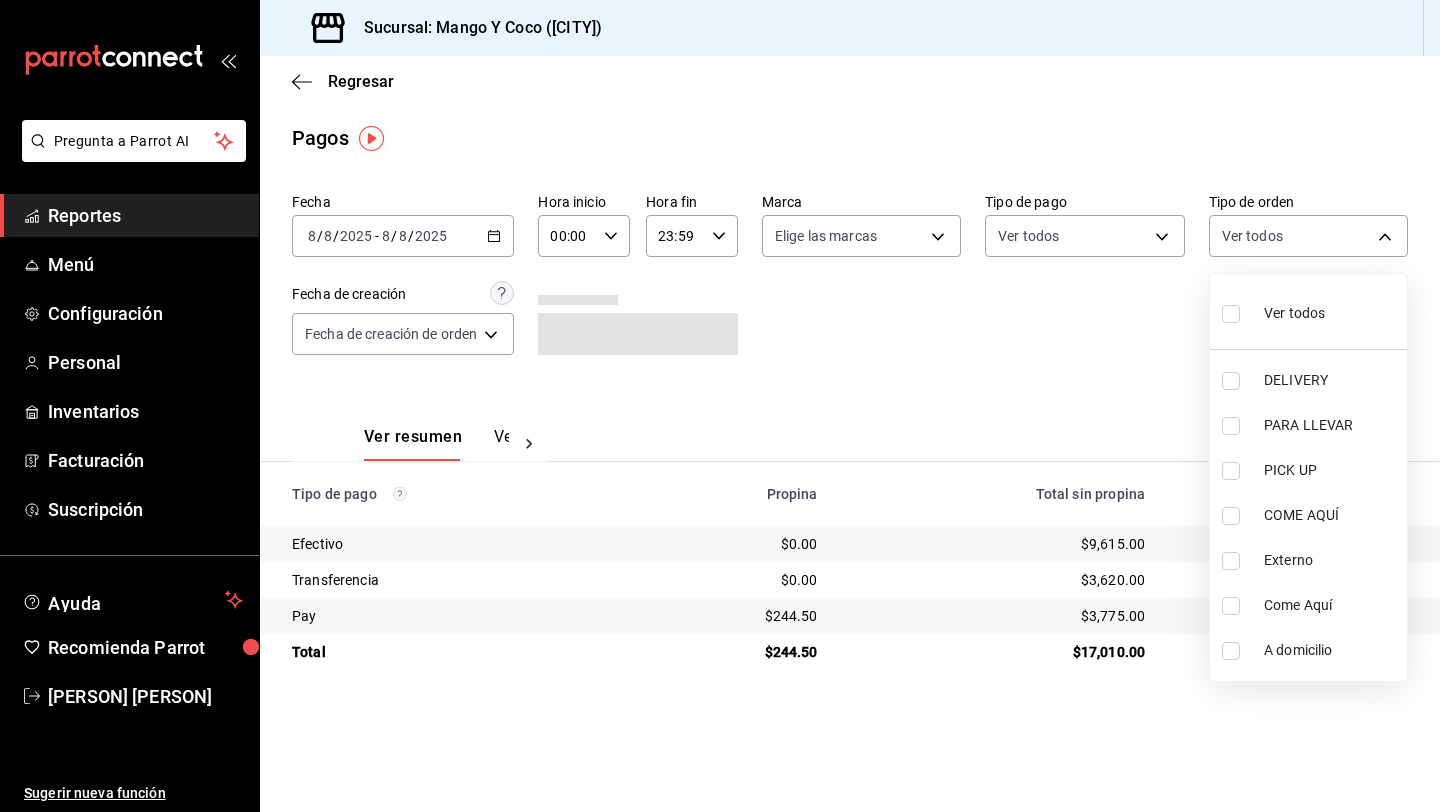 click at bounding box center (1231, 314) 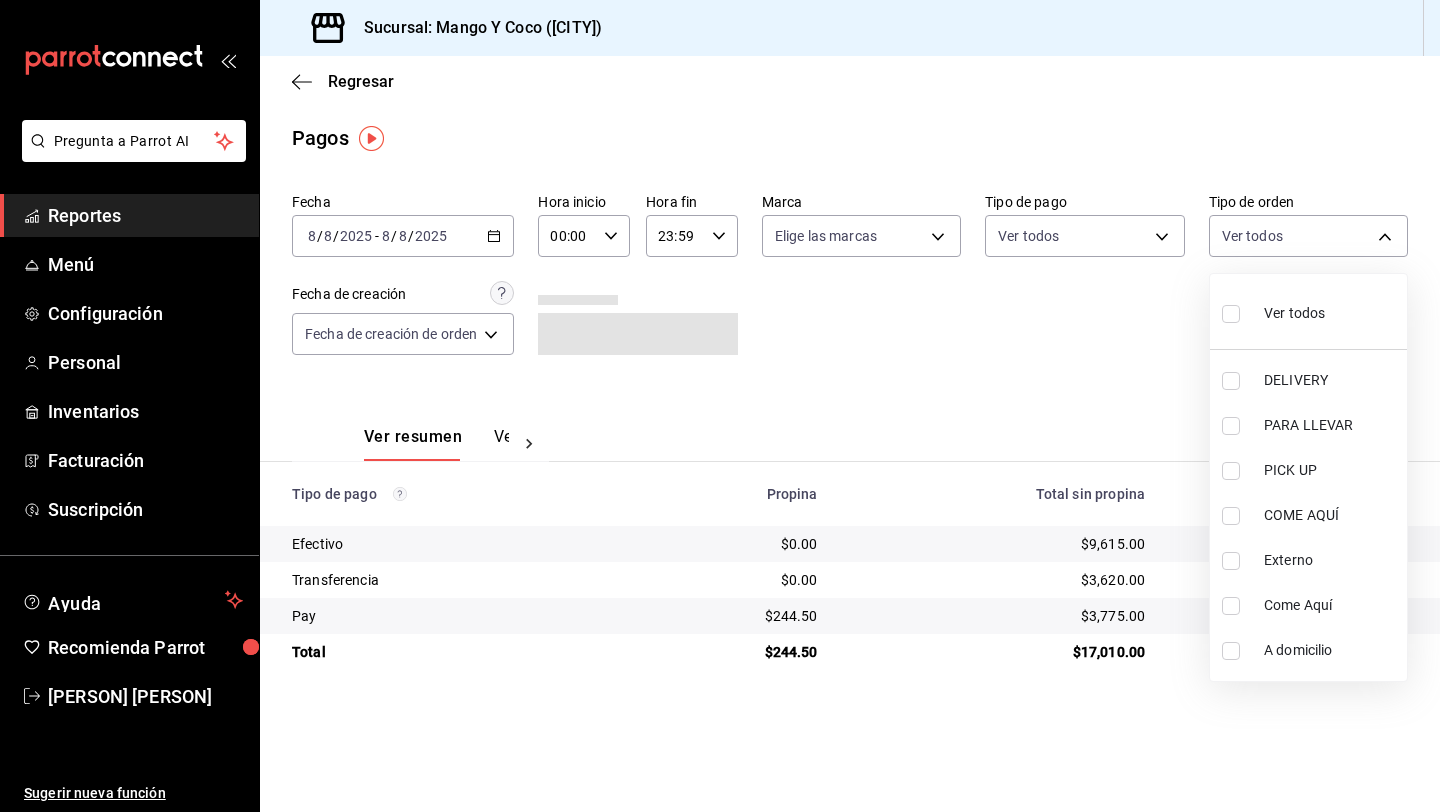 checkbox on "true" 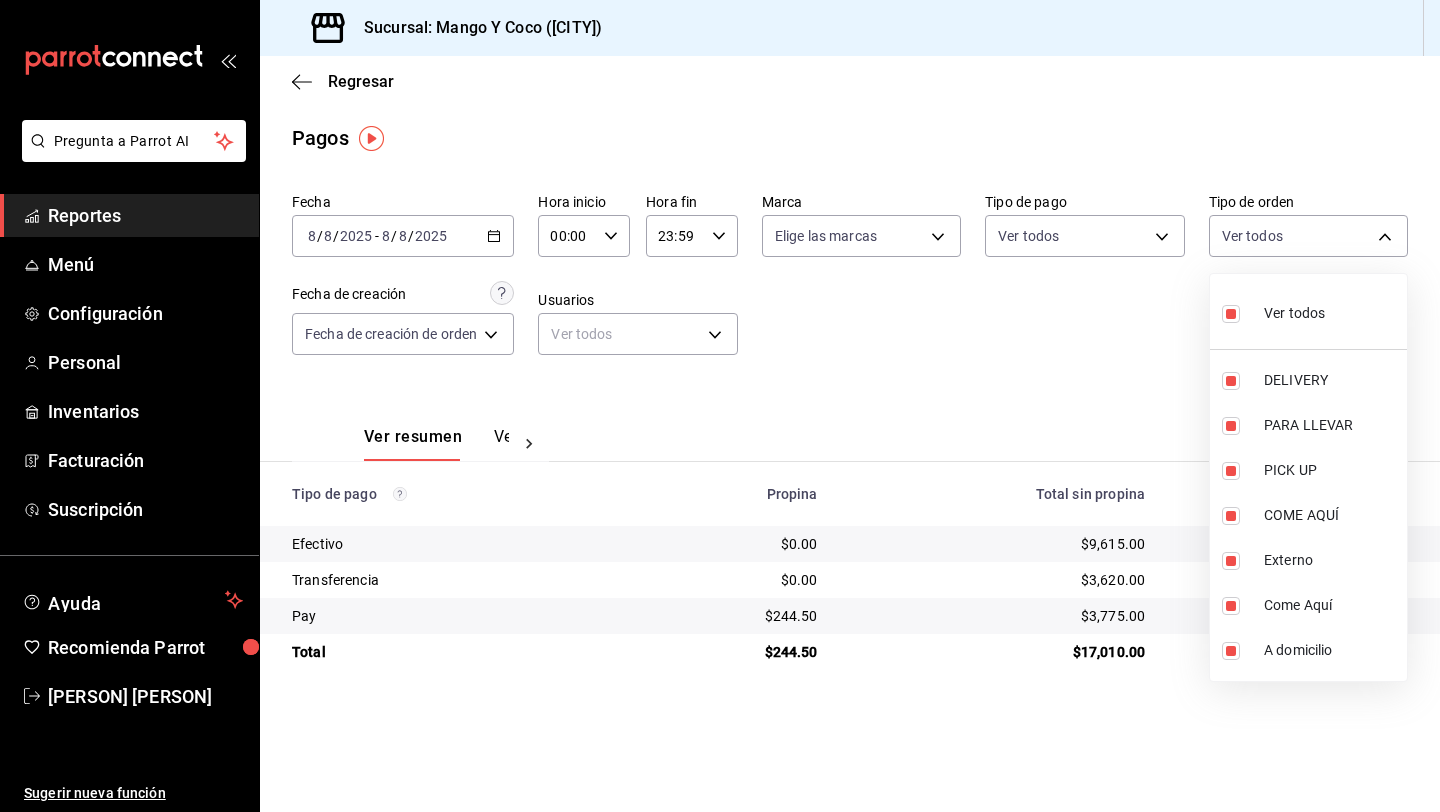 click at bounding box center [1231, 314] 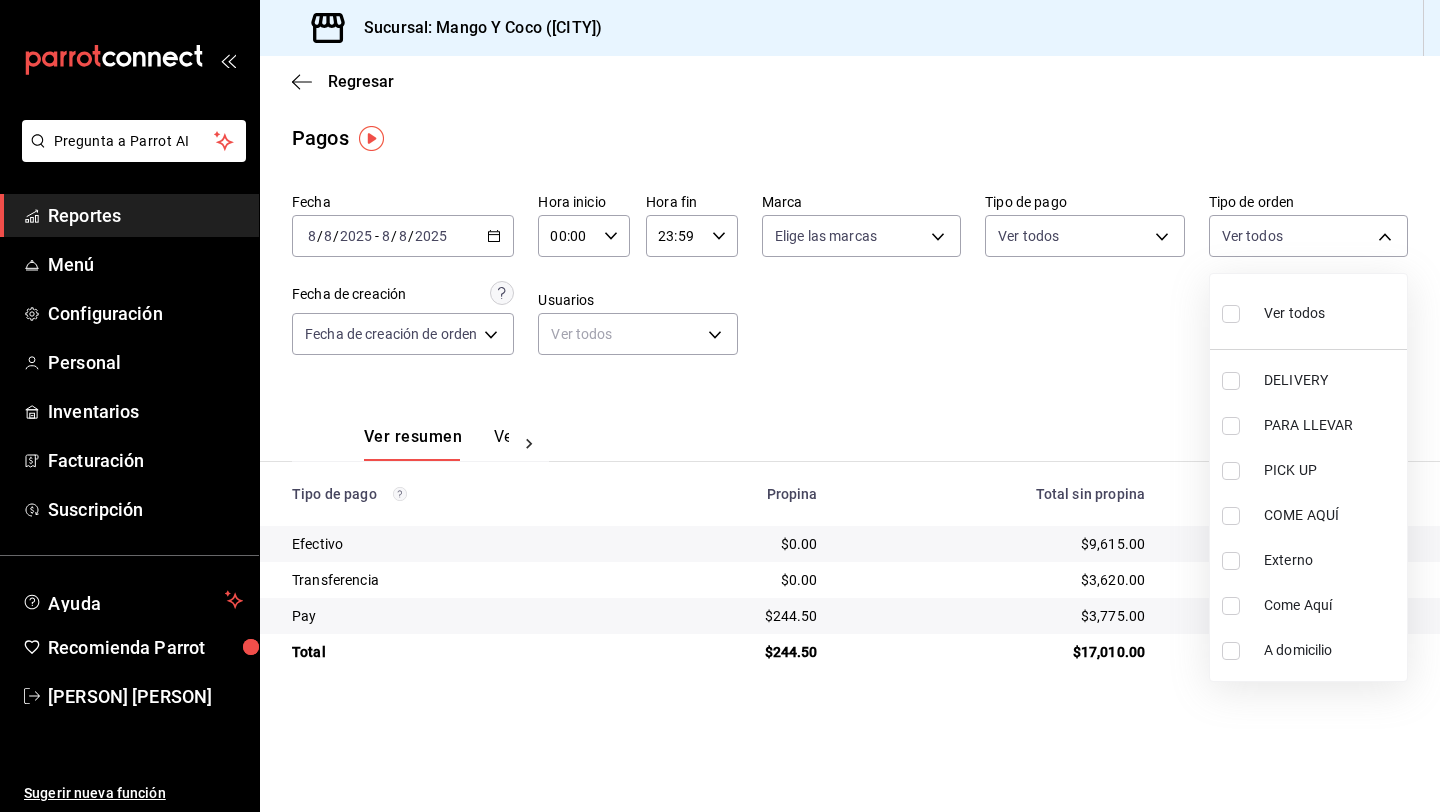 click at bounding box center [1231, 381] 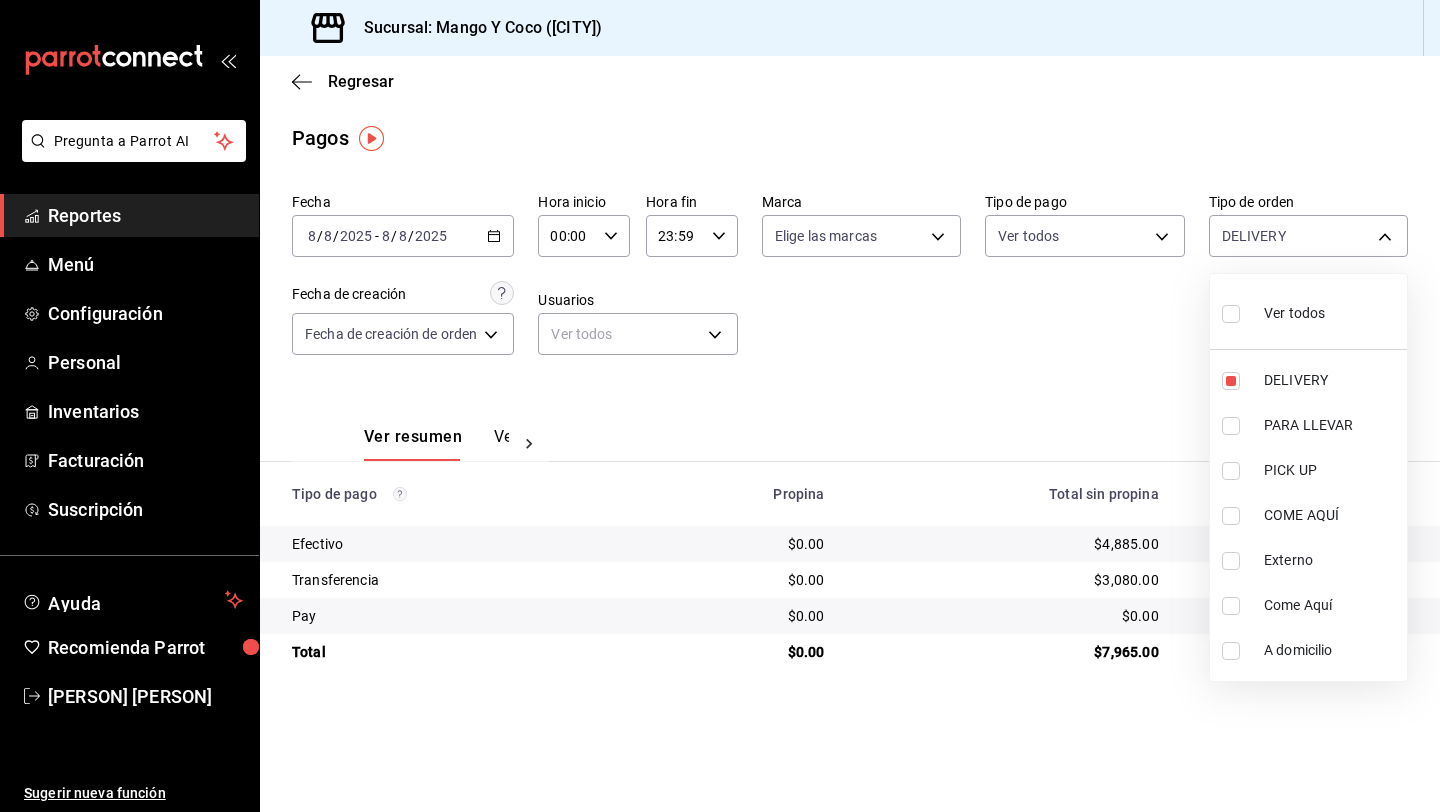 click at bounding box center (720, 406) 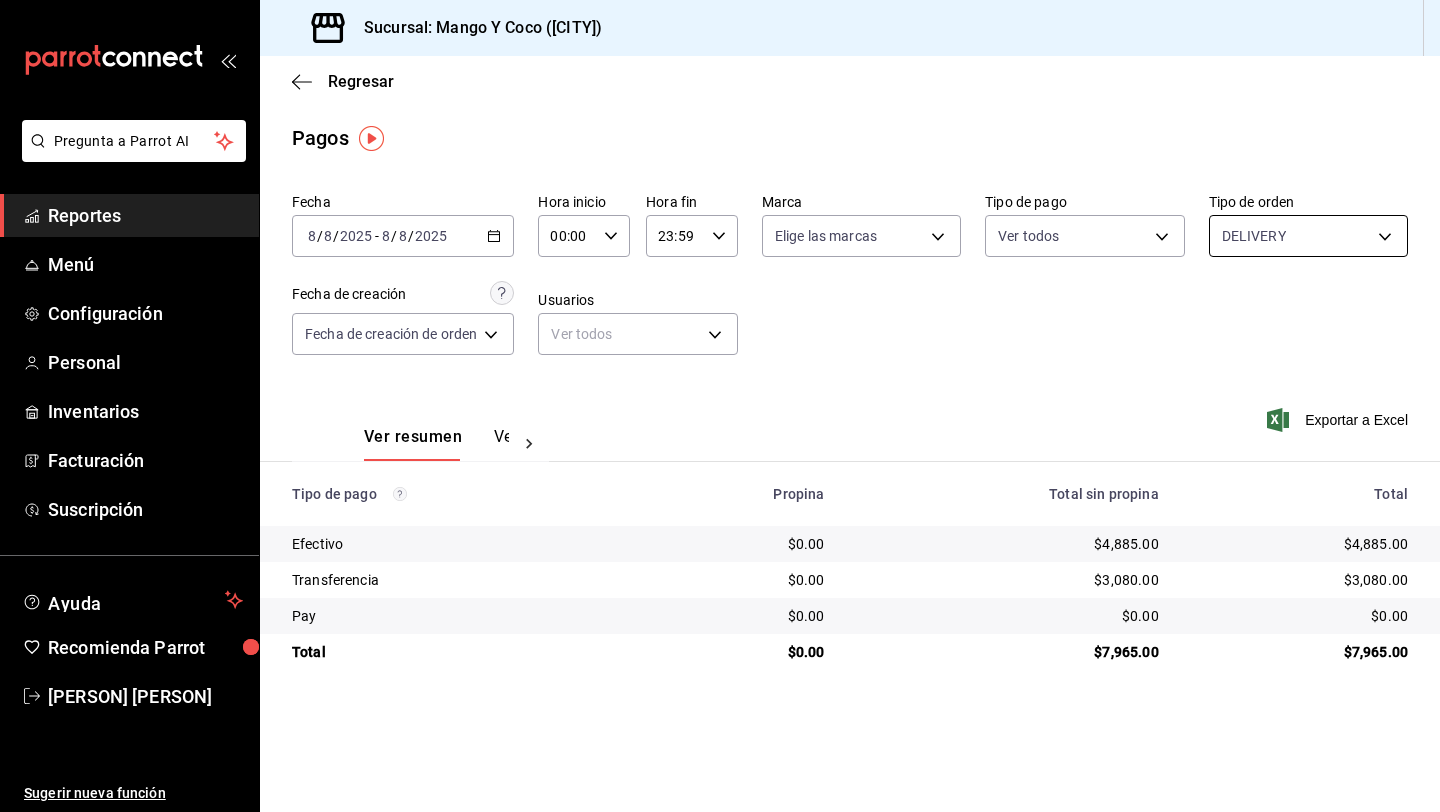click on "Pregunta a Parrot AI Reportes   Menú   Configuración   Personal   Inventarios   Facturación   Suscripción   Ayuda Recomienda Parrot   Paola Andrade   Sugerir nueva función   Sucursal: Mango Y Coco (Mérida) Regresar Pagos Fecha 2025-08-08 8 / 8 / 2025 - 2025-08-08 8 / 8 / 2025 Hora inicio 00:00 Hora inicio Hora fin 23:59 Hora fin Marca Elige las marcas Tipo de pago Ver todos Tipo de orden DELIVERY 5d557e33-8e3b-4e7a-adf0-e2d1449f445d Fecha de creación   Fecha de creación de orden ORDER Usuarios Ver todos null Ver resumen Ver pagos Exportar a Excel Tipo de pago   Propina Total sin propina Total Efectivo $0.00 $4,885.00 $4,885.00 Transferencia $0.00 $3,080.00 $3,080.00 Pay $0.00 $0.00 $0.00 Total $0.00 $7,965.00 $7,965.00 Pregunta a Parrot AI Reportes   Menú   Configuración   Personal   Inventarios   Facturación   Suscripción   Ayuda Recomienda Parrot   Paola Andrade   Sugerir nueva función   GANA 1 MES GRATIS EN TU SUSCRIPCIÓN AQUÍ Ver video tutorial Ir a video Visitar centro de ayuda" at bounding box center (720, 406) 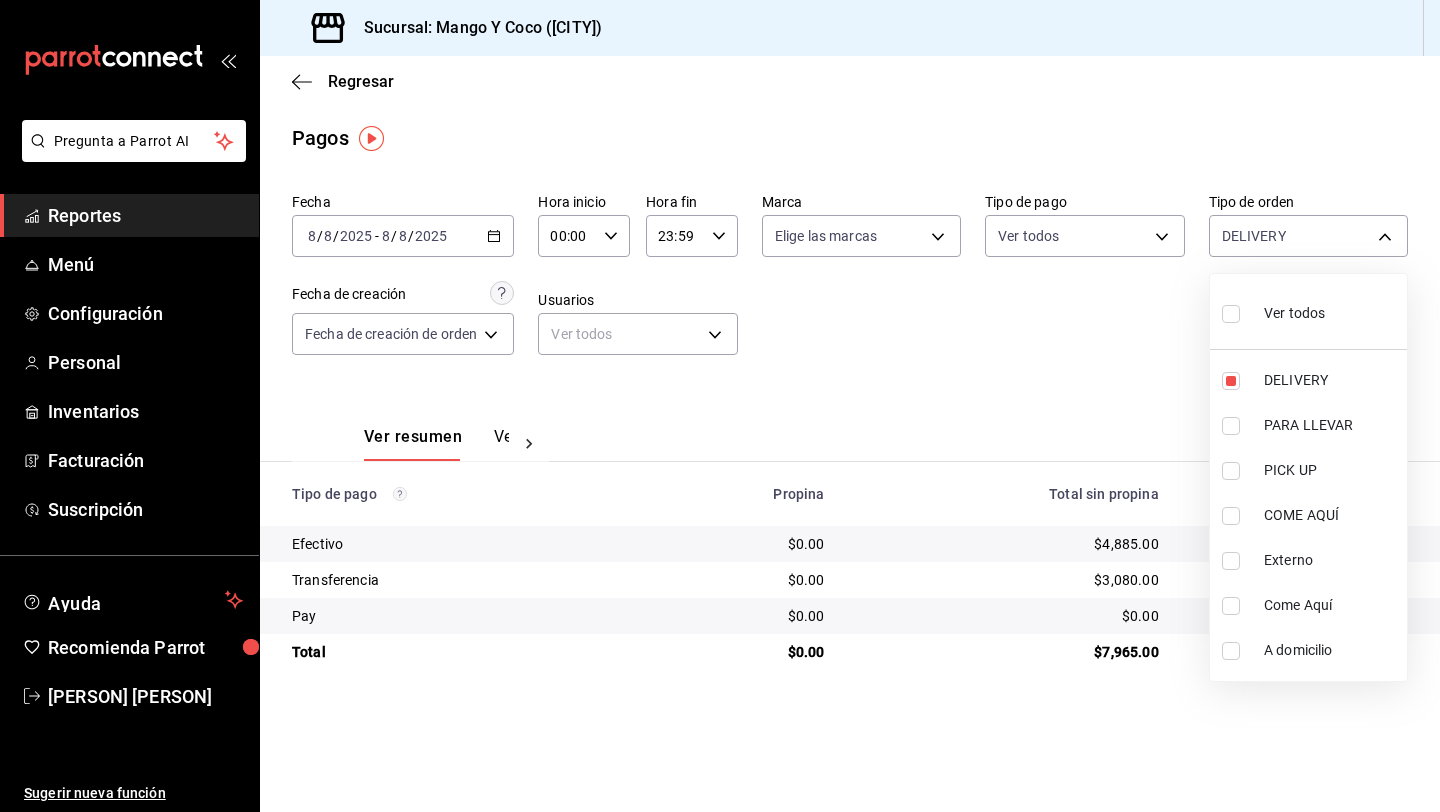 click at bounding box center [720, 406] 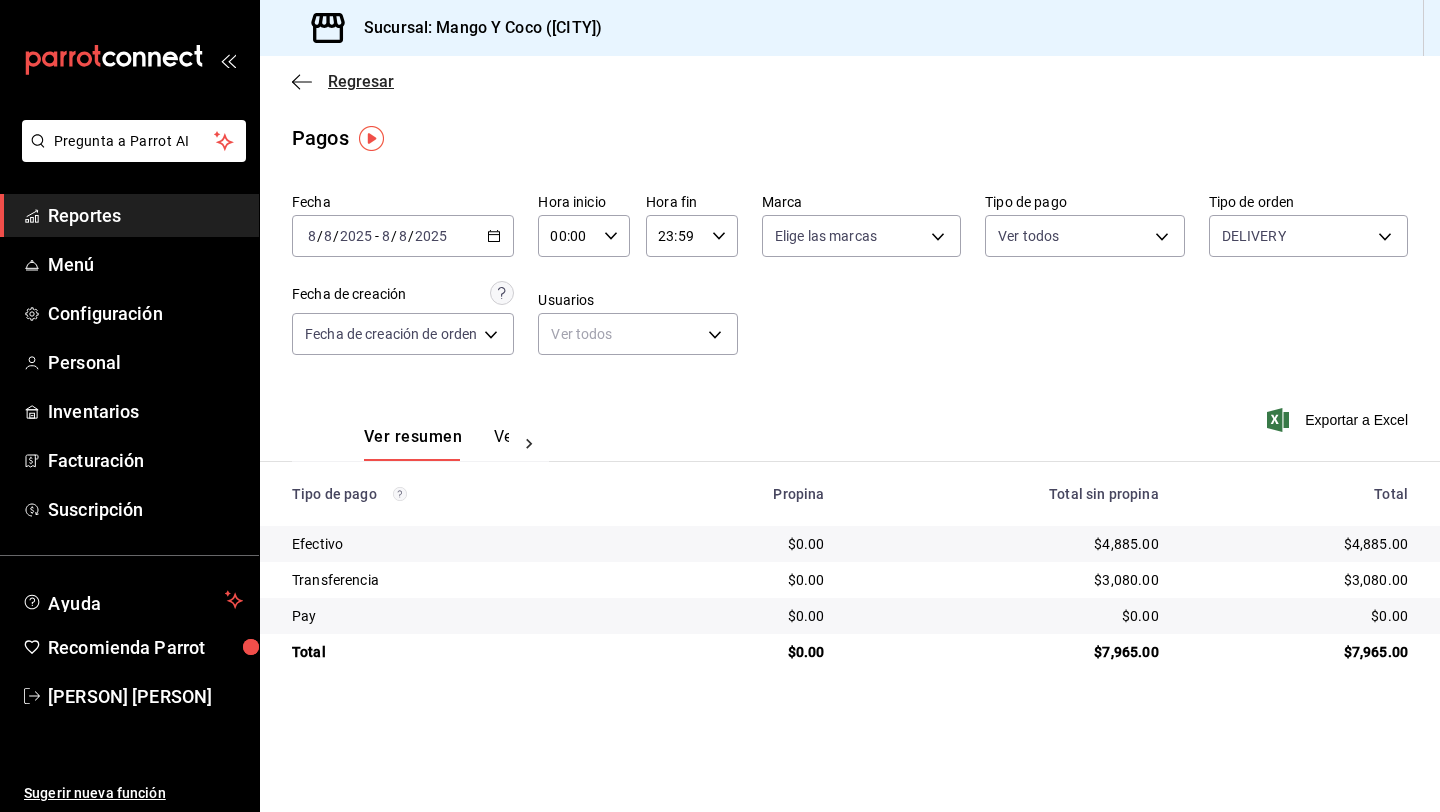 click 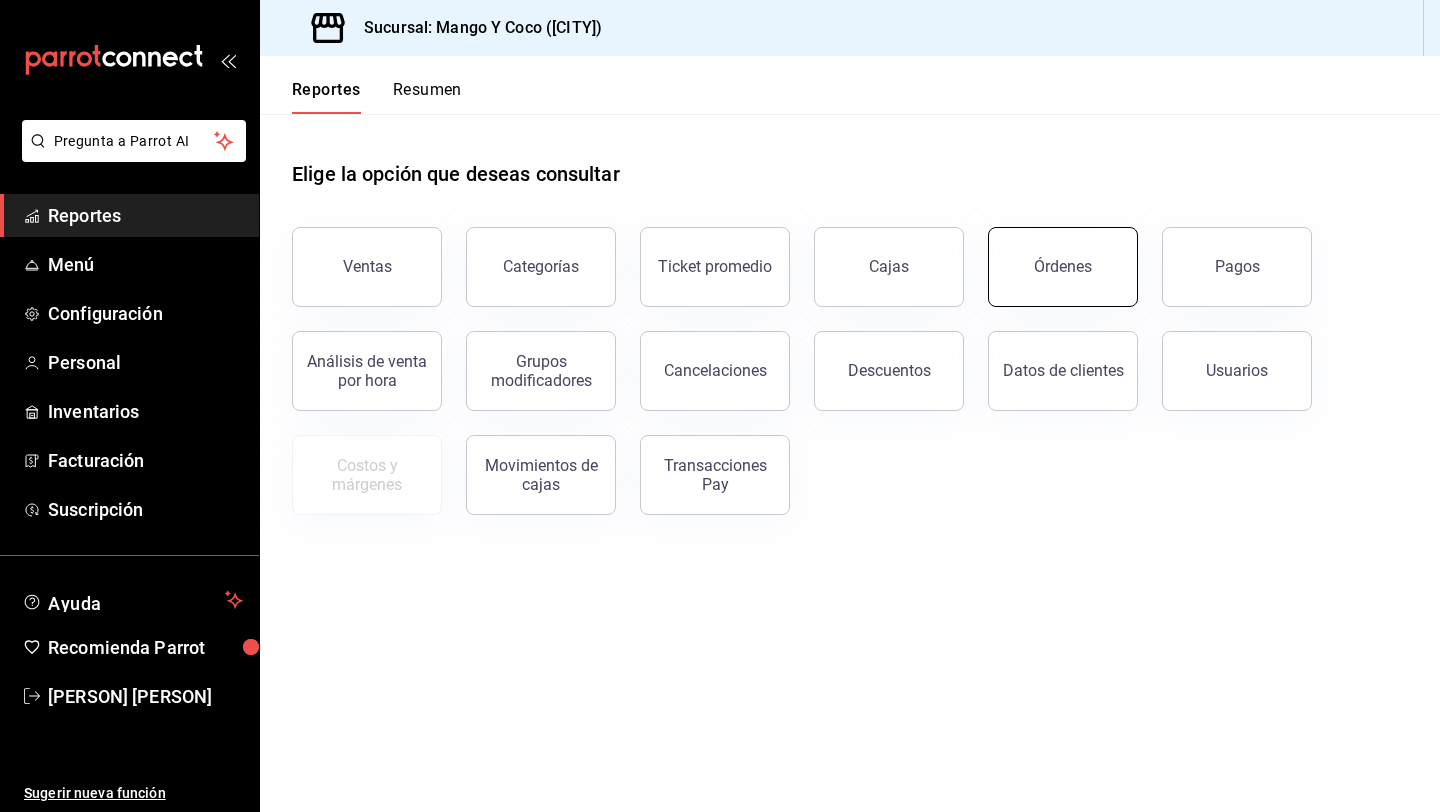 click on "Órdenes" at bounding box center (1063, 267) 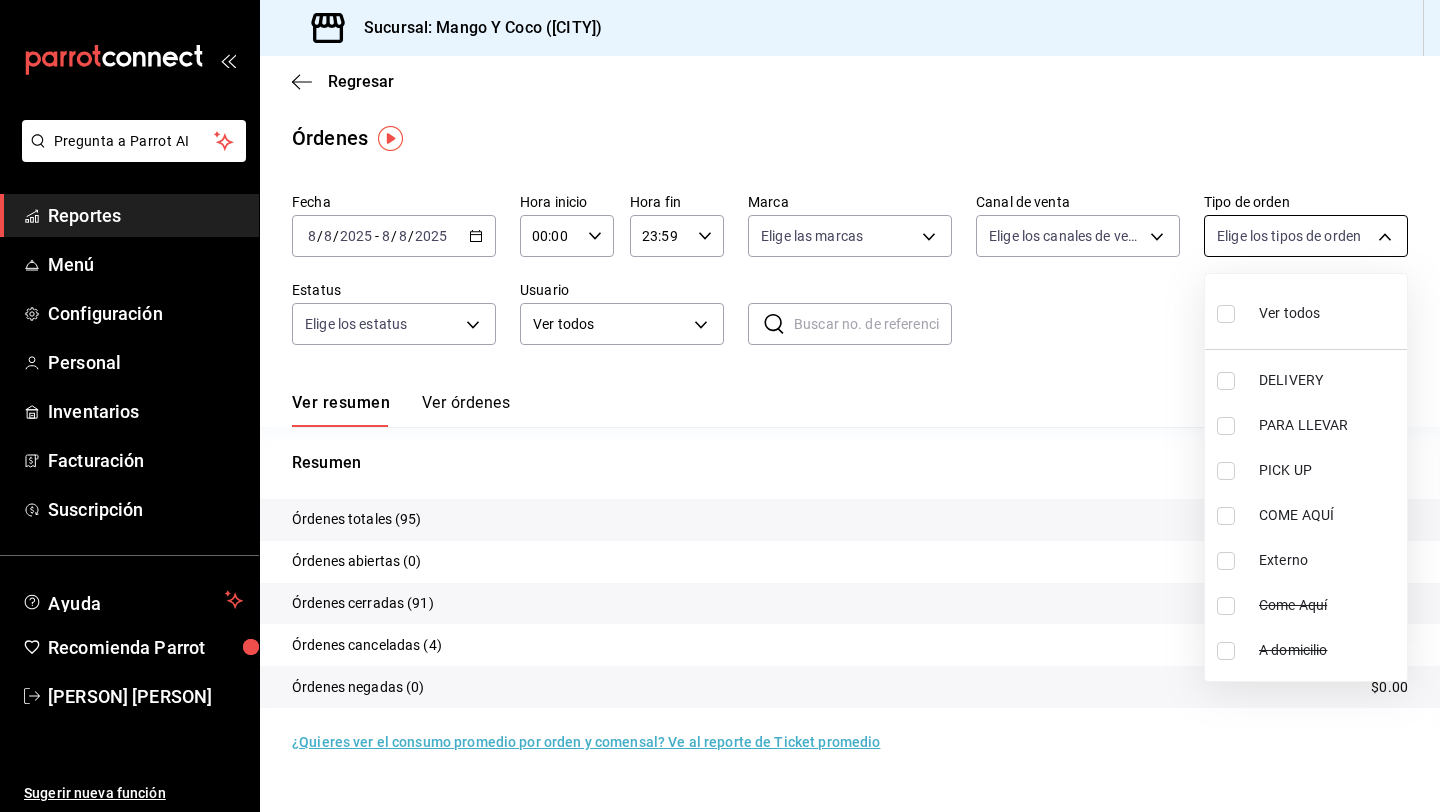 click on "Pregunta a Parrot AI Reportes   Menú   Configuración   Personal   Inventarios   Facturación   Suscripción   Ayuda Recomienda Parrot   Paola Andrade   Sugerir nueva función   Sucursal: Mango Y Coco (Mérida) Regresar Órdenes Fecha 2025-08-08 8 / 8 / 2025 - 2025-08-08 8 / 8 / 2025 Hora inicio 00:00 Hora inicio Hora fin 23:59 Hora fin Marca Elige las marcas Canal de venta Elige los canales de venta Tipo de orden Elige los tipos de orden Estatus Elige los estatus Usuario Ver todos ALL ​ ​ Ver resumen Ver órdenes Exportar a Excel Resumen Órdenes totales (95) $17,010.00 Órdenes abiertas (0) $0.00 Órdenes cerradas (91) $17,010.00 Órdenes canceladas (4) $0.00 Órdenes negadas (0) $0.00 ¿Quieres ver el consumo promedio por orden y comensal? Ve al reporte de Ticket promedio Pregunta a Parrot AI Reportes   Menú   Configuración   Personal   Inventarios   Facturación   Suscripción   Ayuda Recomienda Parrot   Paola Andrade   Sugerir nueva función   GANA 1 MES GRATIS EN TU SUSCRIPCIÓN AQUÍ Ir a video" at bounding box center (720, 406) 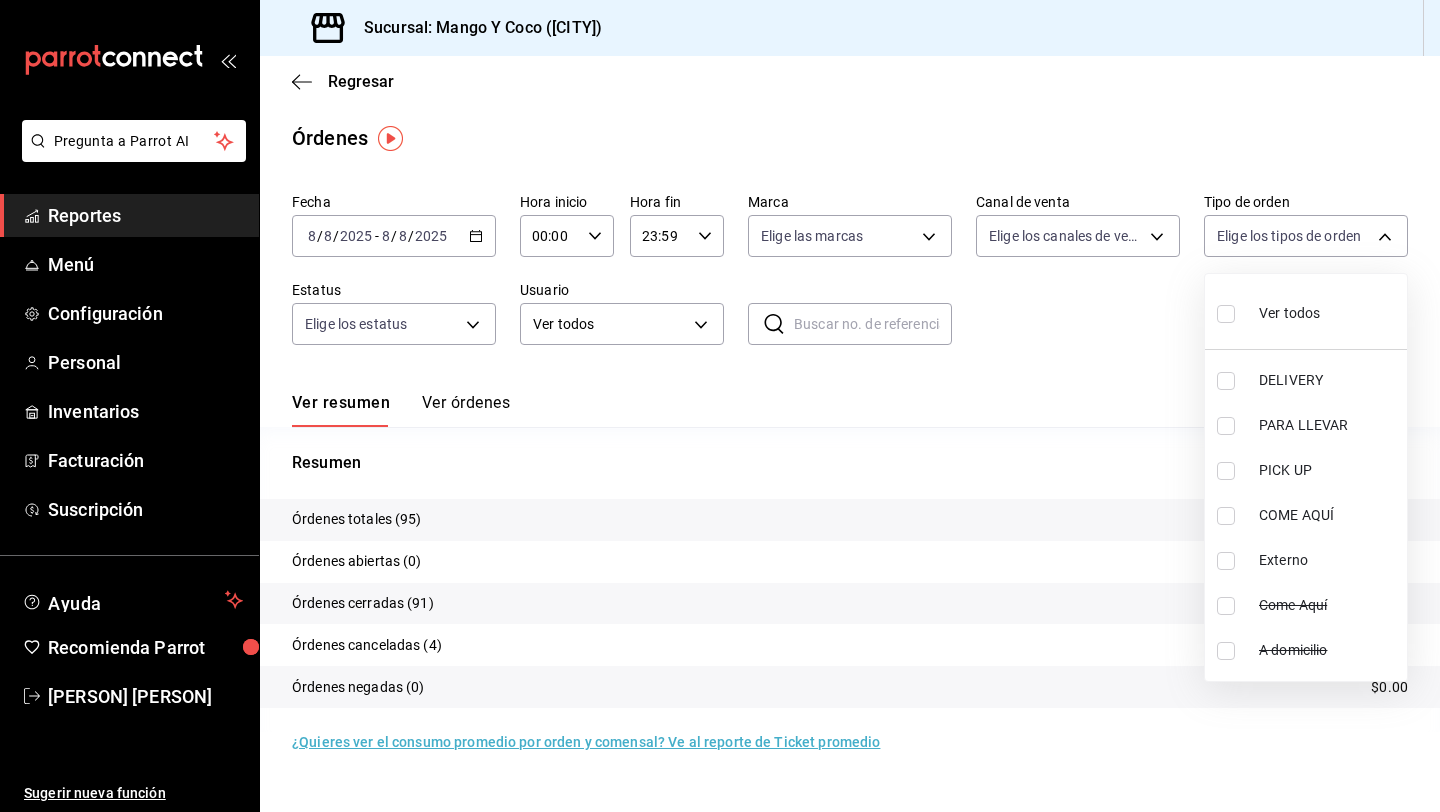 click at bounding box center (1226, 314) 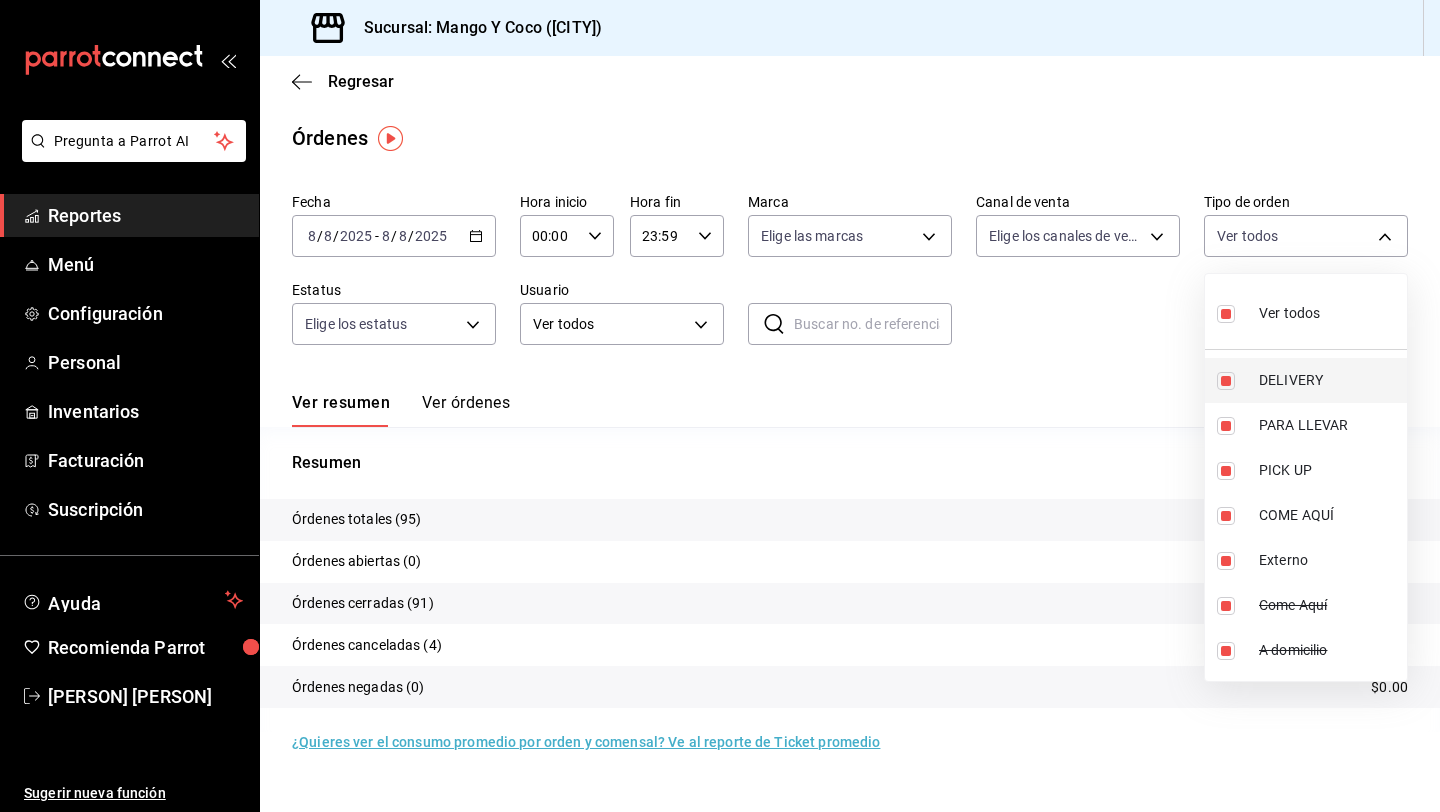 click at bounding box center [1226, 381] 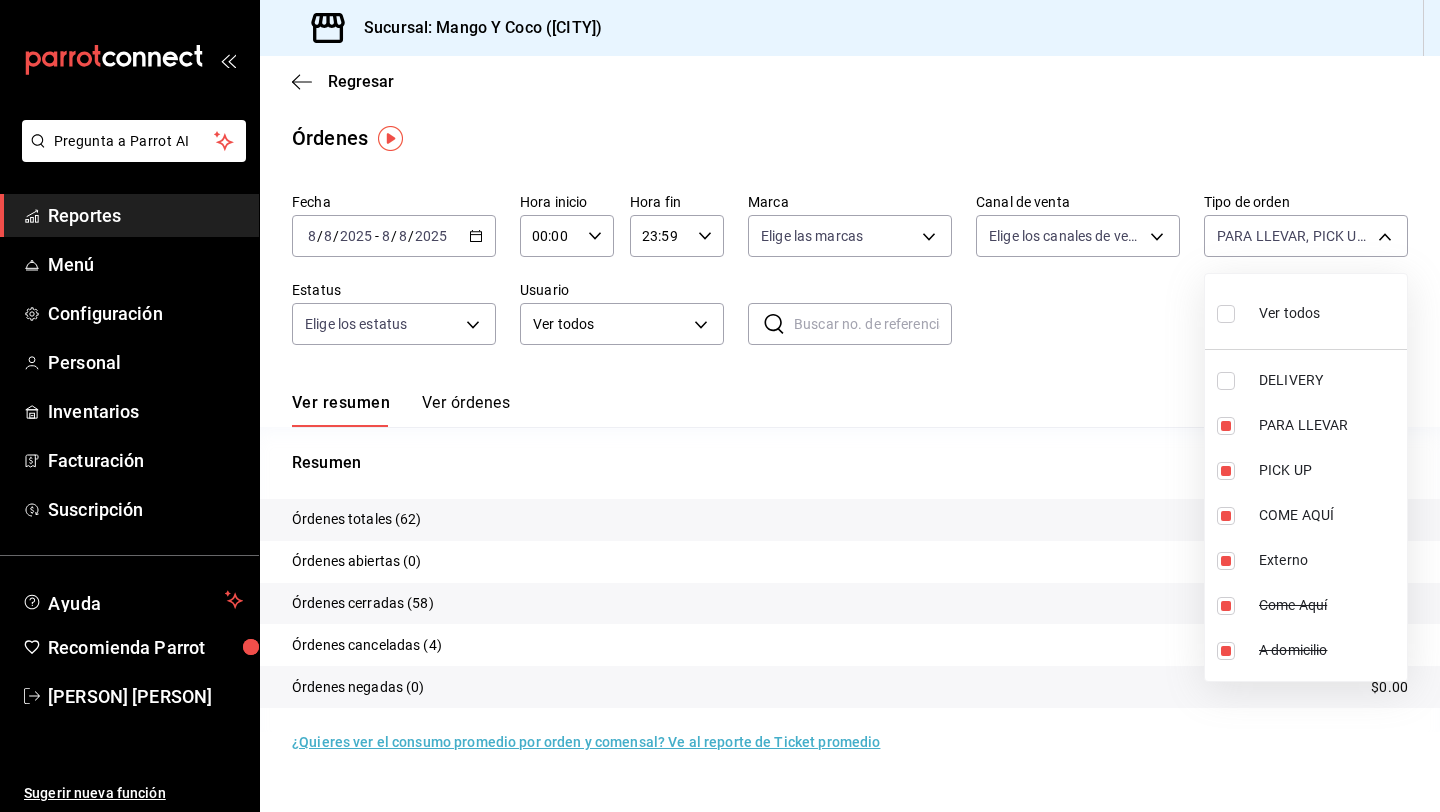 click at bounding box center [720, 406] 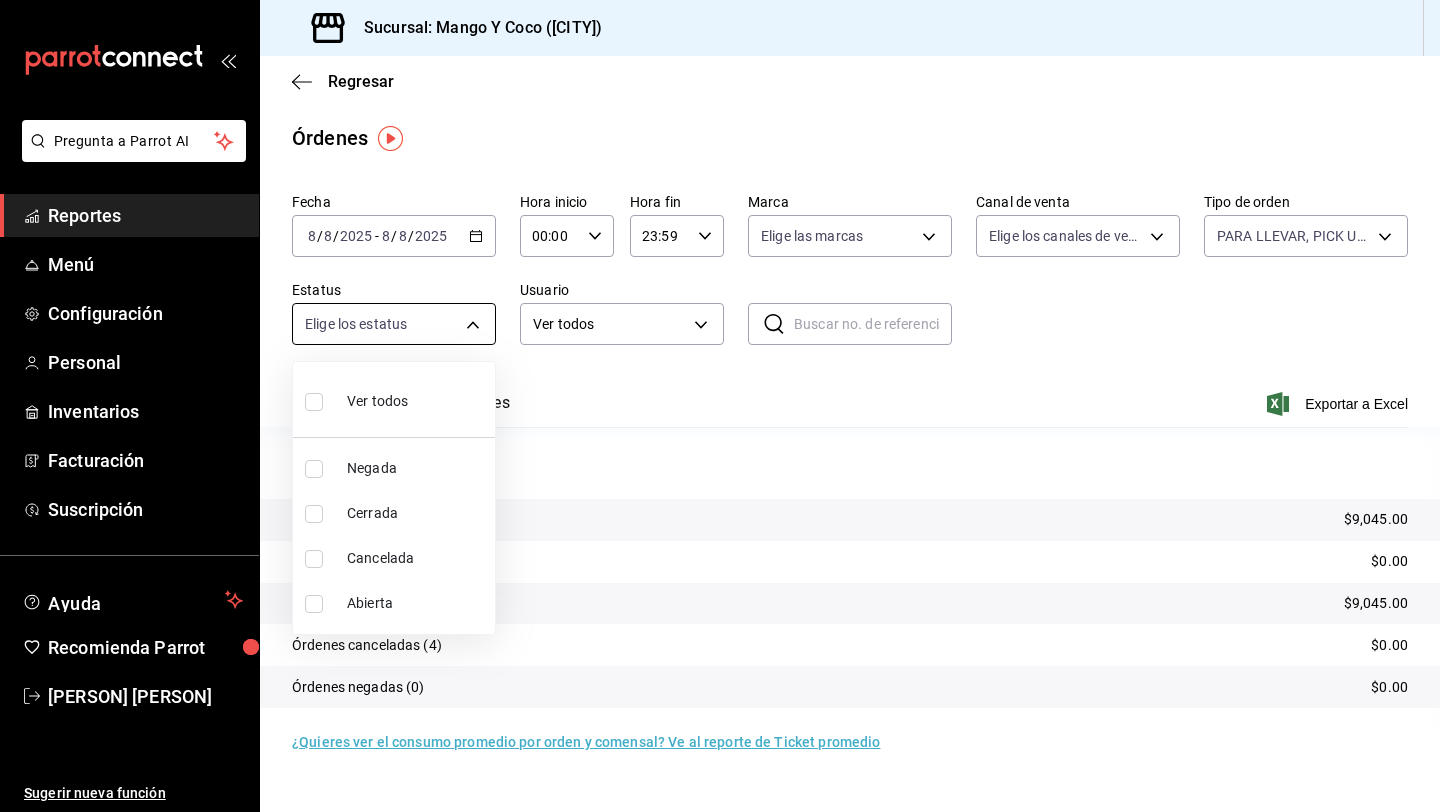 click on "Pregunta a Parrot AI Reportes   Menú   Configuración   Personal   Inventarios   Facturación   Suscripción   Ayuda Recomienda Parrot   Paola Andrade   Sugerir nueva función   Sucursal: Mango Y Coco (Mérida) Regresar Órdenes Fecha 2025-08-08 8 / 8 / 2025 - 2025-08-08 8 / 8 / 2025 Hora inicio 00:00 Hora inicio Hora fin 23:59 Hora fin Marca Elige las marcas Canal de venta Elige los canales de venta Tipo de orden PARA LLEVAR, PICK UP, COME AQUÍ, Externo, Come Aquí, A domicilio e47f4cf5-f69b-47dd-93b4-00143df15fe9,27a364d8-6312-4869-99a1-f3fb819ac42e,71ca709c-1bda-4e1f-95f9-9d9ea4a6ac2b,EXTERNAL,85f4aa52-0123-42e9-a8c2-41d4a4798af9,d4c9b051-4d51-4481-aefd-7b0d29851a72 Estatus Elige los estatus Usuario Ver todos ALL ​ ​ Ver resumen Ver órdenes Exportar a Excel Resumen Órdenes totales (62) $9,045.00 Órdenes abiertas (0) $0.00 Órdenes cerradas (58) $9,045.00 Órdenes canceladas (4) $0.00 Órdenes negadas (0) $0.00 ¿Quieres ver el consumo promedio por orden y comensal? Ve al reporte de Ticket promedio" at bounding box center (720, 406) 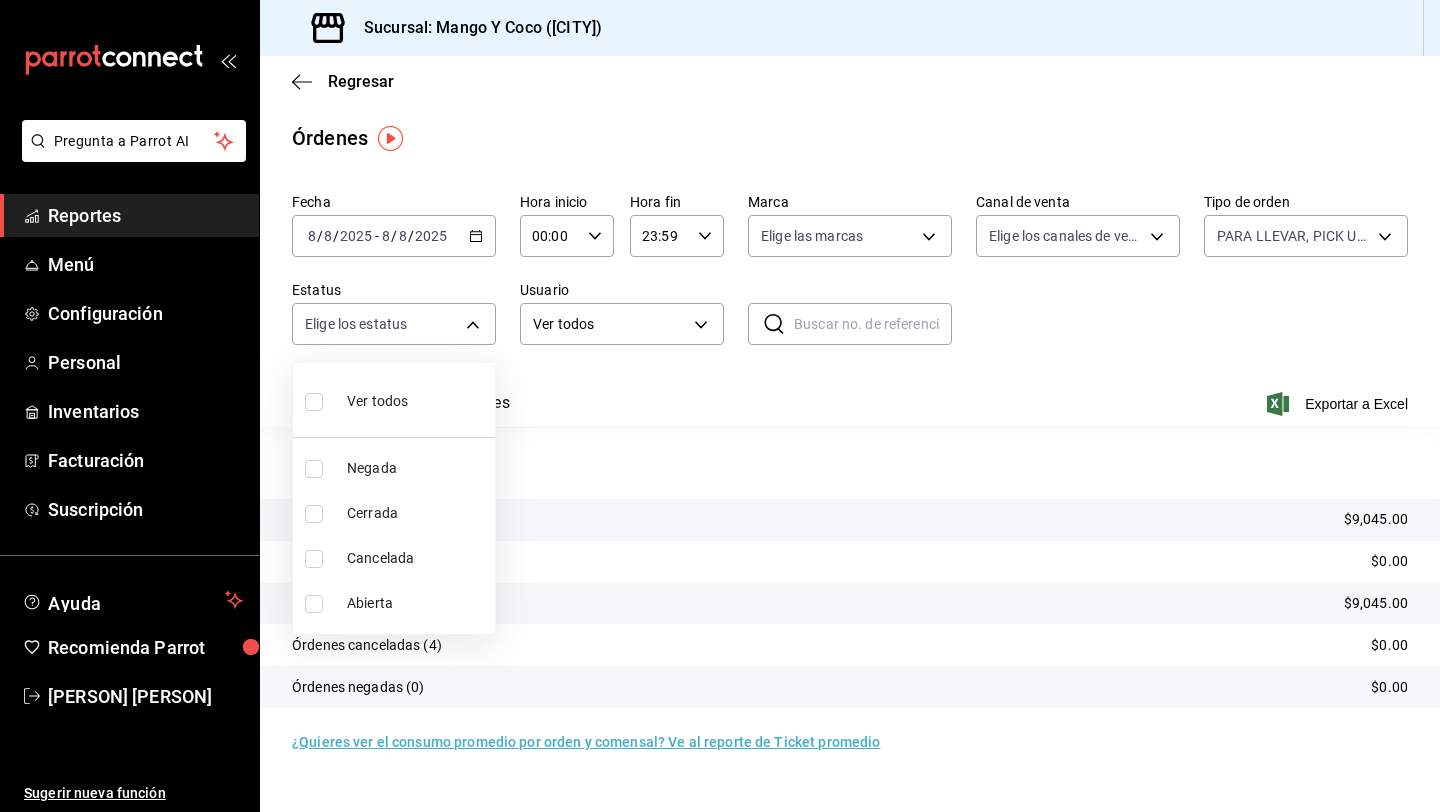 click at bounding box center (720, 406) 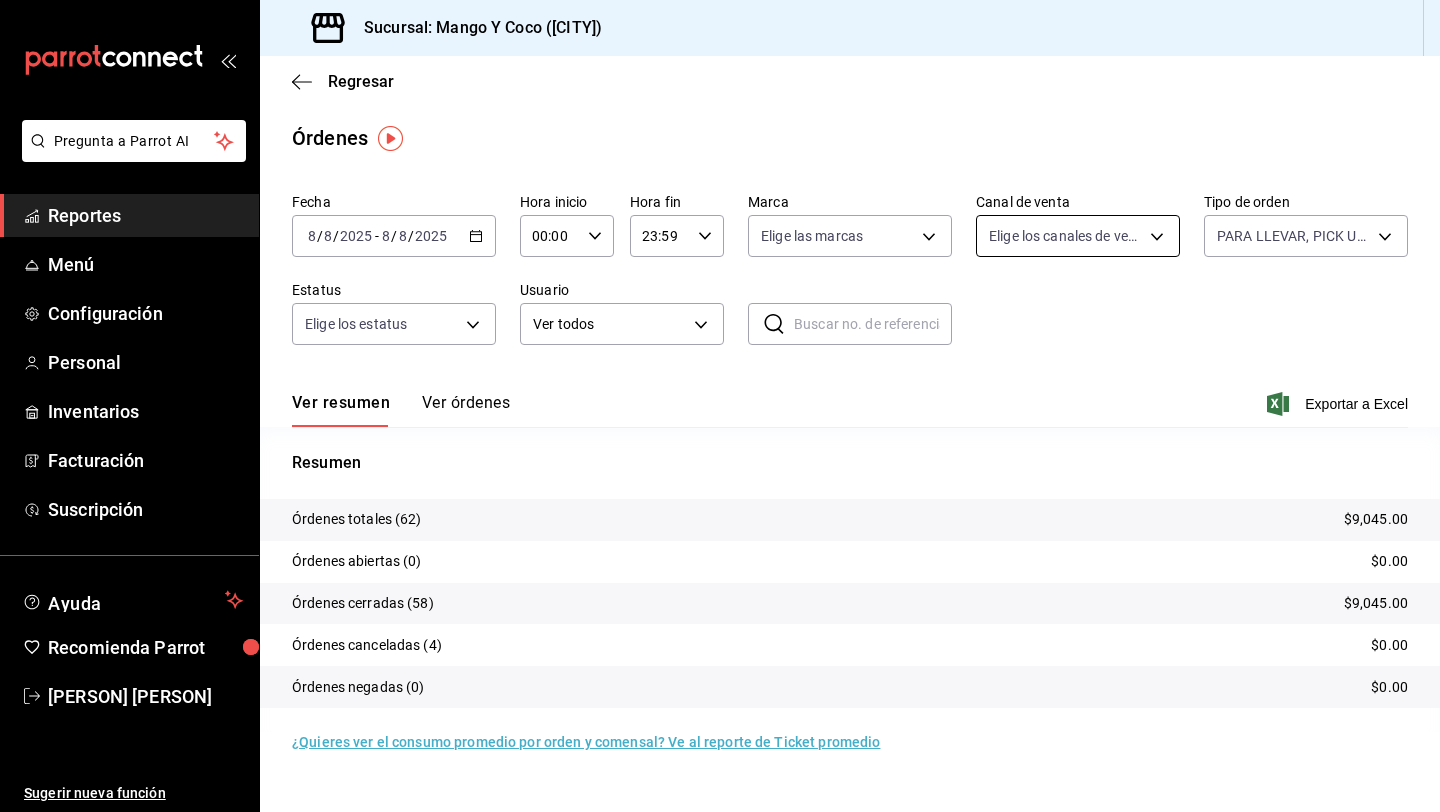 click on "Pregunta a Parrot AI Reportes   Menú   Configuración   Personal   Inventarios   Facturación   Suscripción   Ayuda Recomienda Parrot   Paola Andrade   Sugerir nueva función   Sucursal: Mango Y Coco (Mérida) Regresar Órdenes Fecha 2025-08-08 8 / 8 / 2025 - 2025-08-08 8 / 8 / 2025 Hora inicio 00:00 Hora inicio Hora fin 23:59 Hora fin Marca Elige las marcas Canal de venta Elige los canales de venta Tipo de orden PARA LLEVAR, PICK UP, COME AQUÍ, Externo, Come Aquí, A domicilio e47f4cf5-f69b-47dd-93b4-00143df15fe9,27a364d8-6312-4869-99a1-f3fb819ac42e,71ca709c-1bda-4e1f-95f9-9d9ea4a6ac2b,EXTERNAL,85f4aa52-0123-42e9-a8c2-41d4a4798af9,d4c9b051-4d51-4481-aefd-7b0d29851a72 Estatus Elige los estatus Usuario Ver todos ALL ​ ​ Ver resumen Ver órdenes Exportar a Excel Resumen Órdenes totales (62) $9,045.00 Órdenes abiertas (0) $0.00 Órdenes cerradas (58) $9,045.00 Órdenes canceladas (4) $0.00 Órdenes negadas (0) $0.00 ¿Quieres ver el consumo promedio por orden y comensal? Ve al reporte de Ticket promedio" at bounding box center (720, 406) 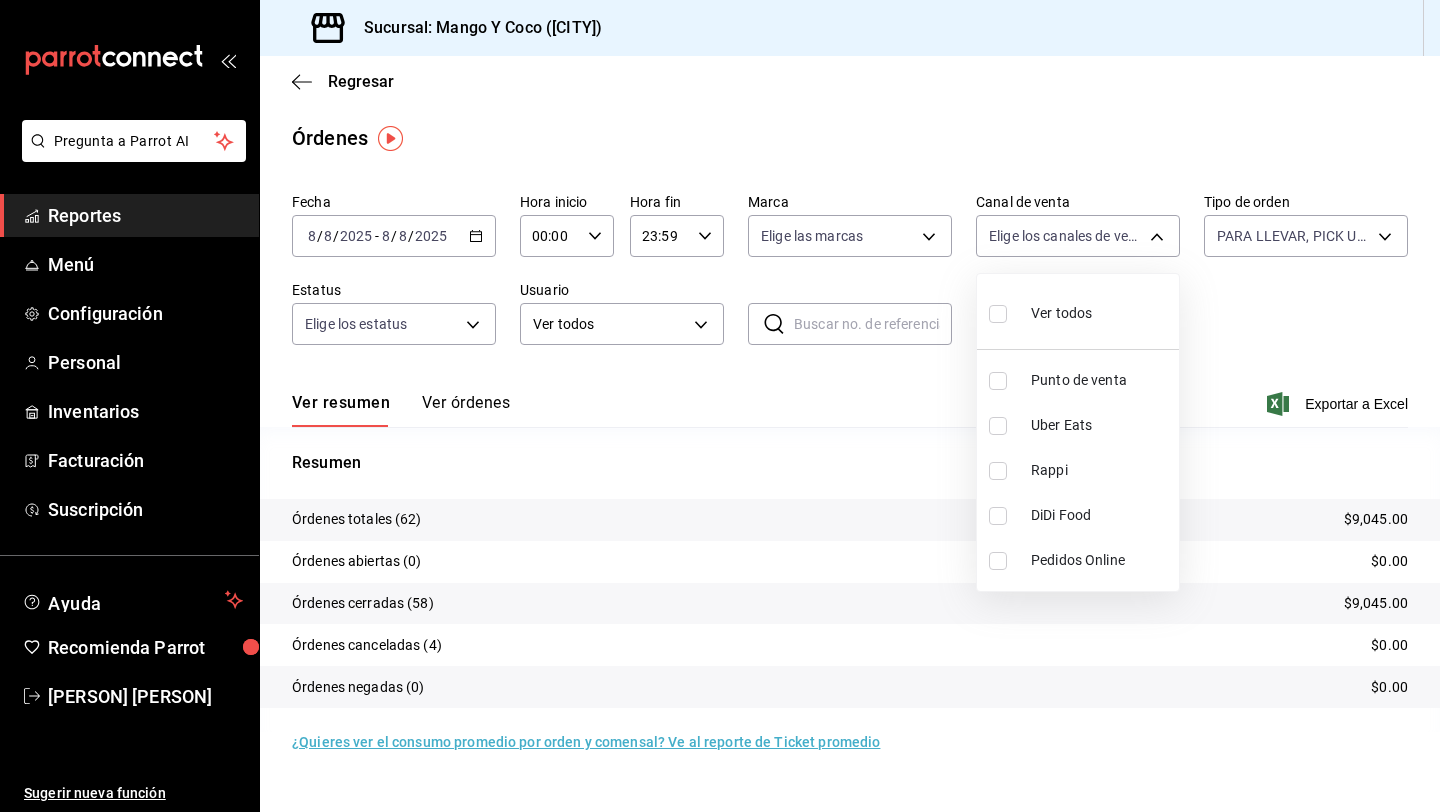 click at bounding box center (720, 406) 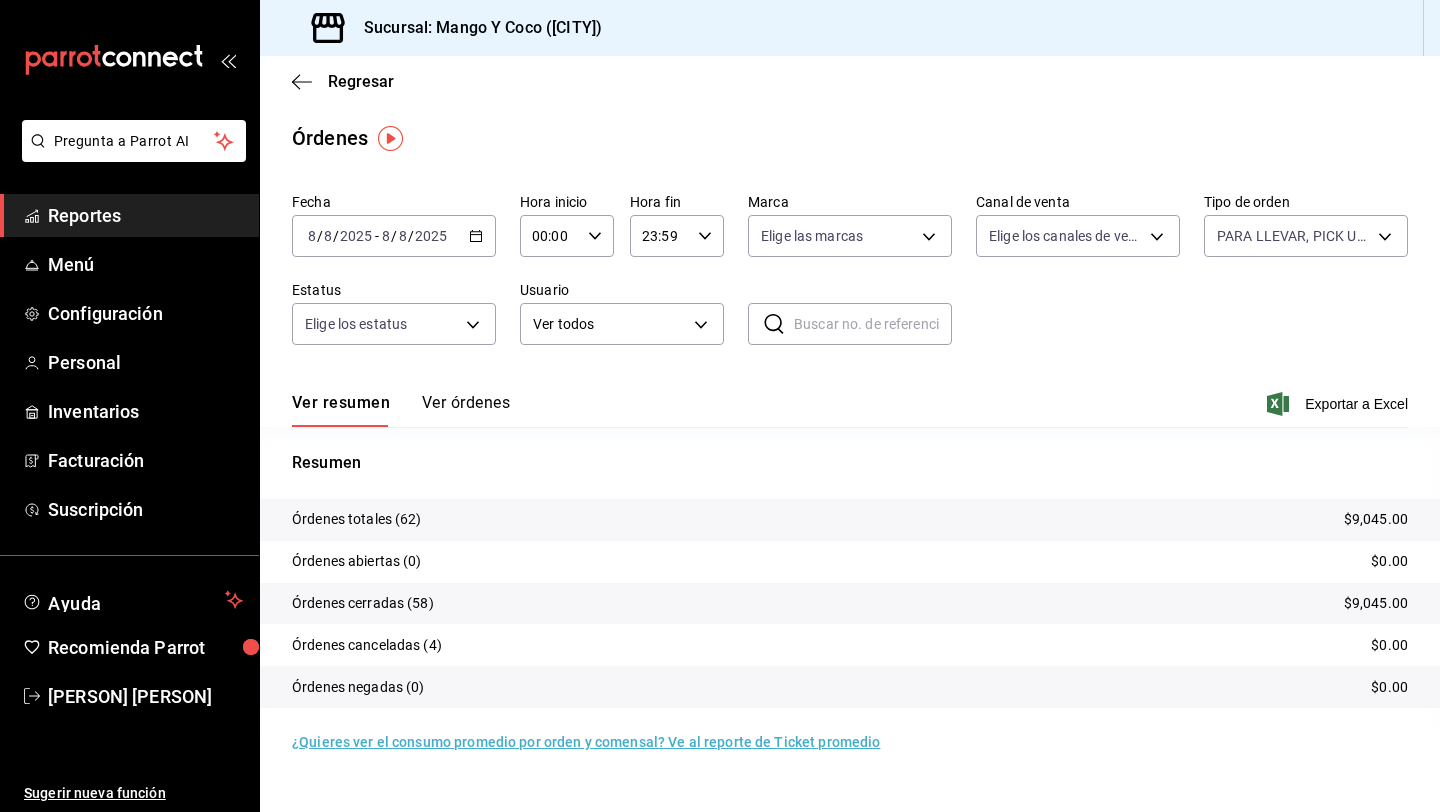 click on "Pregunta a Parrot AI Reportes   Menú   Configuración   Personal   Inventarios   Facturación   Suscripción   Ayuda Recomienda Parrot   Paola Andrade   Sugerir nueva función   Sucursal: Mango Y Coco (Mérida) Regresar Órdenes Fecha 2025-08-08 8 / 8 / 2025 - 2025-08-08 8 / 8 / 2025 Hora inicio 00:00 Hora inicio Hora fin 23:59 Hora fin Marca Elige las marcas Canal de venta Elige los canales de venta Tipo de orden PARA LLEVAR, PICK UP, COME AQUÍ, Externo, Come Aquí, A domicilio e47f4cf5-f69b-47dd-93b4-00143df15fe9,27a364d8-6312-4869-99a1-f3fb819ac42e,71ca709c-1bda-4e1f-95f9-9d9ea4a6ac2b,EXTERNAL,85f4aa52-0123-42e9-a8c2-41d4a4798af9,d4c9b051-4d51-4481-aefd-7b0d29851a72 Estatus Elige los estatus Usuario Ver todos ALL ​ ​ Ver resumen Ver órdenes Exportar a Excel Resumen Órdenes totales (62) $9,045.00 Órdenes abiertas (0) $0.00 Órdenes cerradas (58) $9,045.00 Órdenes canceladas (4) $0.00 Órdenes negadas (0) $0.00 ¿Quieres ver el consumo promedio por orden y comensal? Ve al reporte de Ticket promedio" at bounding box center [720, 406] 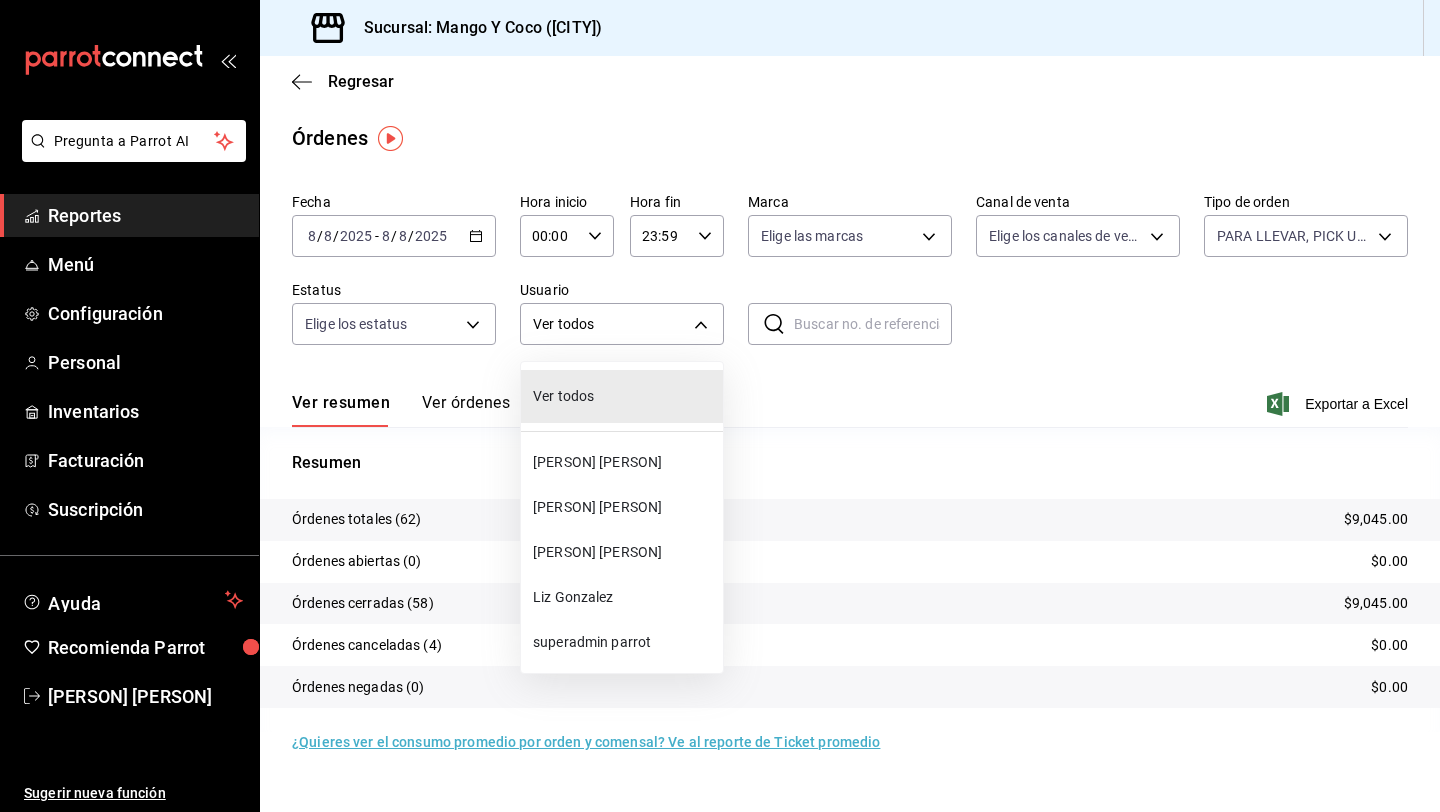click at bounding box center (720, 406) 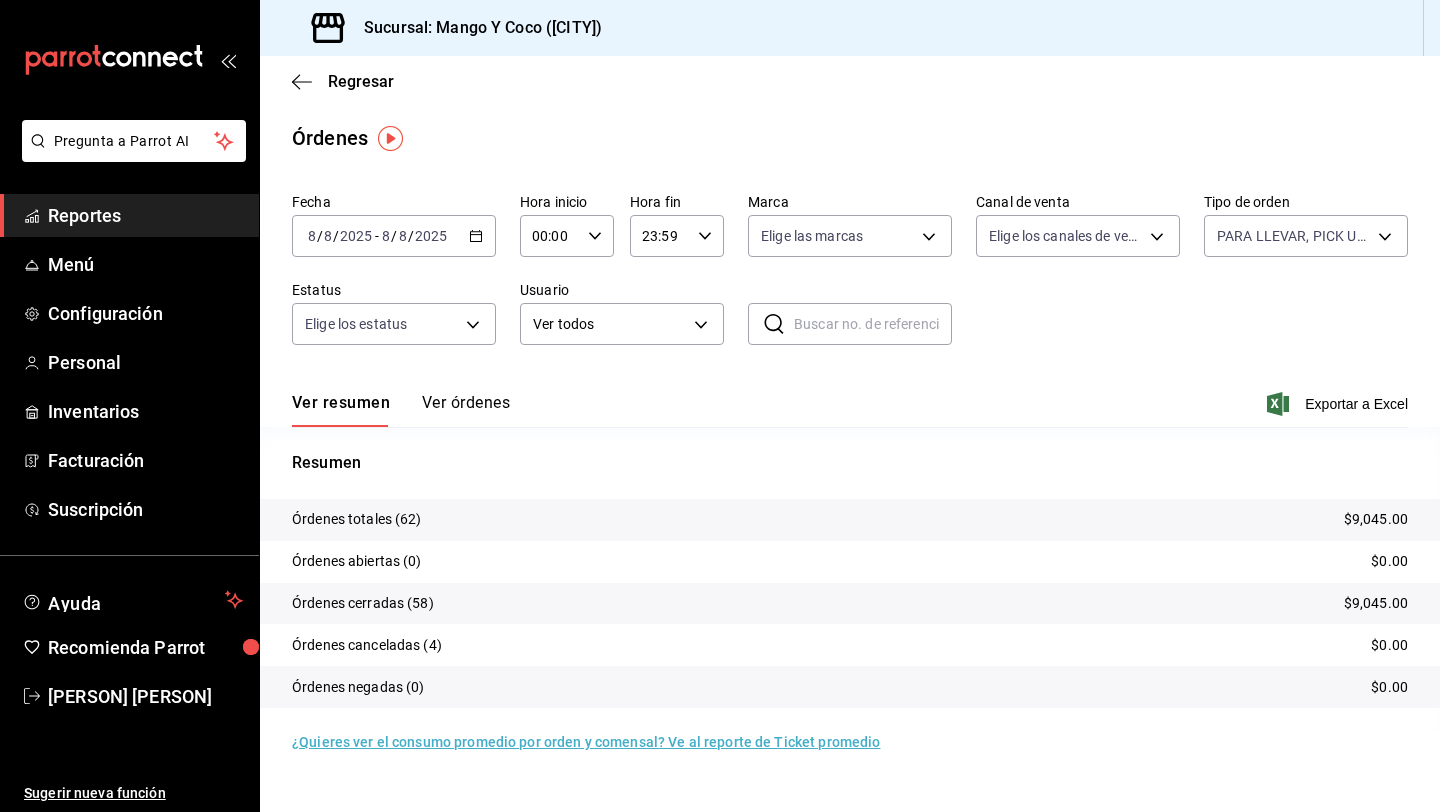 click on "Ver órdenes" at bounding box center [466, 410] 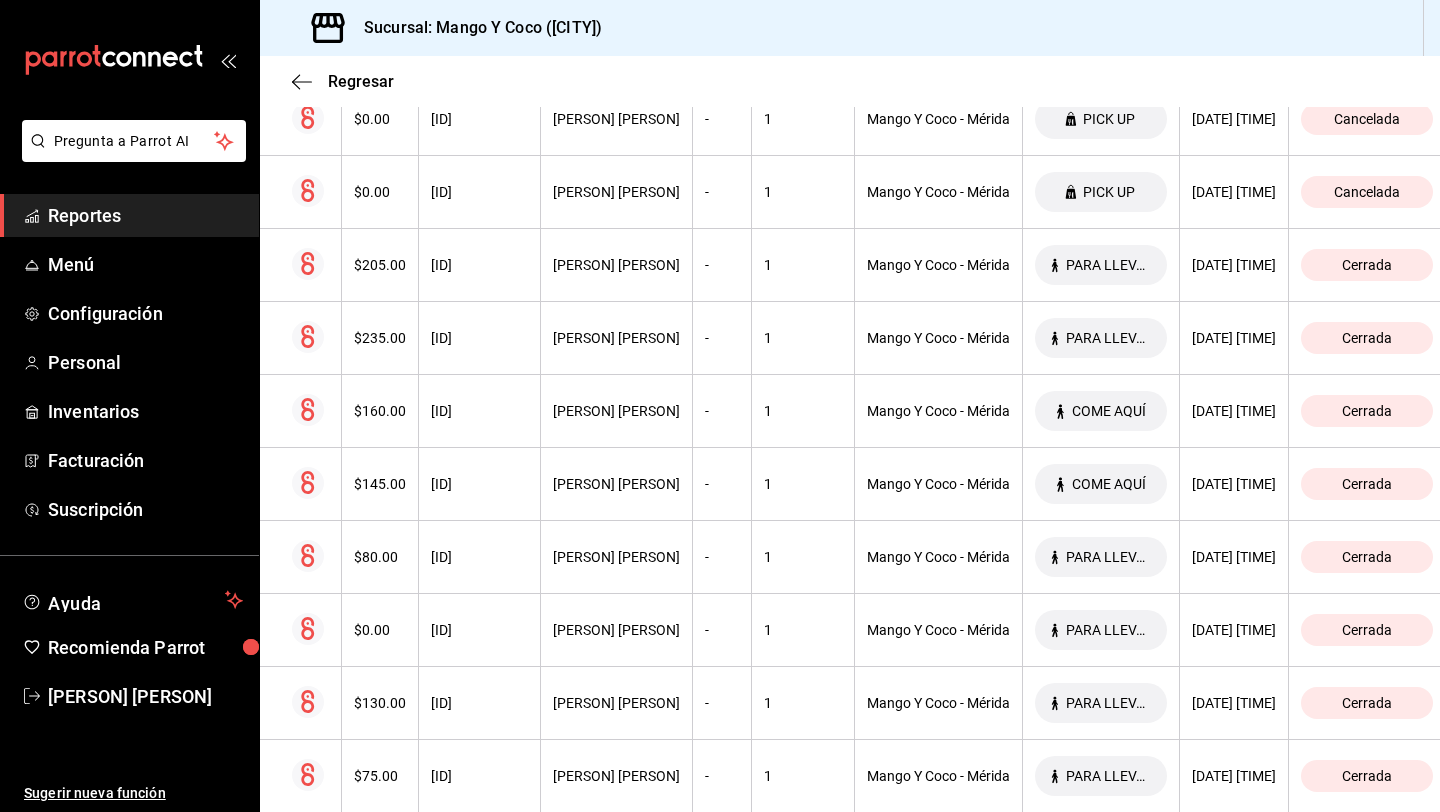 scroll, scrollTop: 0, scrollLeft: 0, axis: both 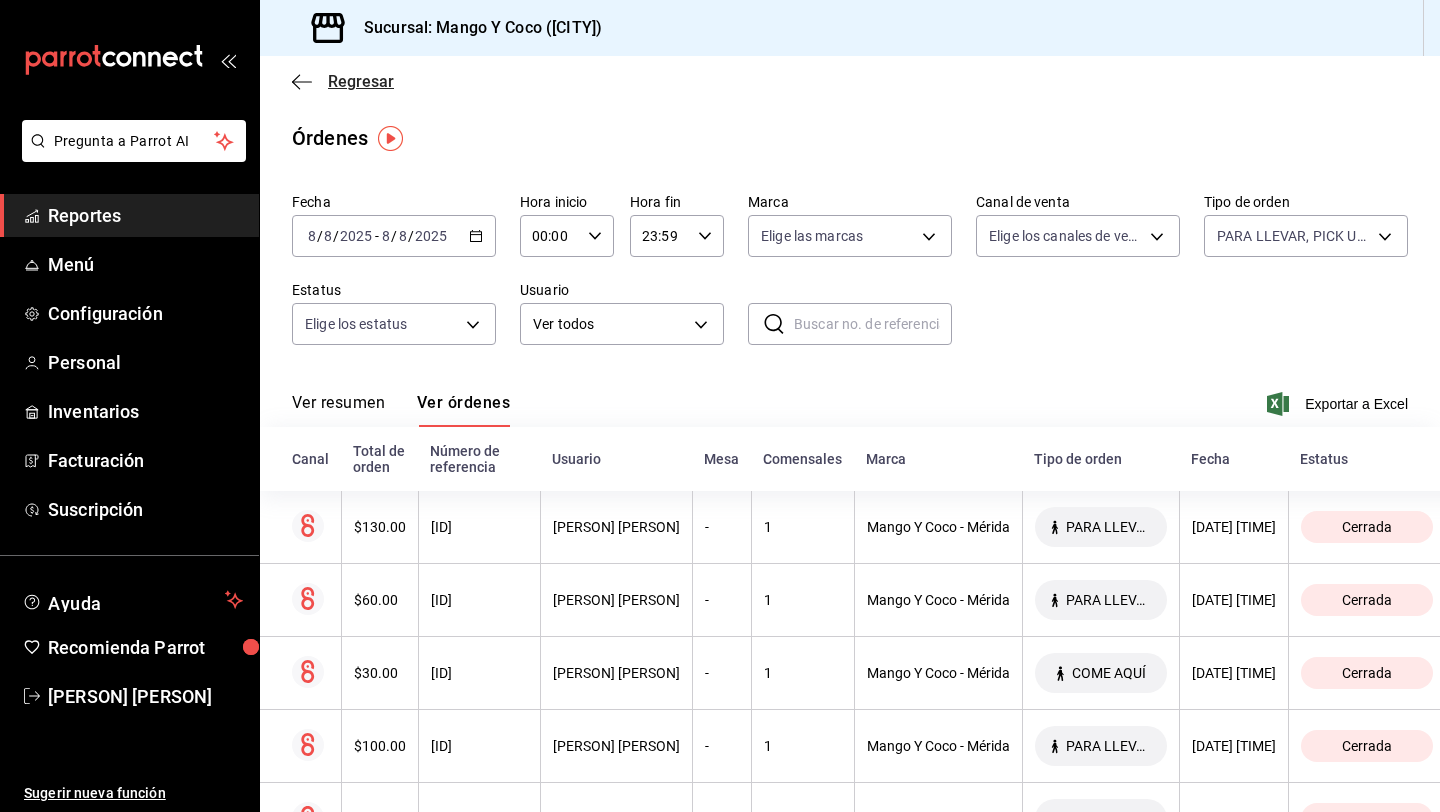 click 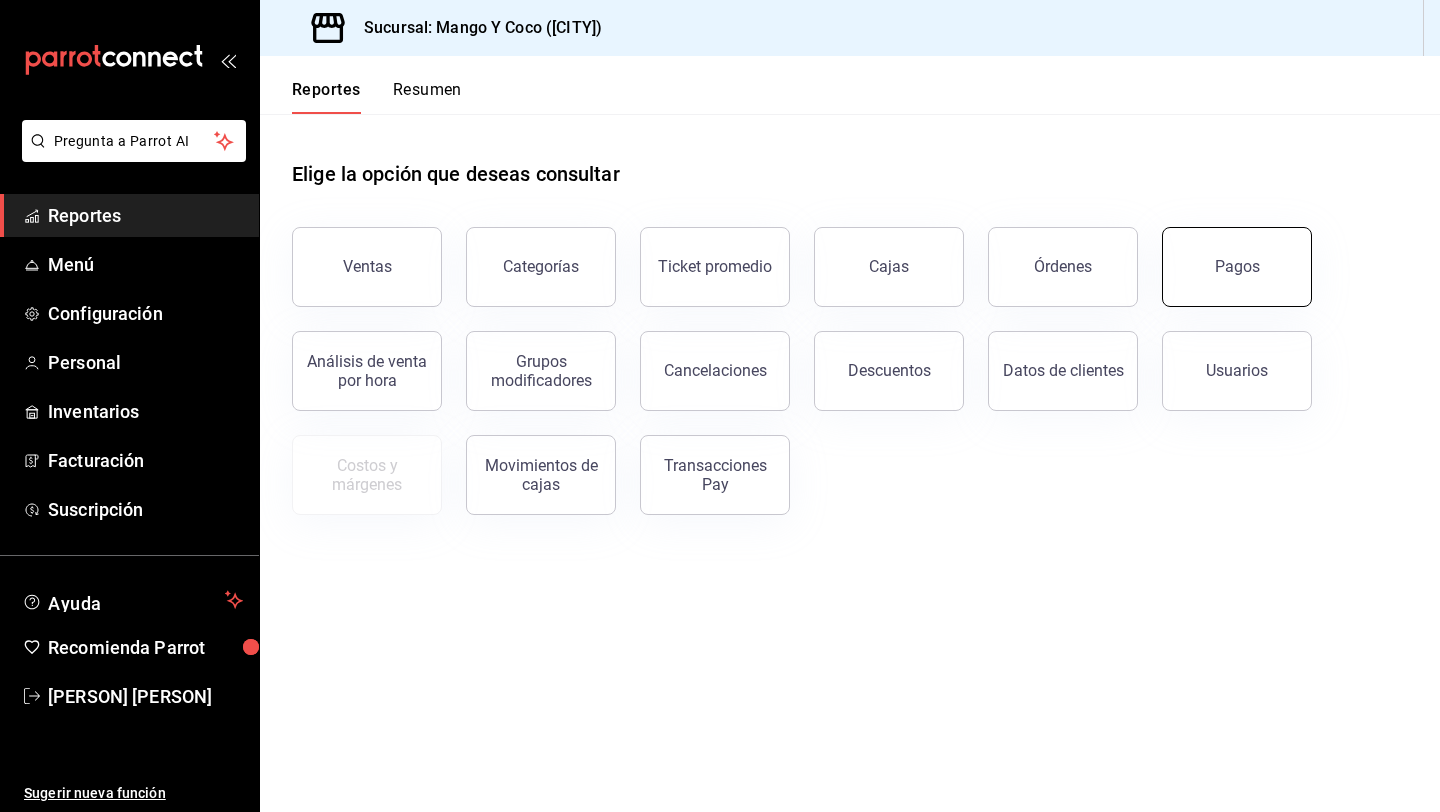 click on "Pagos" at bounding box center (1237, 267) 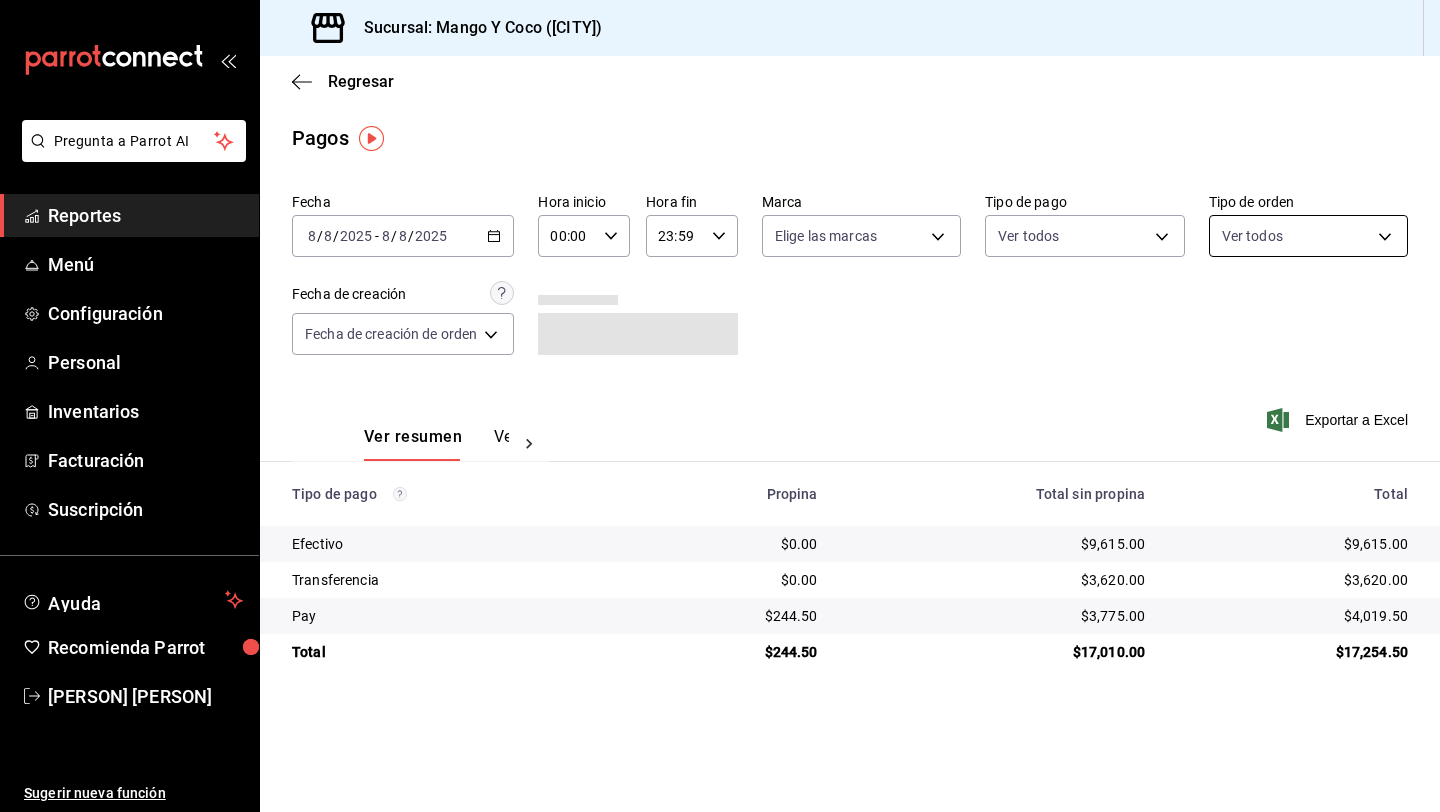 click on "Pregunta a Parrot AI Reportes   Menú   Configuración   Personal   Inventarios   Facturación   Suscripción   Ayuda Recomienda Parrot   Paola Andrade   Sugerir nueva función   Sucursal: Mango Y Coco (Mérida) Regresar Pagos Fecha 2025-08-08 8 / 8 / 2025 - 2025-08-08 8 / 8 / 2025 Hora inicio 00:00 Hora inicio Hora fin 23:59 Hora fin Marca Elige las marcas Tipo de pago Ver todos Tipo de orden Ver todos Fecha de creación   Fecha de creación de orden ORDER Ver resumen Ver pagos Exportar a Excel Tipo de pago   Propina Total sin propina Total Efectivo $0.00 $9,615.00 $9,615.00 Transferencia $0.00 $3,620.00 $3,620.00 Pay $244.50 $3,775.00 $4,019.50 Total $244.50 $17,010.00 $17,254.50 Pregunta a Parrot AI Reportes   Menú   Configuración   Personal   Inventarios   Facturación   Suscripción   Ayuda Recomienda Parrot   Paola Andrade   Sugerir nueva función   GANA 1 MES GRATIS EN TU SUSCRIPCIÓN AQUÍ Ver video tutorial Ir a video Ver video tutorial Ir a video Visitar centro de ayuda (81) 2046 6363" at bounding box center (720, 406) 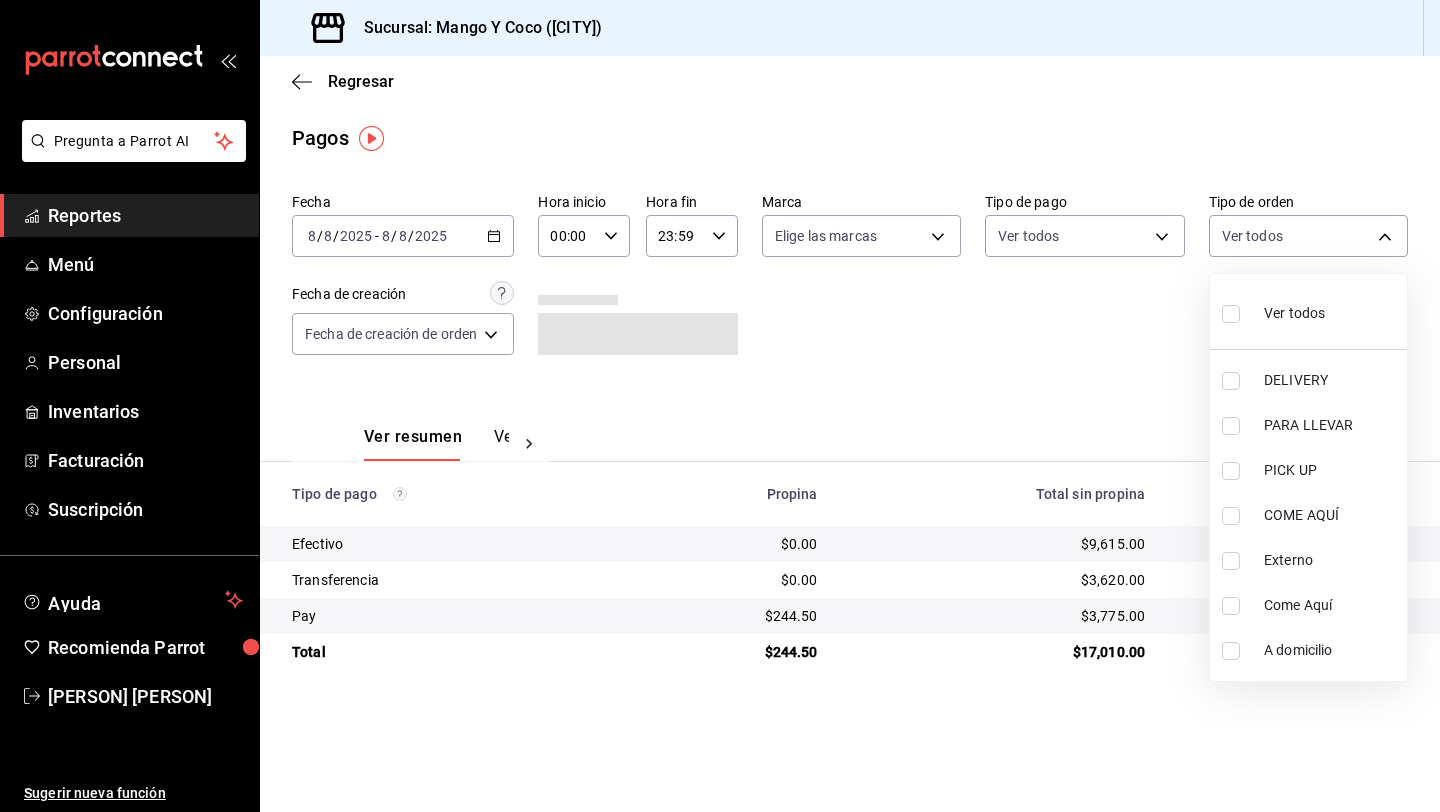 click at bounding box center (1231, 314) 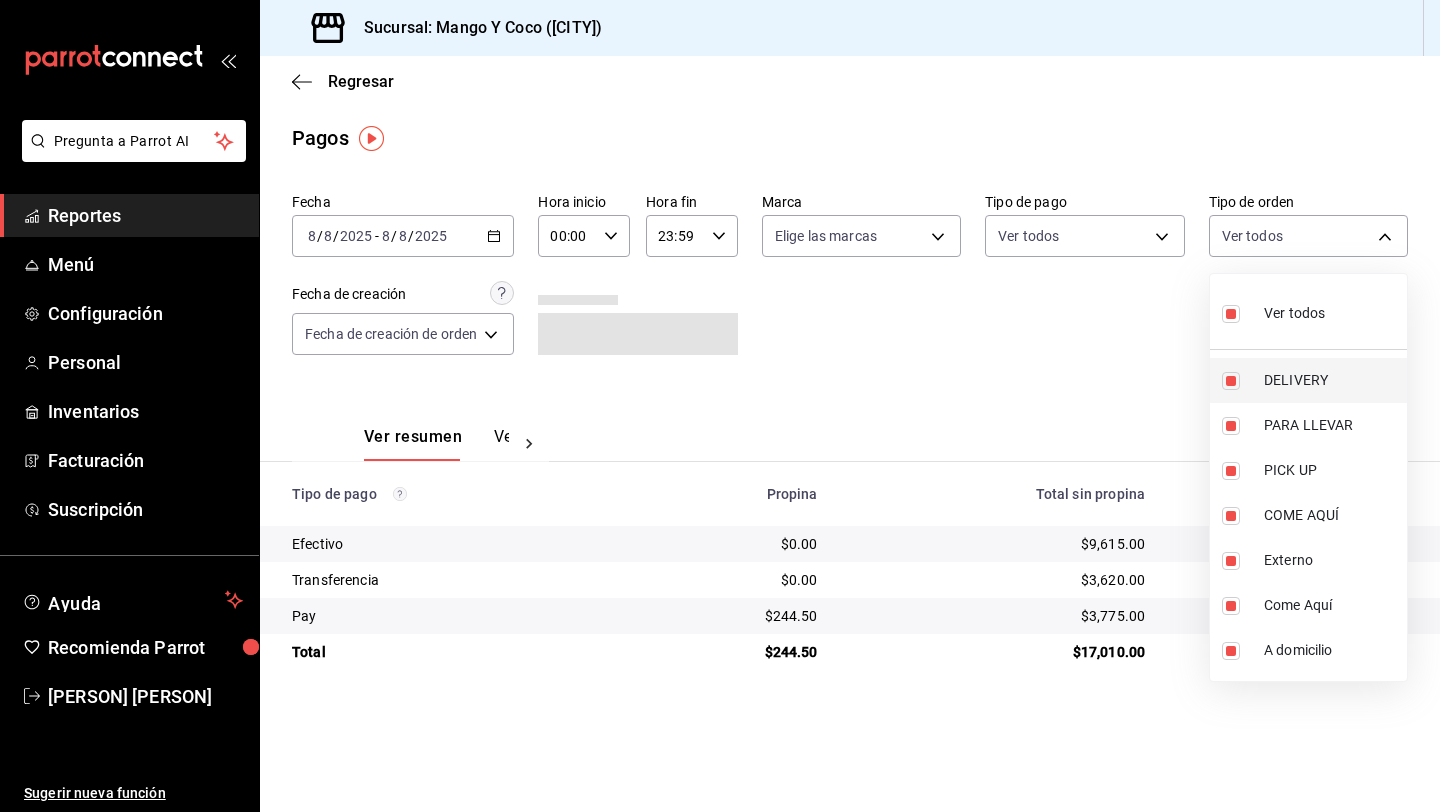 click at bounding box center (1231, 381) 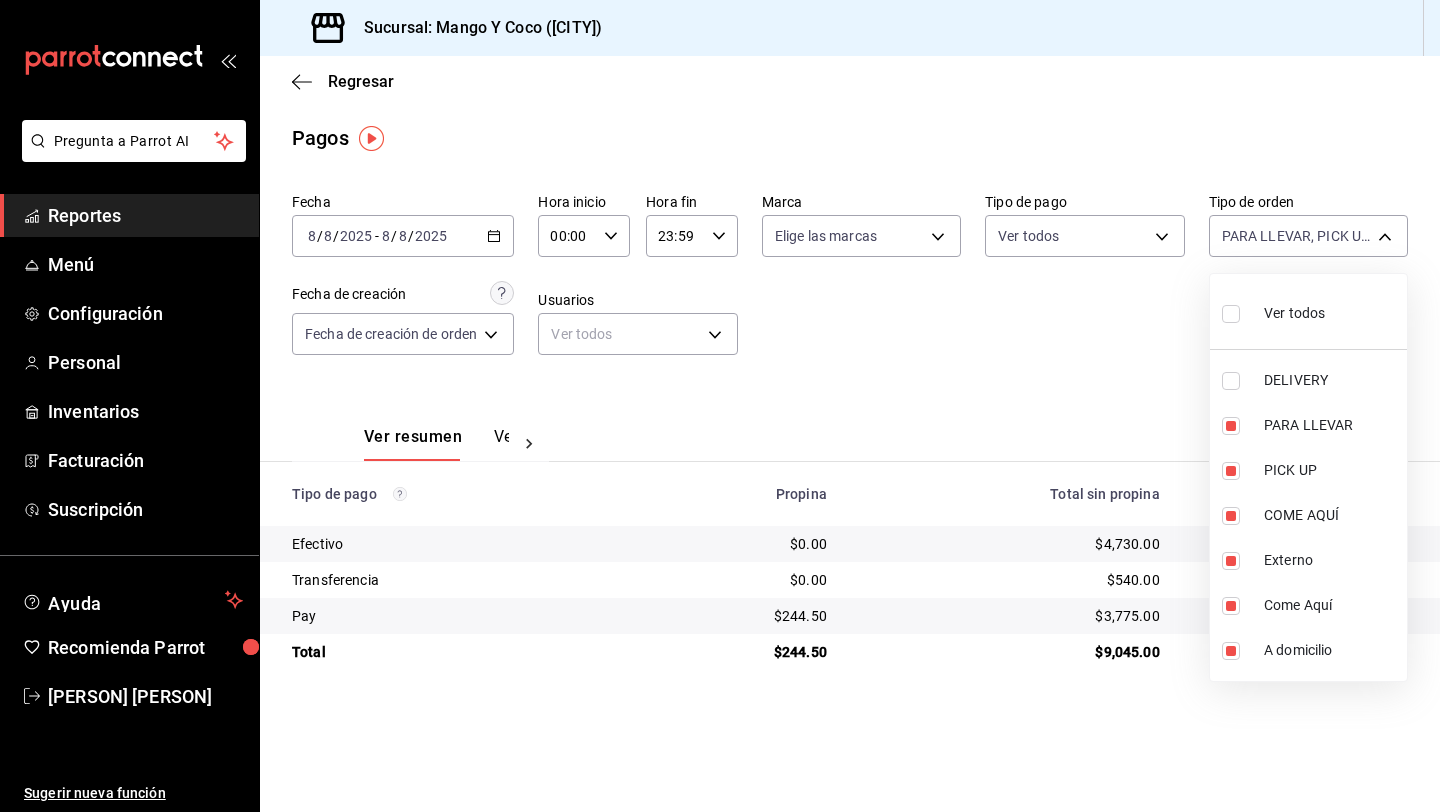 click at bounding box center (720, 406) 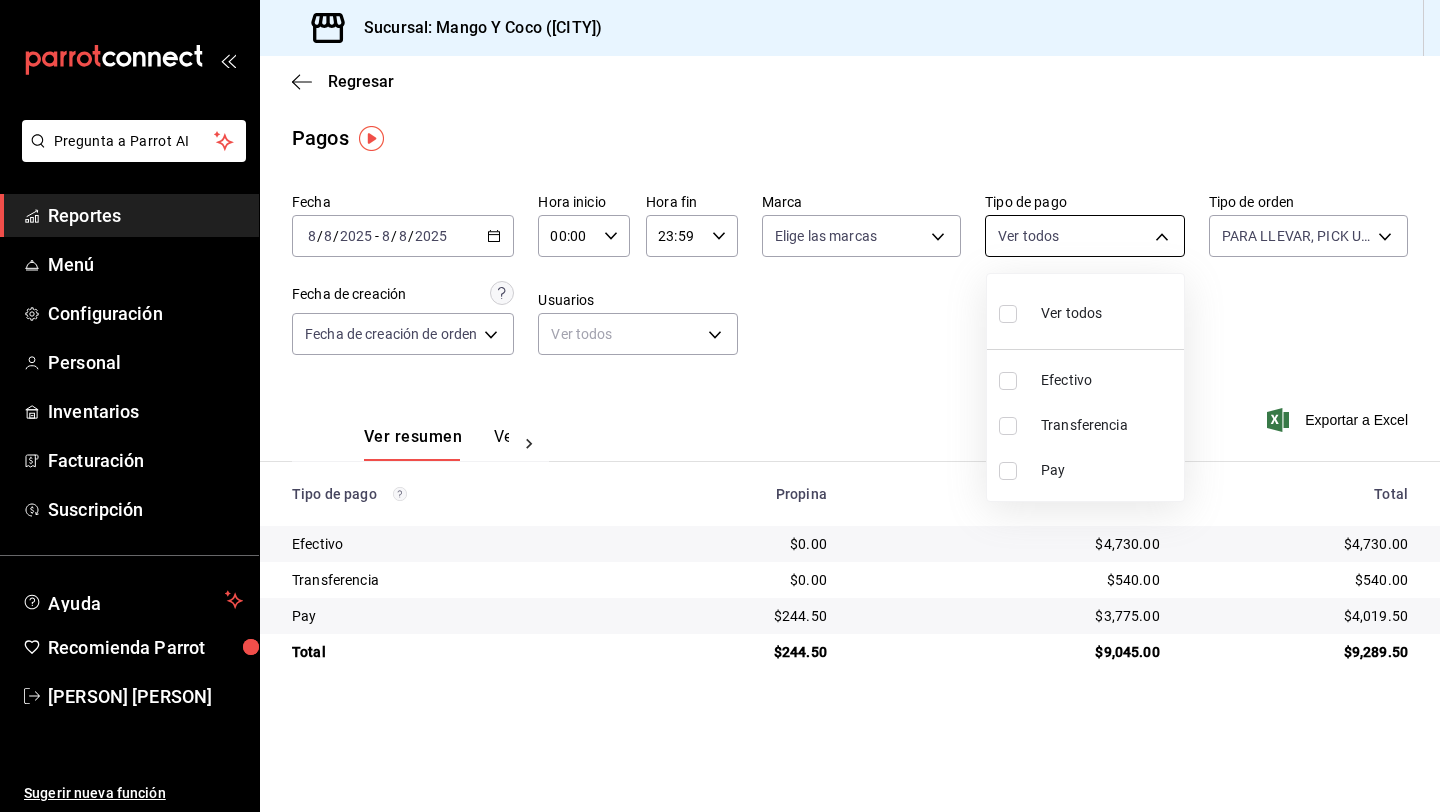 click on "Pregunta a Parrot AI Reportes   Menú   Configuración   Personal   Inventarios   Facturación   Suscripción   Ayuda Recomienda Parrot   [PERSON]   Sugerir nueva función   Sucursal: Mango Y Coco (Mérida) Regresar Pagos Fecha [DATE] [DATE] - [DATE] [DATE] Hora inicio 00:00 Hora inicio Hora fin 23:59 Hora fin Marca Elige las marcas Tipo de pago Ver todos Tipo de orden PARA LLEVAR, PICK UP, COME AQUÍ, Externo, Come Aquí, A domicilio [UUID],[UUID],[UUID],EXTERNAL,[UUID],[UUID], Fecha de creación   Fecha de creación de orden ORDER Usuarios Ver todos null Ver resumen Ver pagos Exportar a Excel Tipo de pago   Propina Total sin propina Total Efectivo $0.00 $4,730.00 $4,730.00 Transferencia $0.00 $540.00 $540.00 Pay $244.50 $3,775.00 $4,019.50 Total $244.50 $9,045.00 $9,289.50 Pregunta a Parrot AI Reportes   Menú   Configuración" at bounding box center (720, 406) 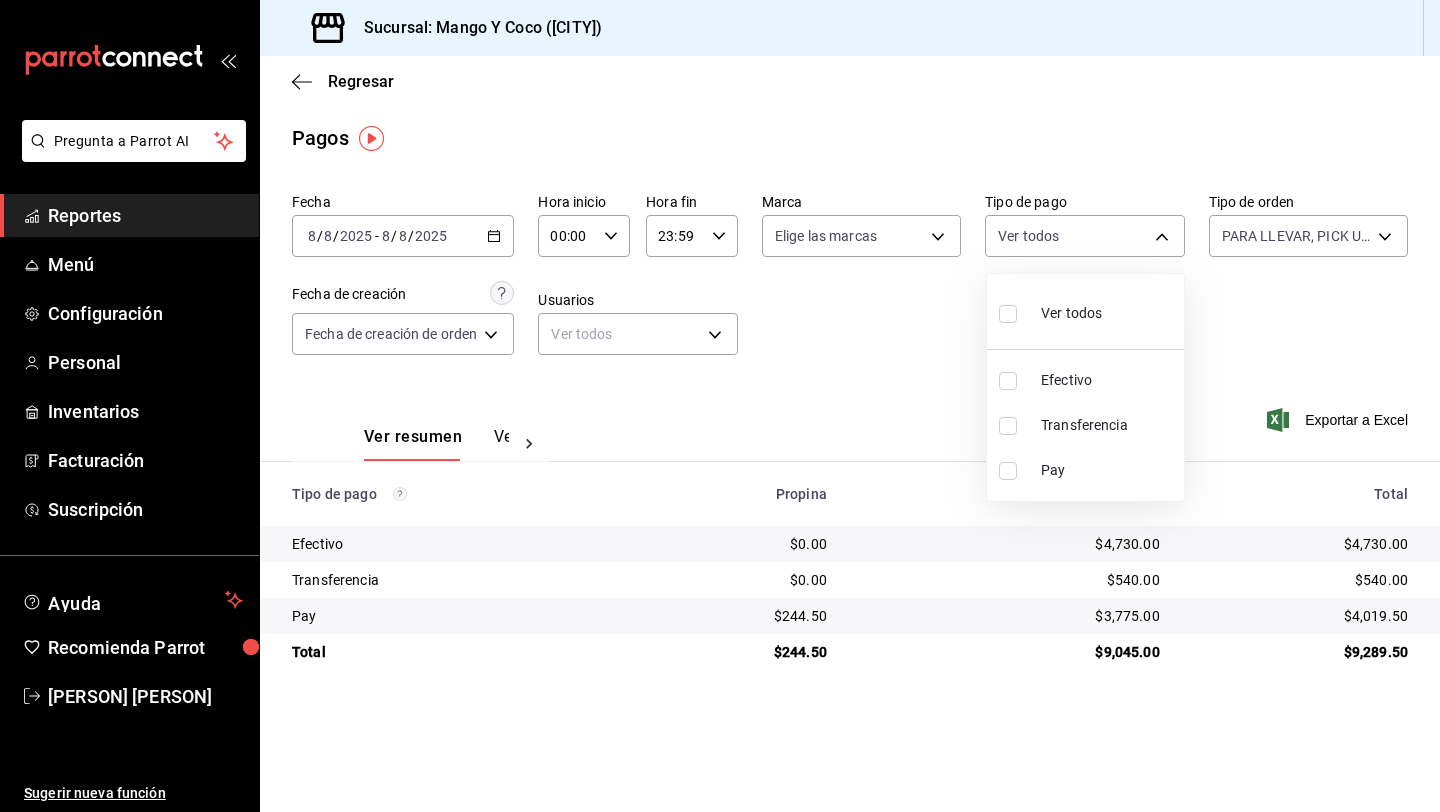 click at bounding box center [1008, 426] 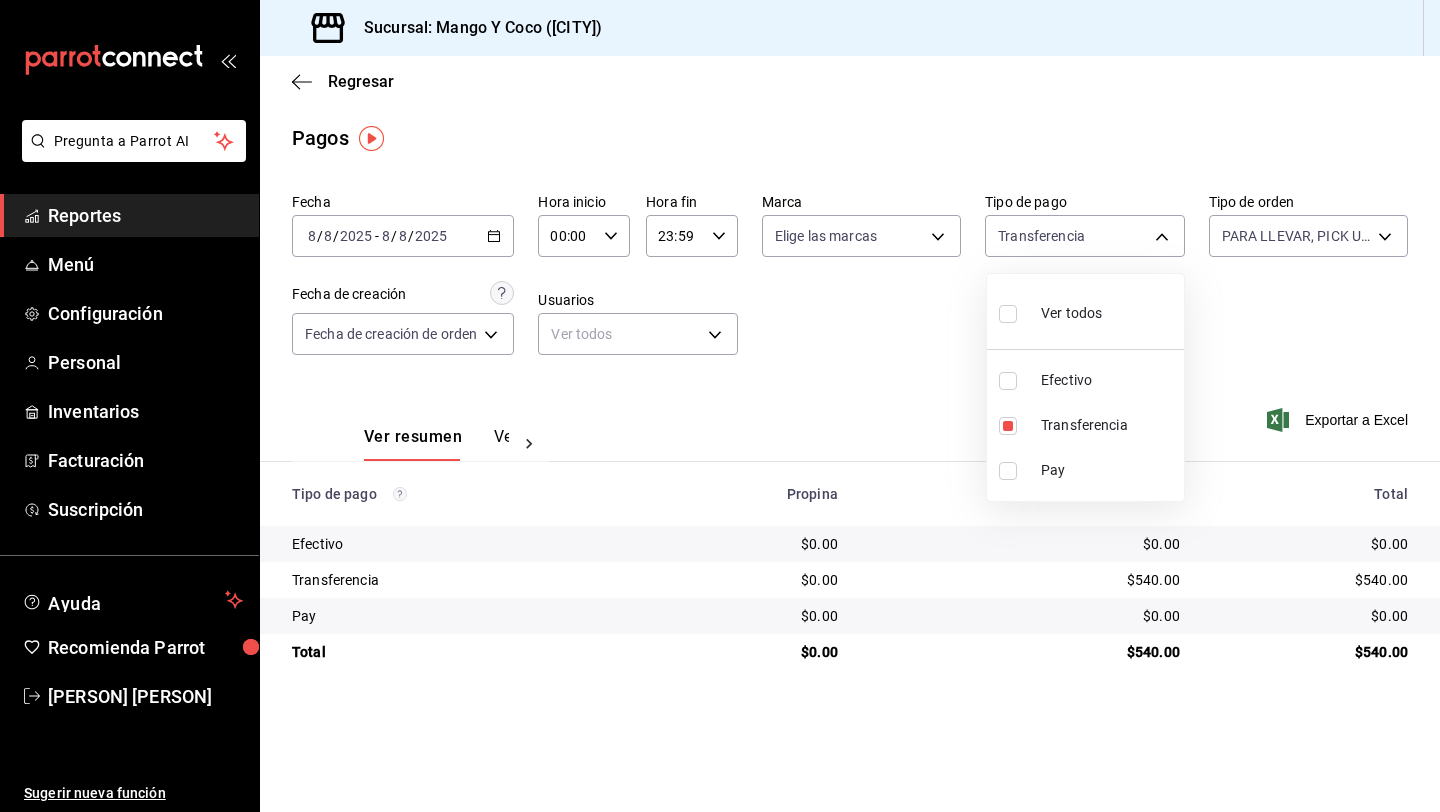 click at bounding box center (720, 406) 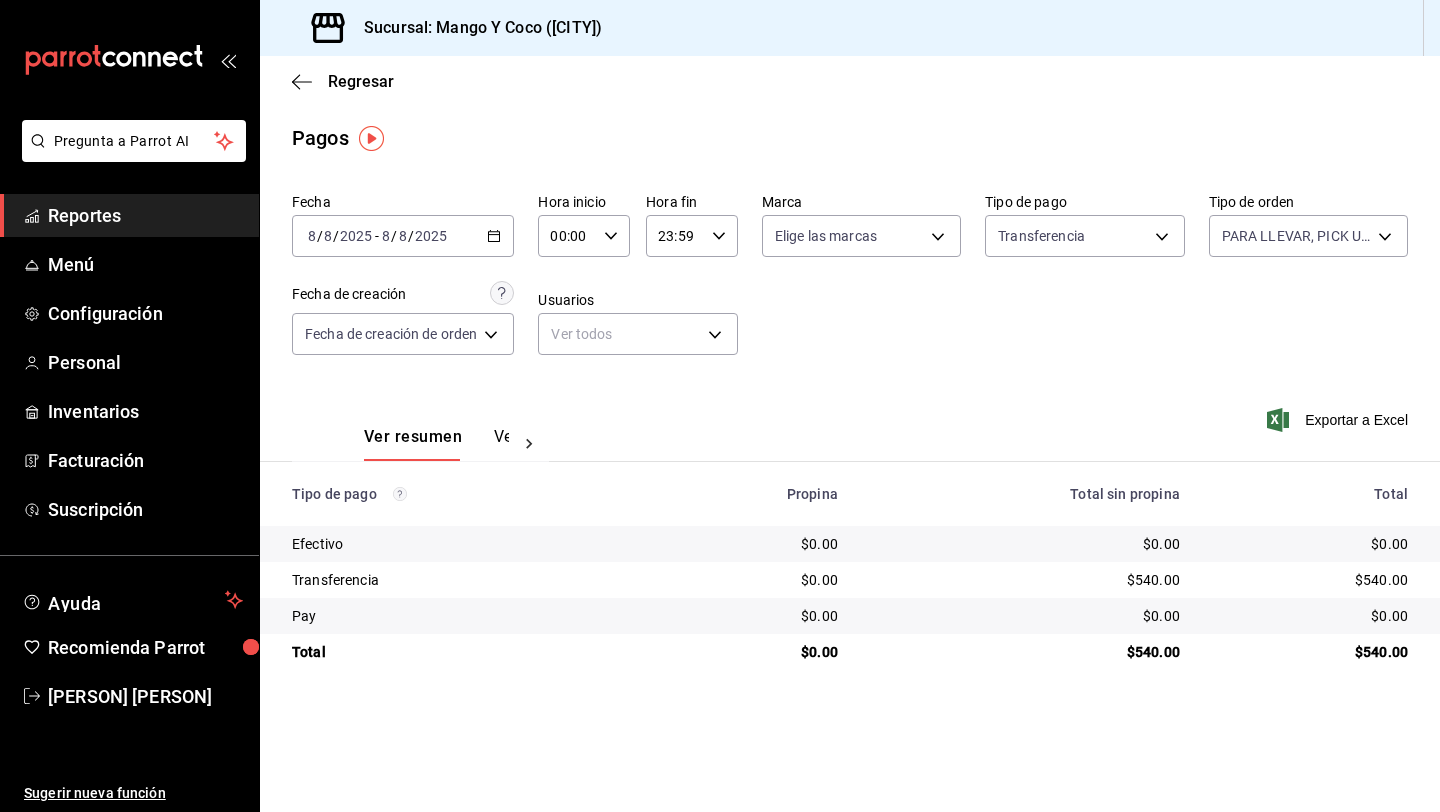 click on "Ver pagos" at bounding box center [531, 444] 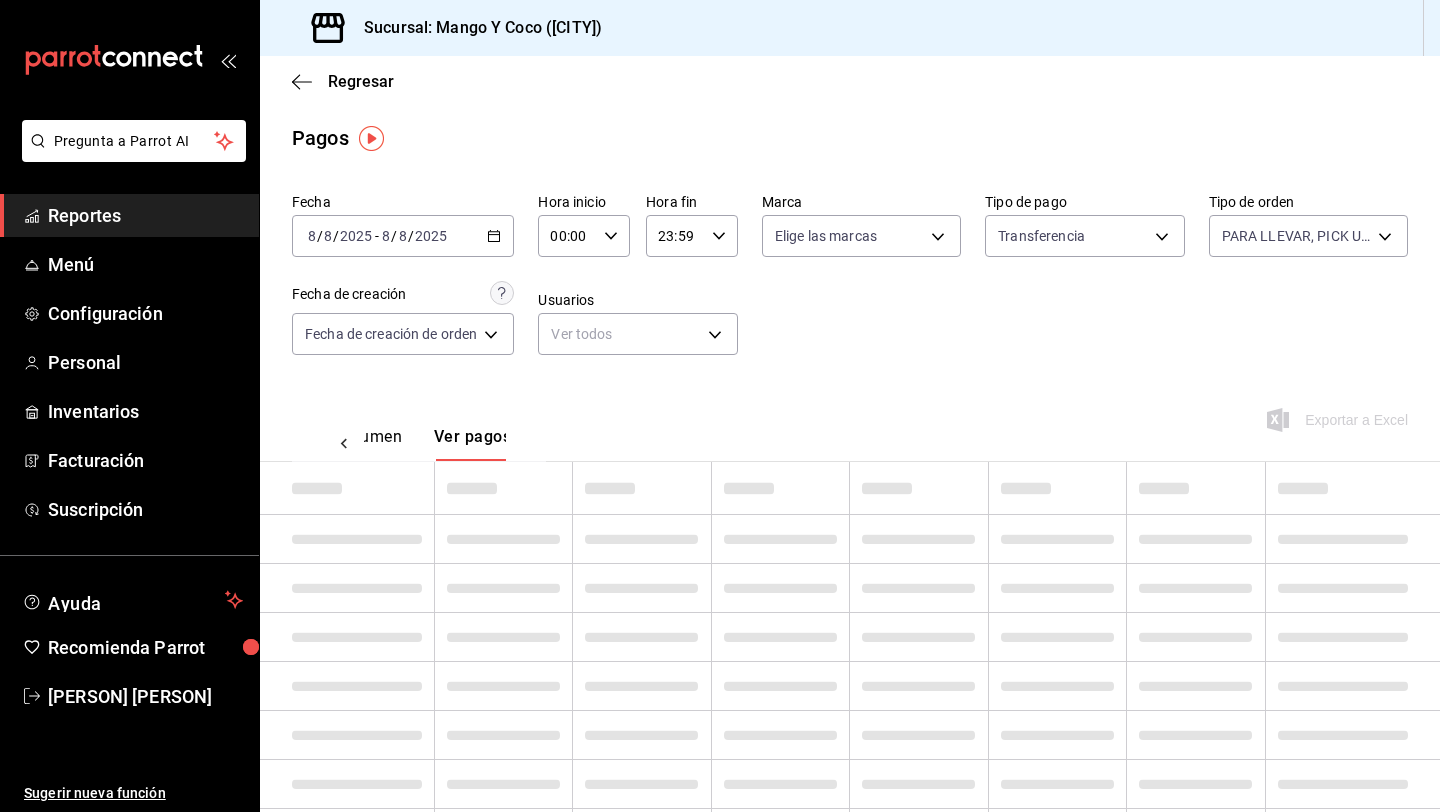 scroll, scrollTop: 0, scrollLeft: 59, axis: horizontal 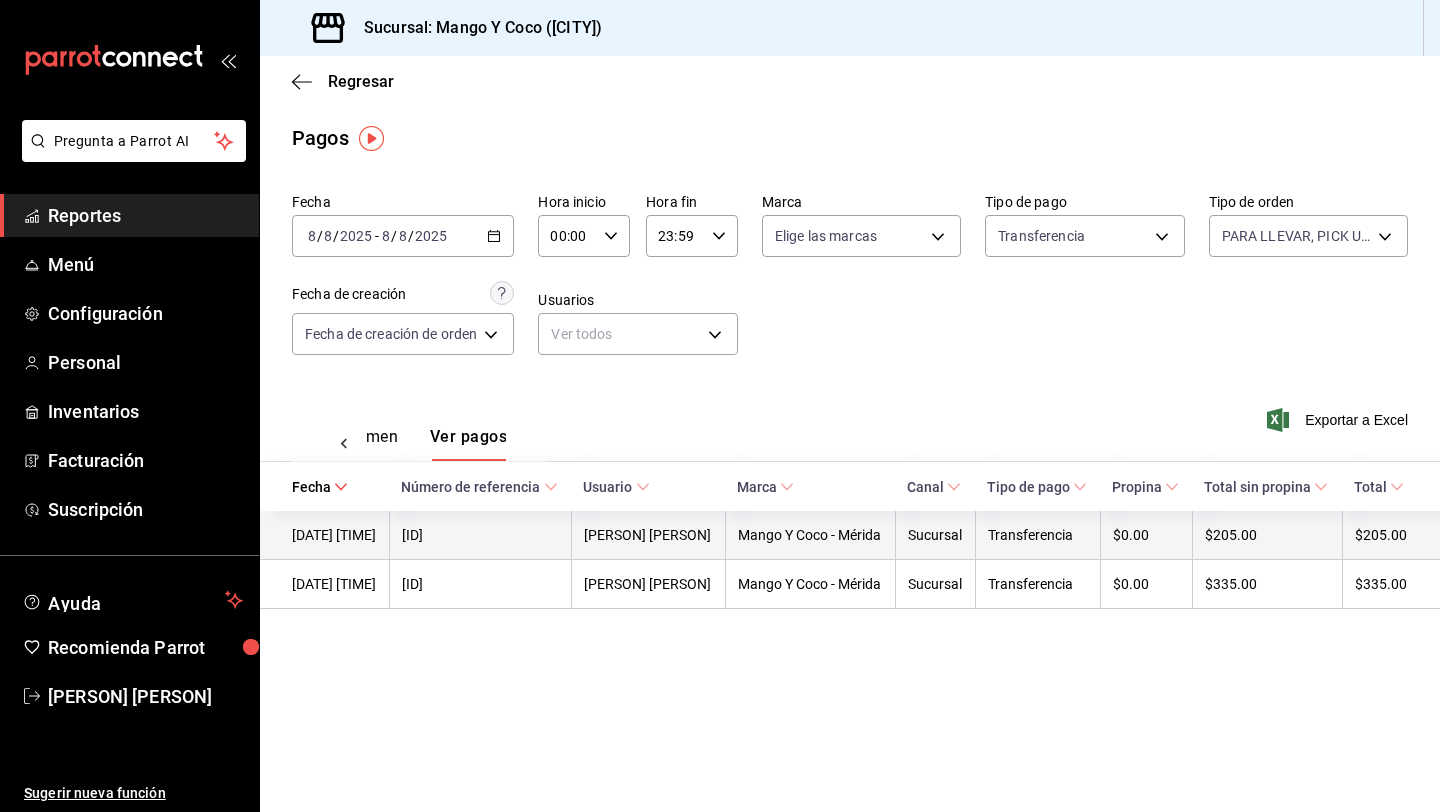 click on "[DATE] [TIME]" at bounding box center (334, 535) 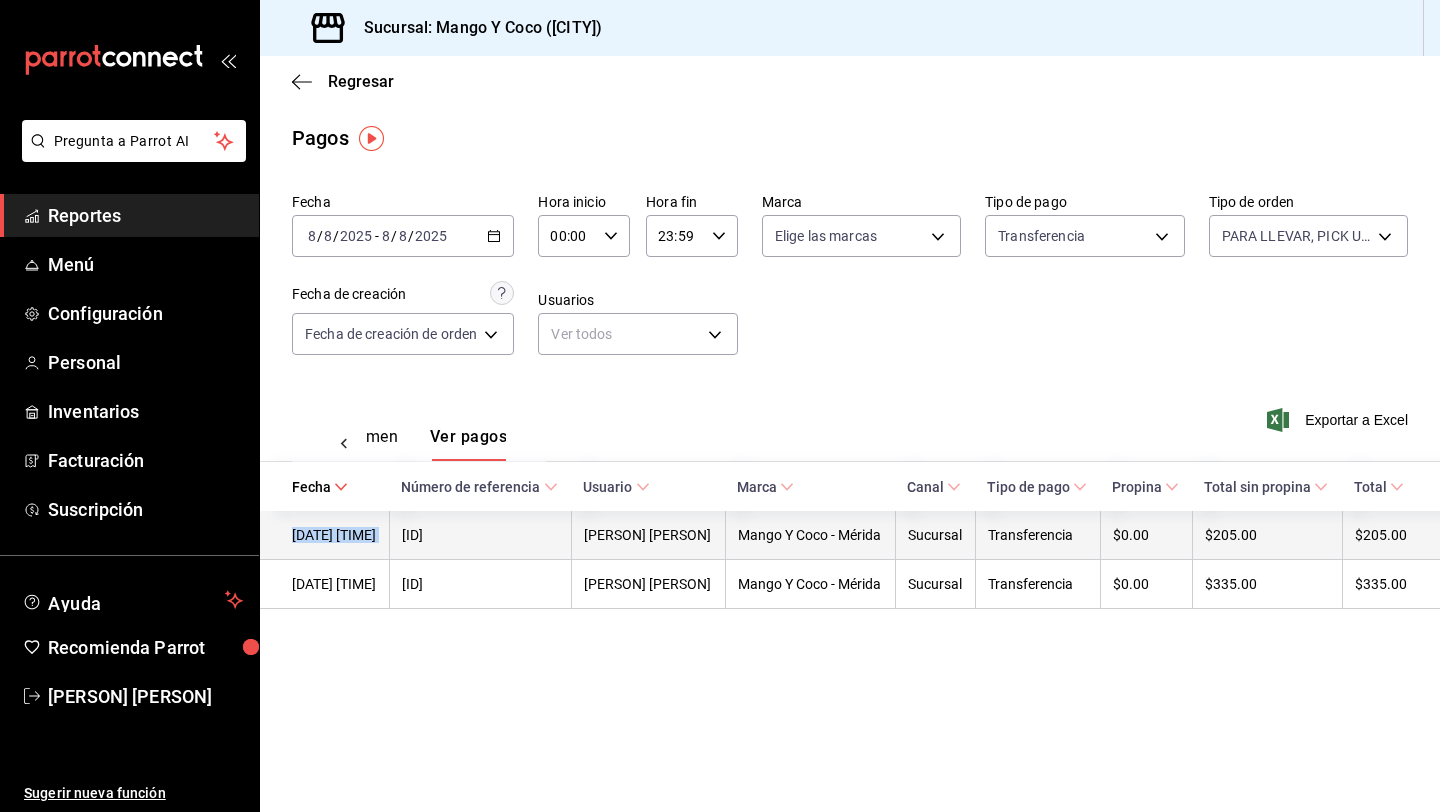 click on "[DATE] [TIME]" at bounding box center [334, 535] 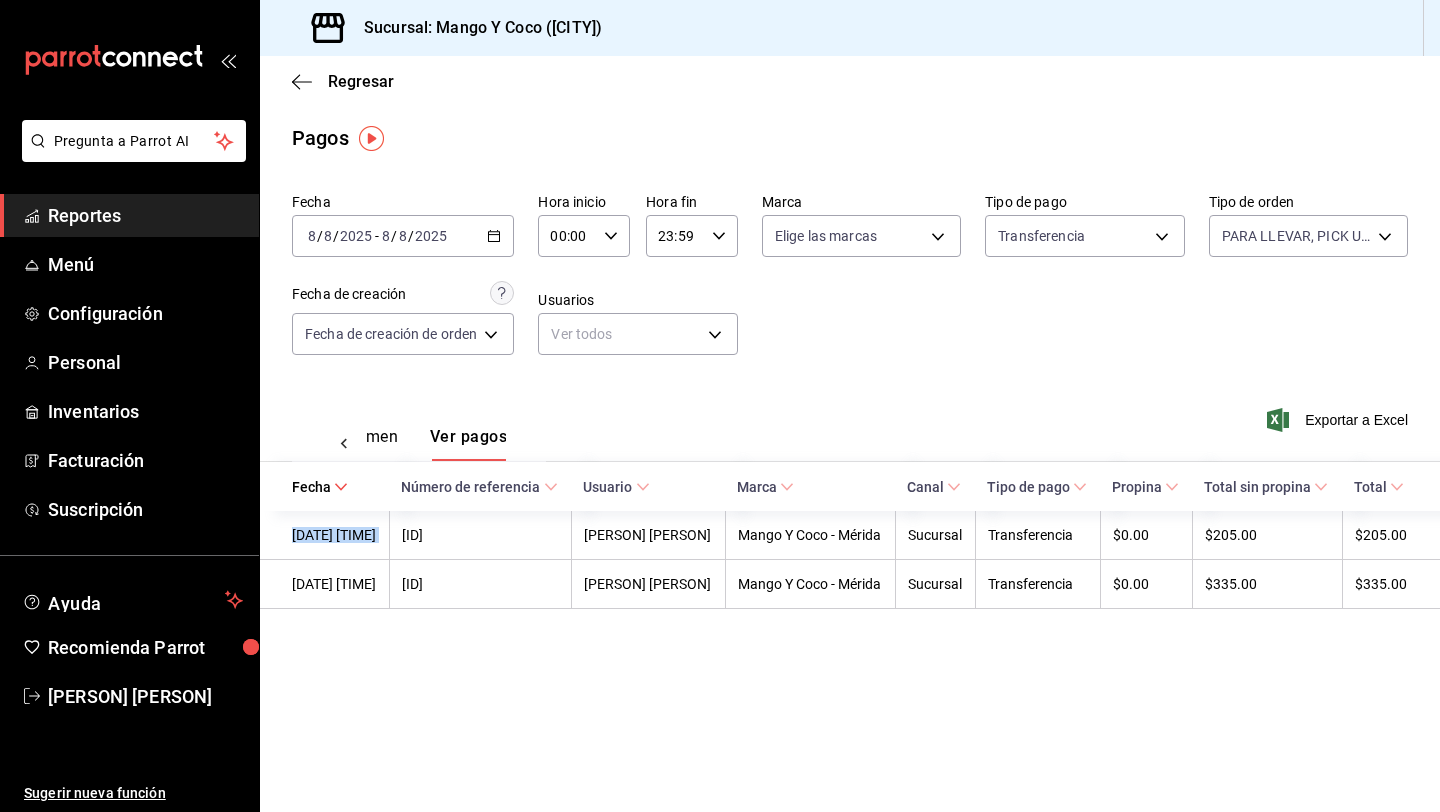 click on "Ver resumen" at bounding box center [351, 444] 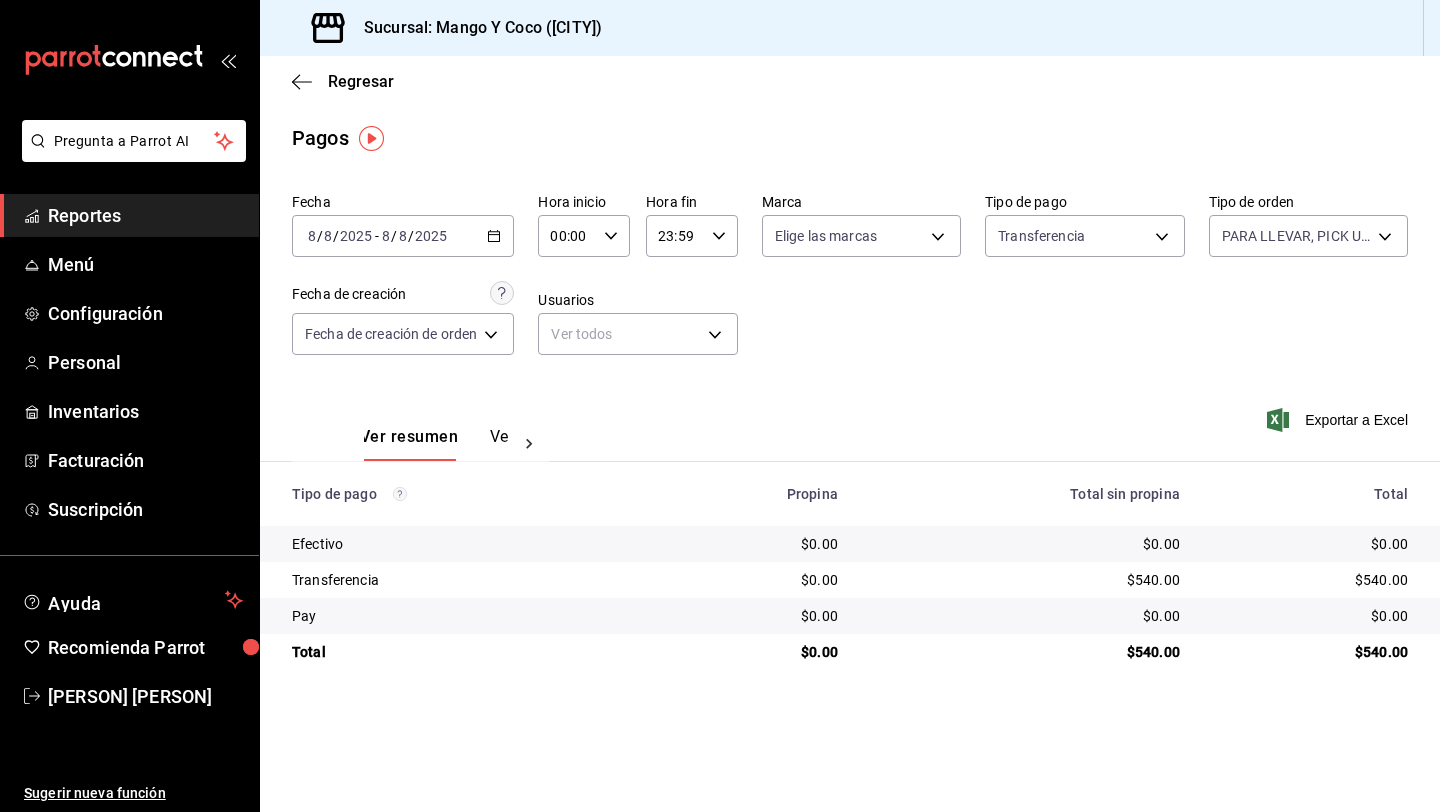 scroll, scrollTop: 0, scrollLeft: 0, axis: both 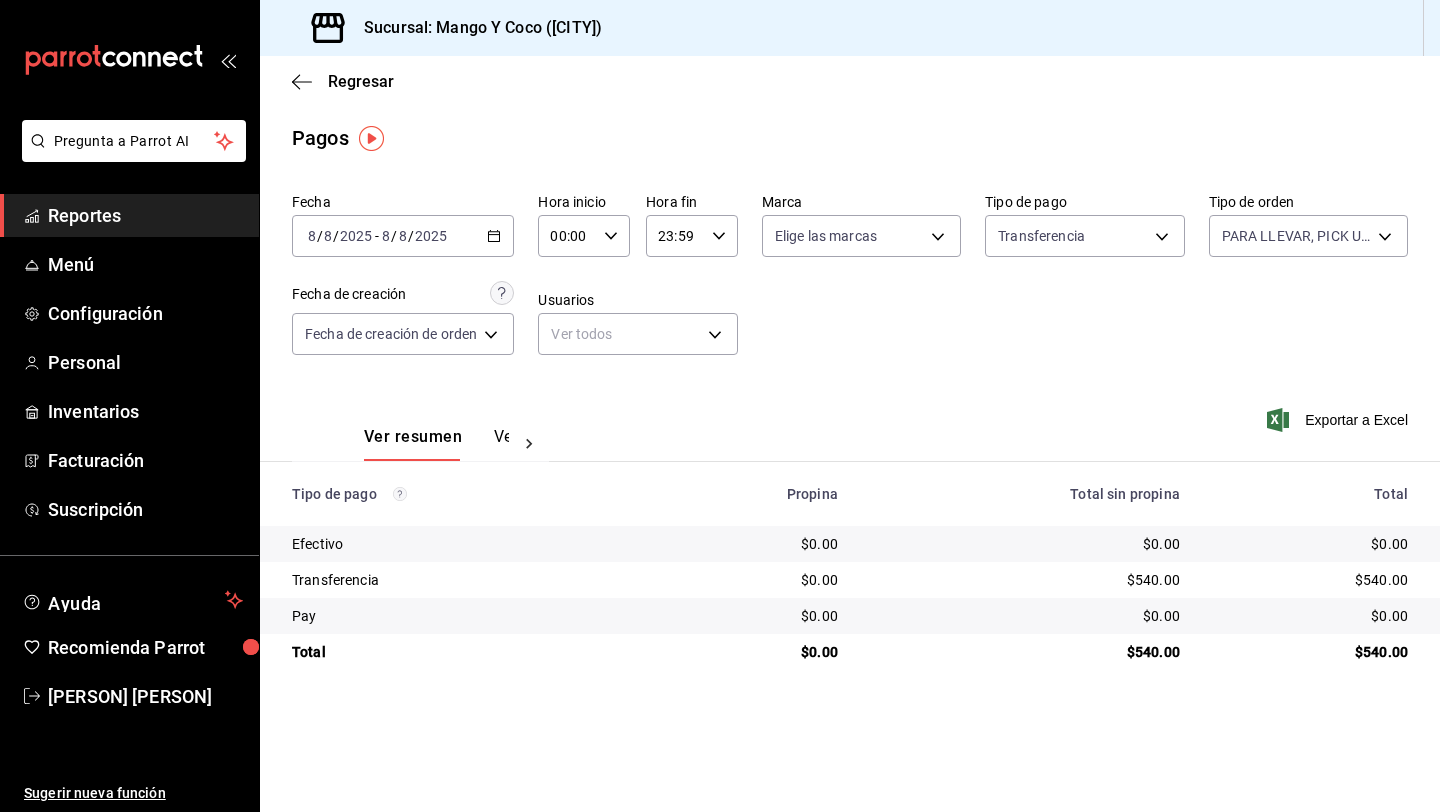 click on "Ver pagos" at bounding box center [531, 444] 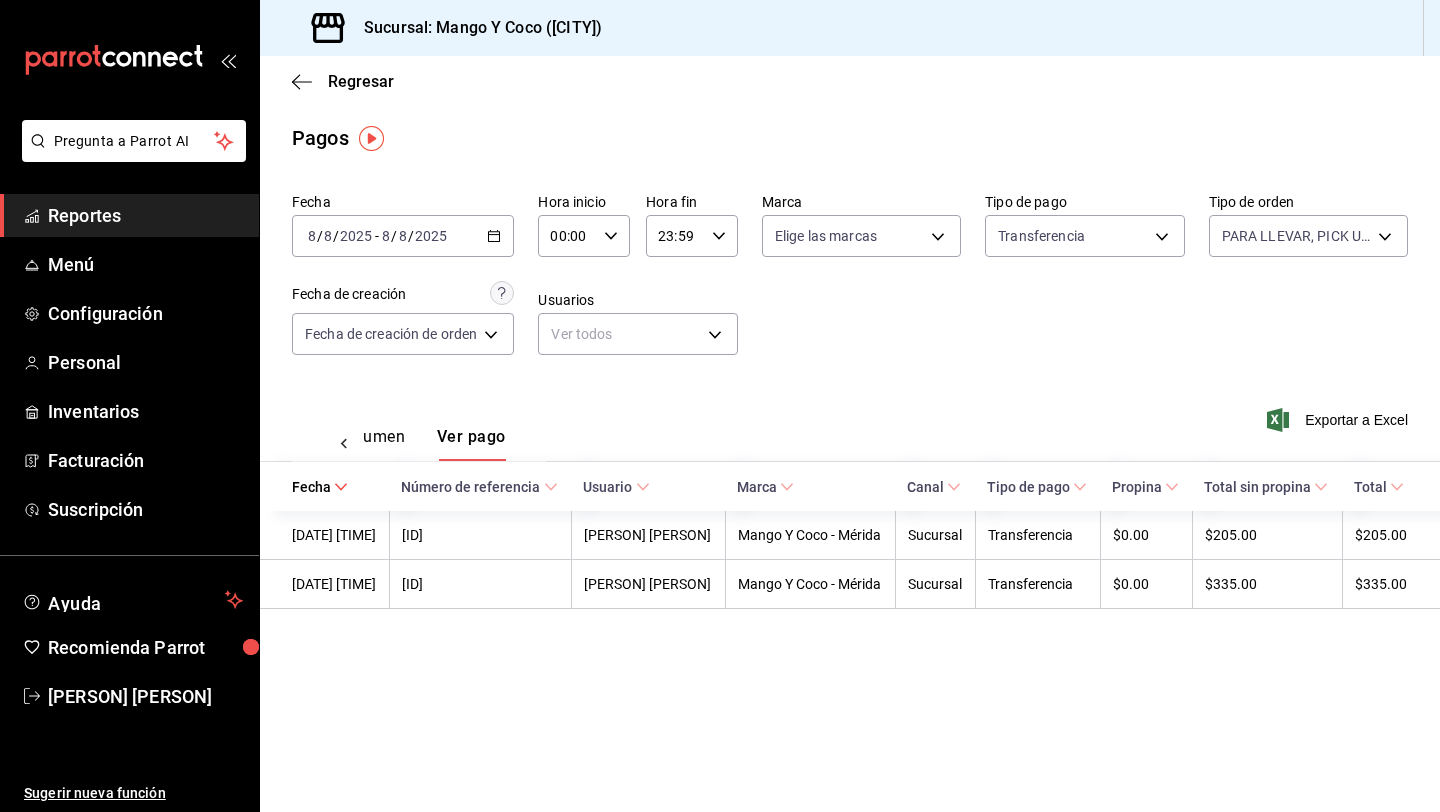 scroll, scrollTop: 0, scrollLeft: 59, axis: horizontal 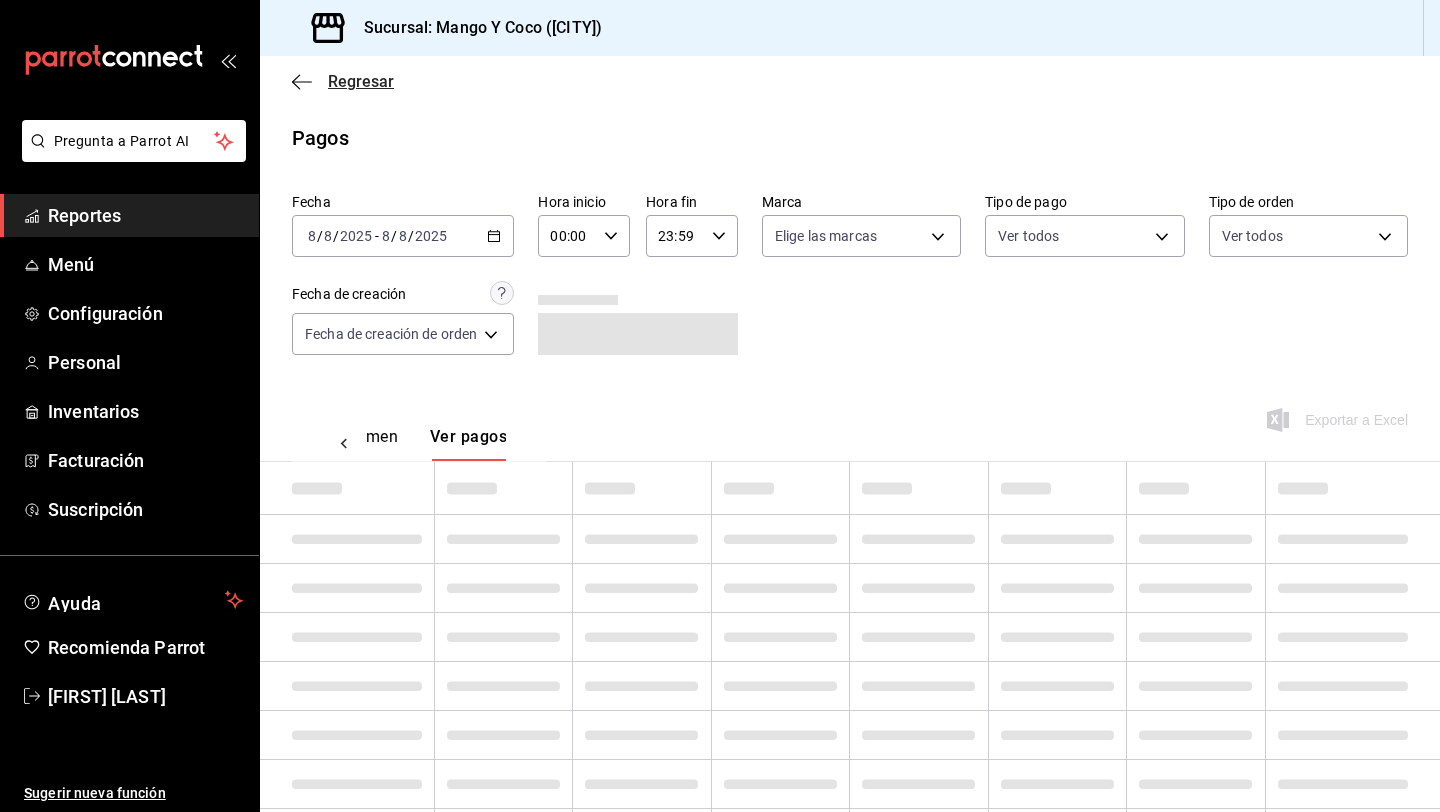 click on "Regresar" at bounding box center [343, 81] 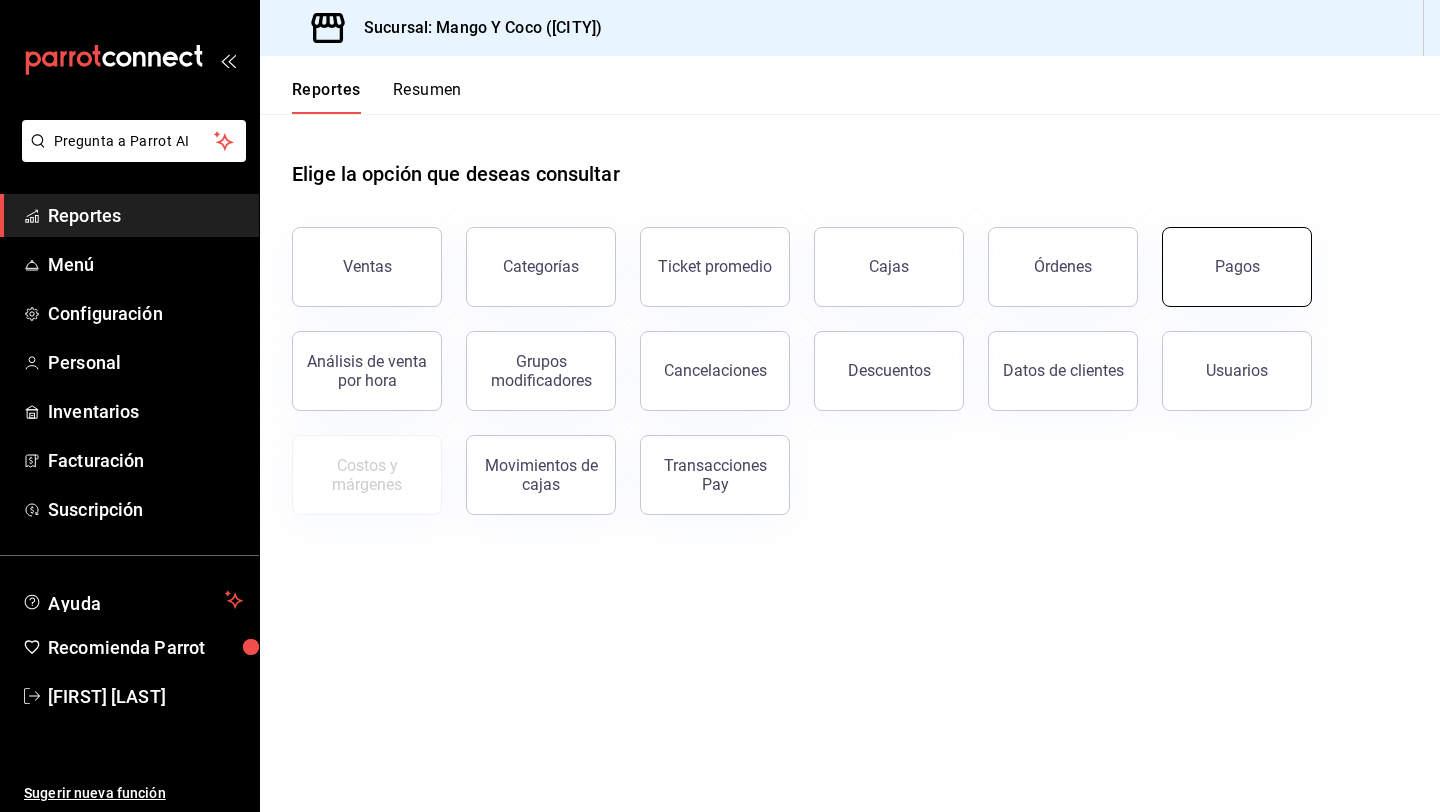 click on "Pagos" at bounding box center [1237, 267] 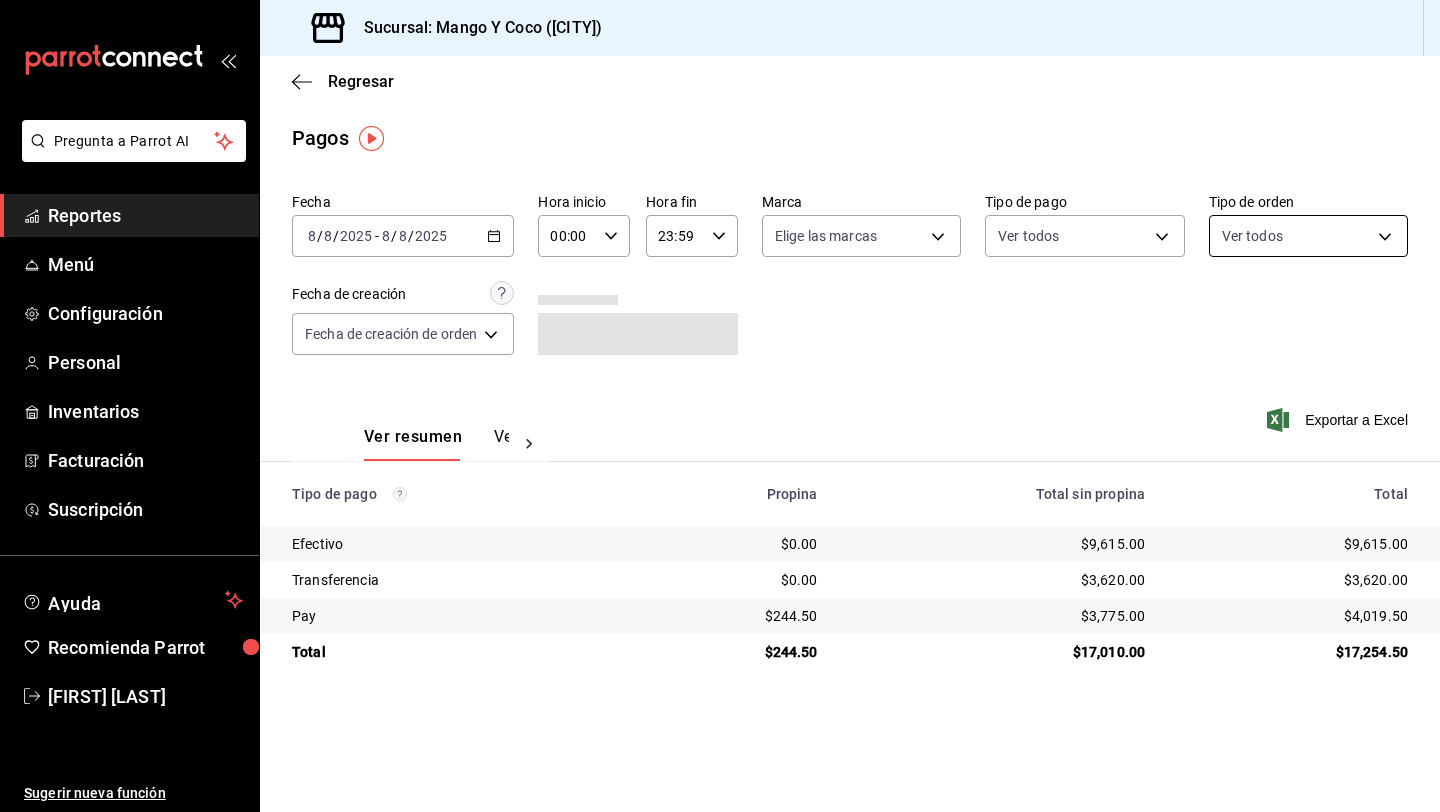 click on "Pregunta a Parrot AI Reportes   Menú   Configuración   Personal   Inventarios   Facturación   Suscripción   Ayuda Recomienda Parrot   [FIRST] [LAST]   Sugerir nueva función   Sucursal: Mango Y Coco ([CITY]) Regresar Pagos Fecha 2025-08-08 8 / 8 / 2025 - 2025-08-08 8 / 8 / 2025 Hora inicio 00:00 Hora inicio Hora fin 23:59 Hora fin Marca Elige las marcas Tipo de pago Ver todos Tipo de orden Ver todos Fecha de creación   Fecha de creación de orden ORDER Ver resumen Ver pagos Exportar a Excel Tipo de pago   Propina Total sin propina Total Efectivo $0.00 $9,615.00 $9,615.00 Transferencia $0.00 $3,620.00 $3,620.00 Pay $244.50 $3,775.00 $4,019.50 Total $244.50 $17,010.00 $17,254.50 Pregunta a Parrot AI Reportes   Menú   Configuración   Personal   Inventarios   Facturación   Suscripción   Ayuda Recomienda Parrot   [FIRST] [LAST]   Sugerir nueva función   GANA 1 MES GRATIS EN TU SUSCRIPCIÓN AQUÍ Ver video tutorial Ir a video Visitar centro de ayuda ([PHONE]) soporte@parrotsoftware.io ([PHONE])" at bounding box center [720, 406] 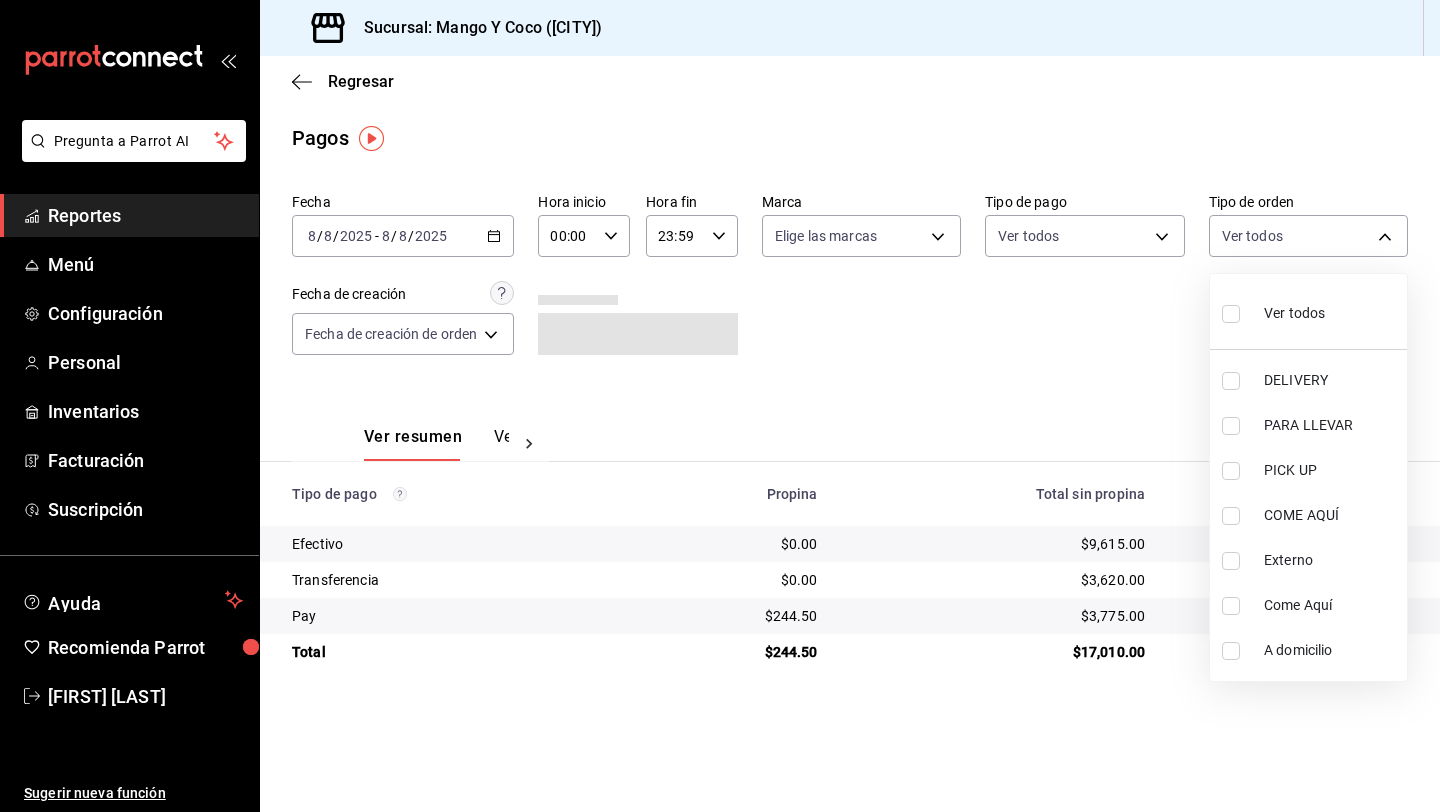 click at bounding box center (1231, 314) 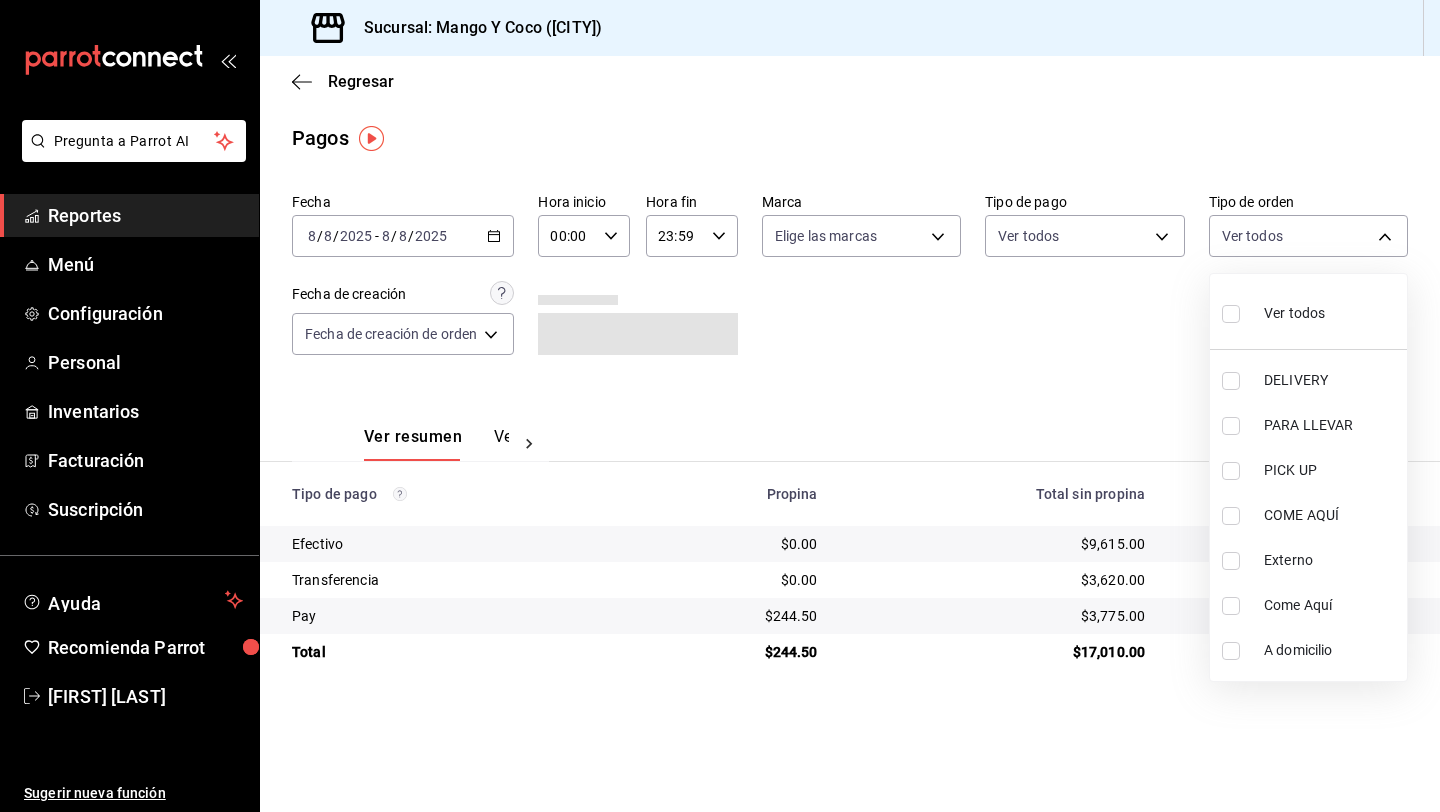 checkbox on "true" 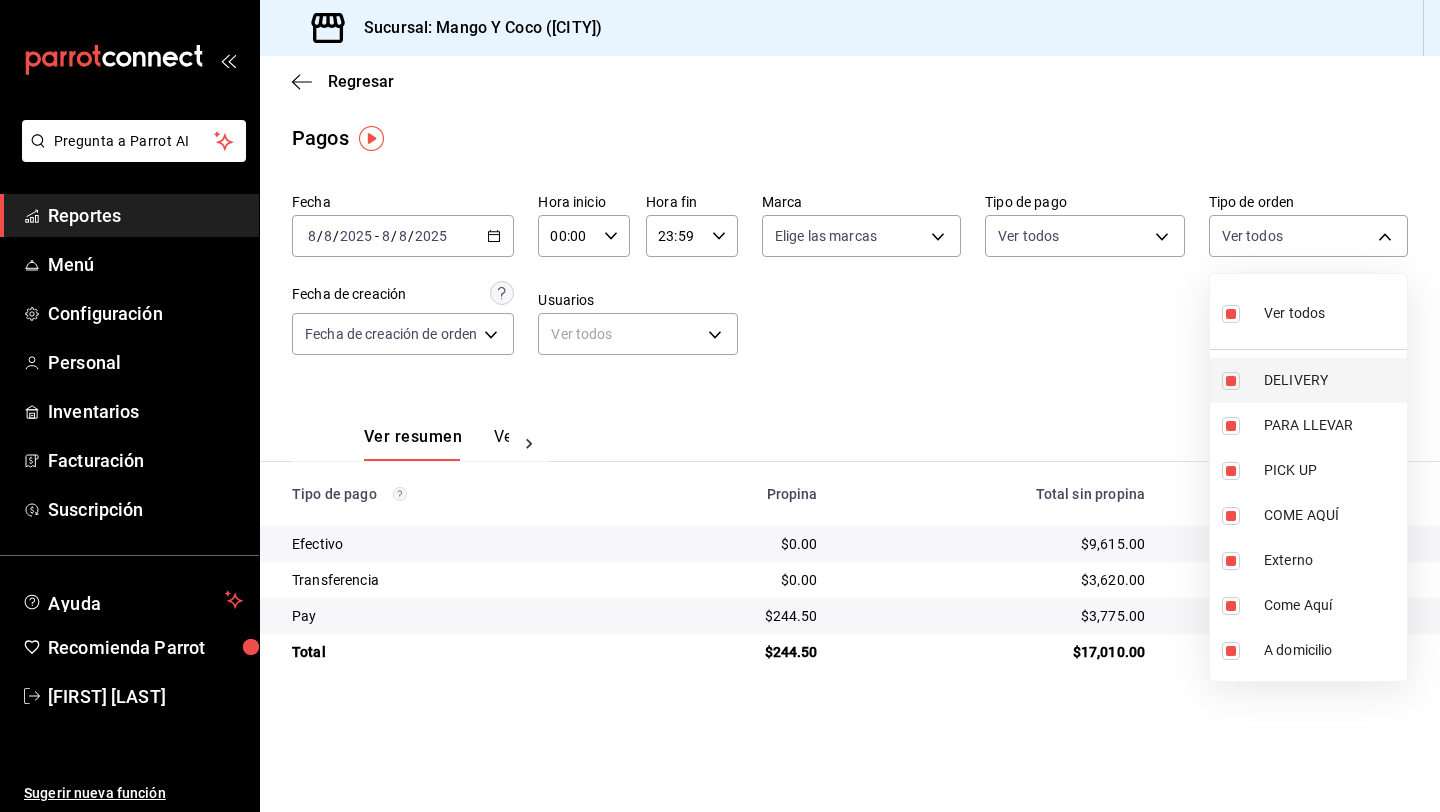click at bounding box center [1231, 381] 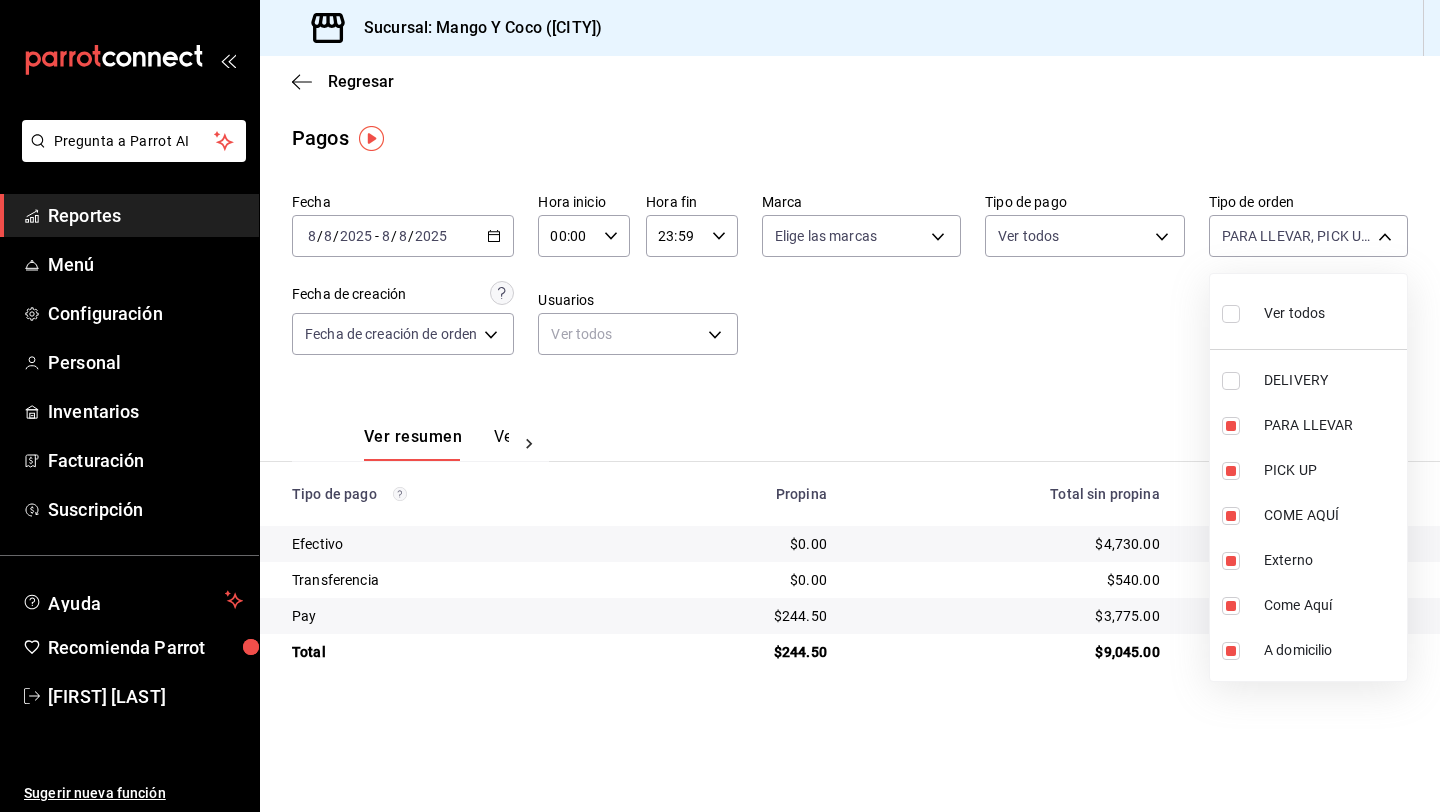 click at bounding box center (720, 406) 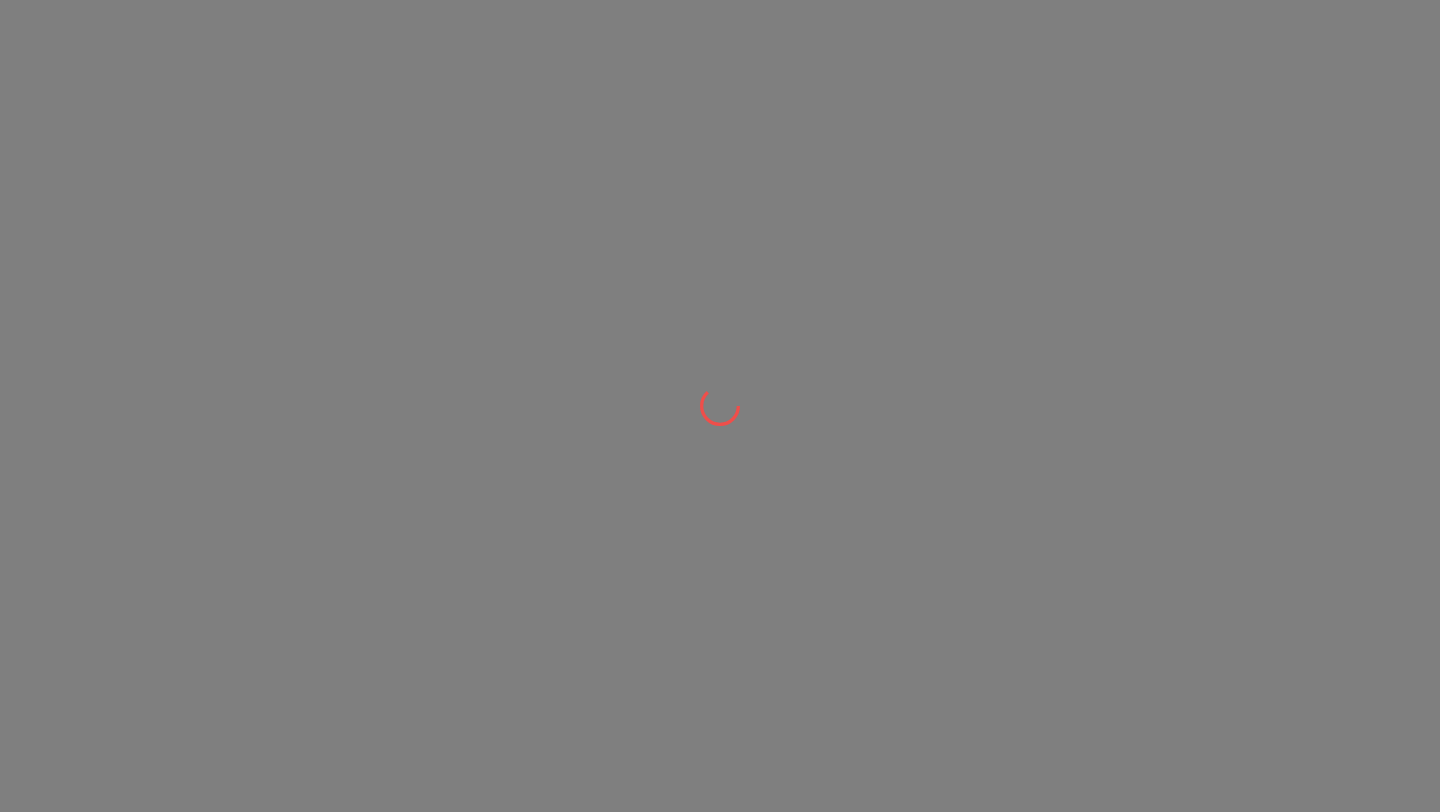 scroll, scrollTop: 0, scrollLeft: 0, axis: both 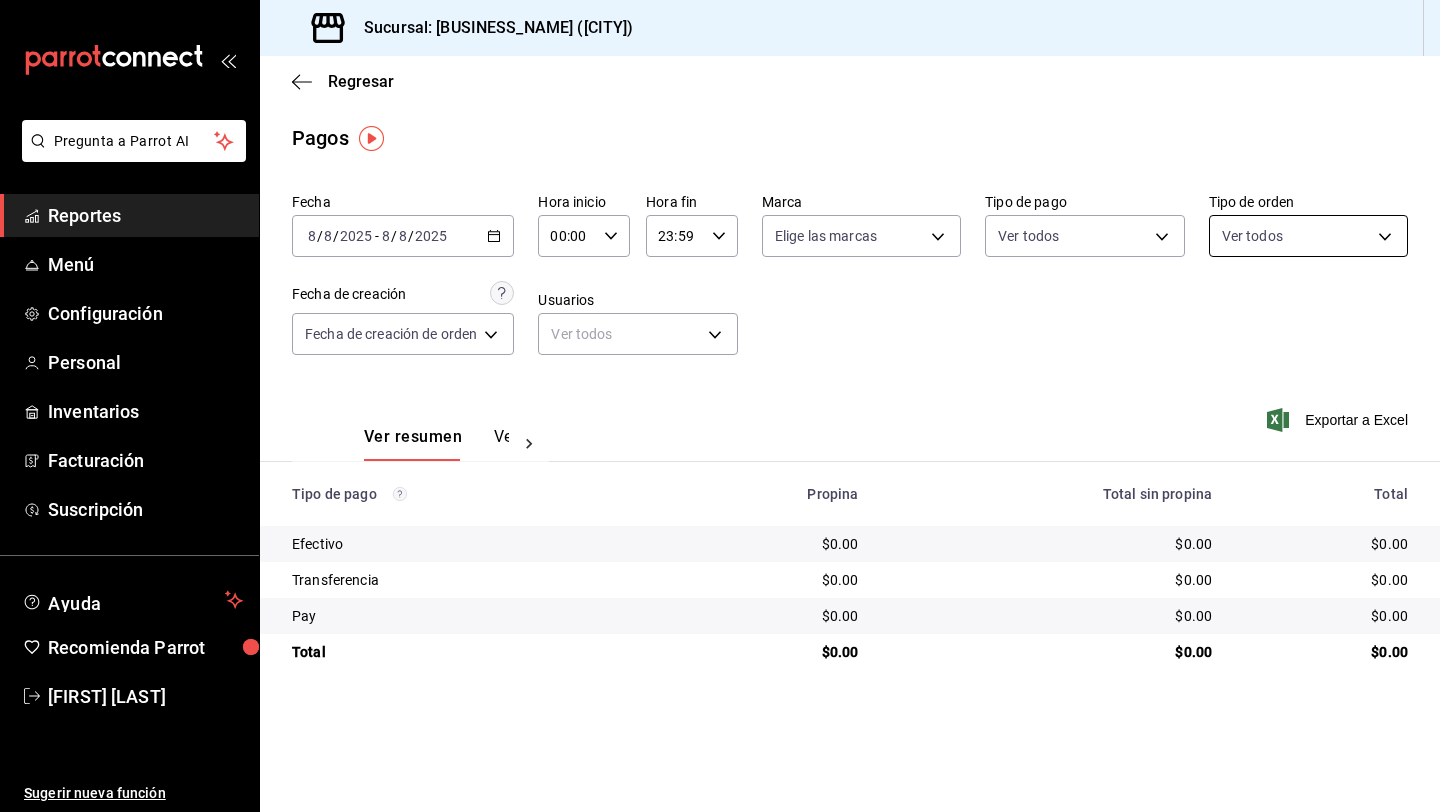 click on "Pregunta a Parrot AI Reportes   Menú   Configuración   Personal   Inventarios   Facturación   Suscripción   Ayuda Recomienda Parrot   Paola Andrade   Sugerir nueva función   Sucursal: Mango Y Coco (Mérida) Regresar Pagos Fecha 2025-08-08 8 / 8 / 2025 - 2025-08-08 8 / 8 / 2025 Hora inicio 00:00 Hora inicio Hora fin 23:59 Hora fin Marca Elige las marcas Tipo de pago Ver todos Tipo de orden Ver todos Fecha de creación   Fecha de creación de orden ORDER Usuarios Ver todos null Ver resumen Ver pagos Exportar a Excel Tipo de pago   Propina Total sin propina Total Efectivo $0.00 $0.00 $0.00 Transferencia $0.00 $0.00 $0.00 Pay $0.00 $0.00 $0.00 Total $0.00 $0.00 $0.00 Pregunta a Parrot AI Reportes   Menú   Configuración   Personal   Inventarios   Facturación   Suscripción   Ayuda Recomienda Parrot   Paola Andrade   Sugerir nueva función   GANA 1 MES GRATIS EN TU SUSCRIPCIÓN AQUÍ Ver video tutorial Ir a video Visitar centro de ayuda (81) 2046 6363 soporte@parrotsoftware.io Visitar centro de ayuda" at bounding box center [720, 406] 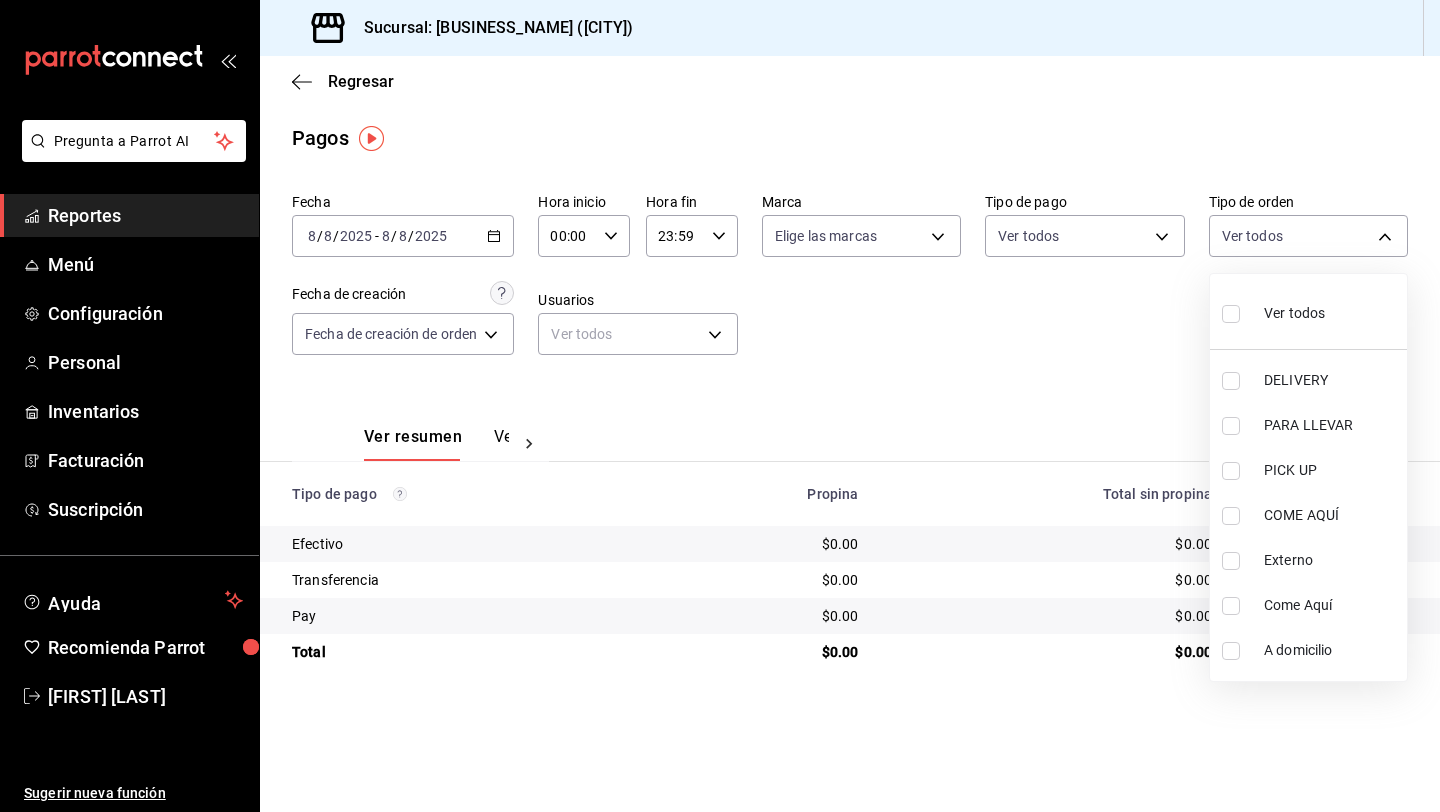 click at bounding box center (1231, 314) 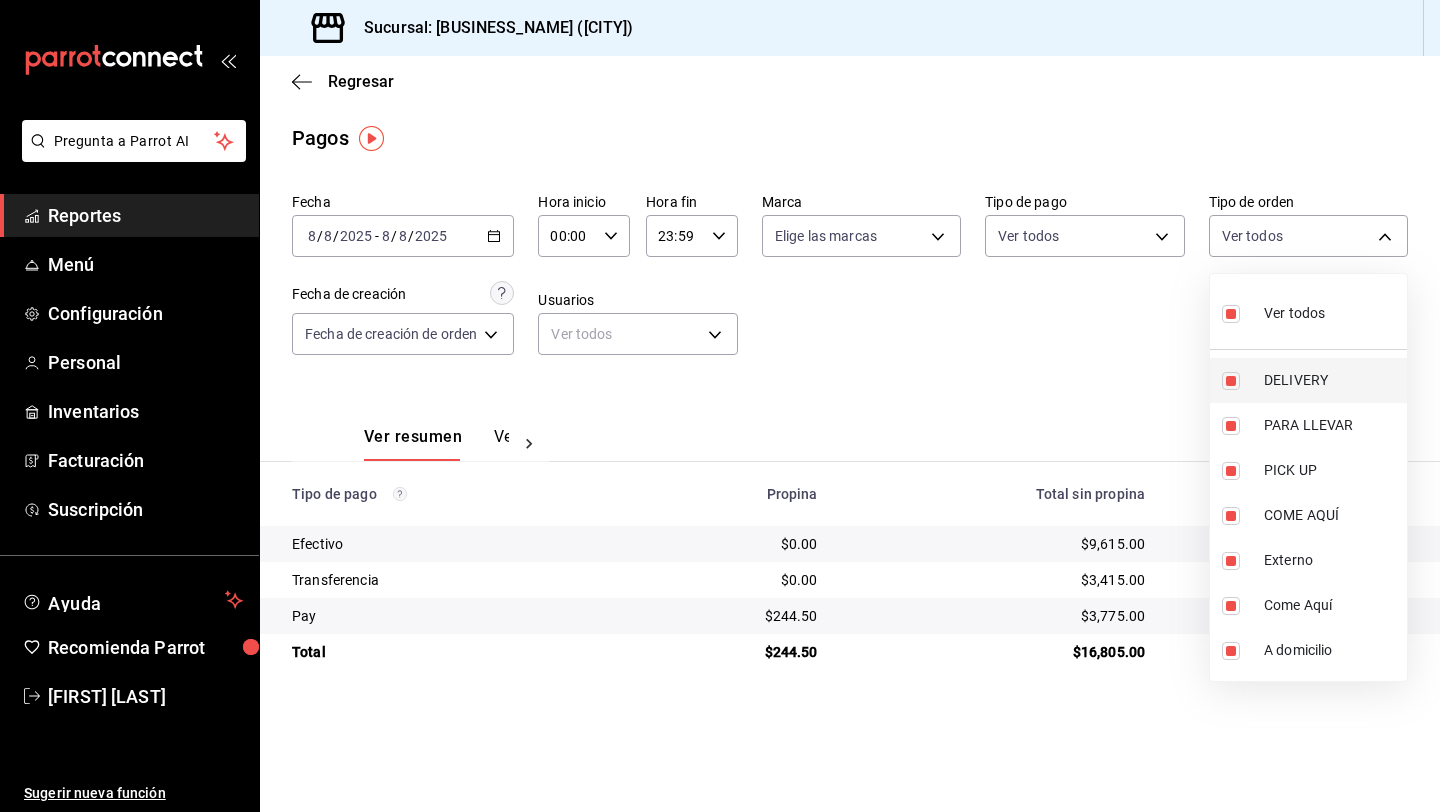 click at bounding box center (1231, 381) 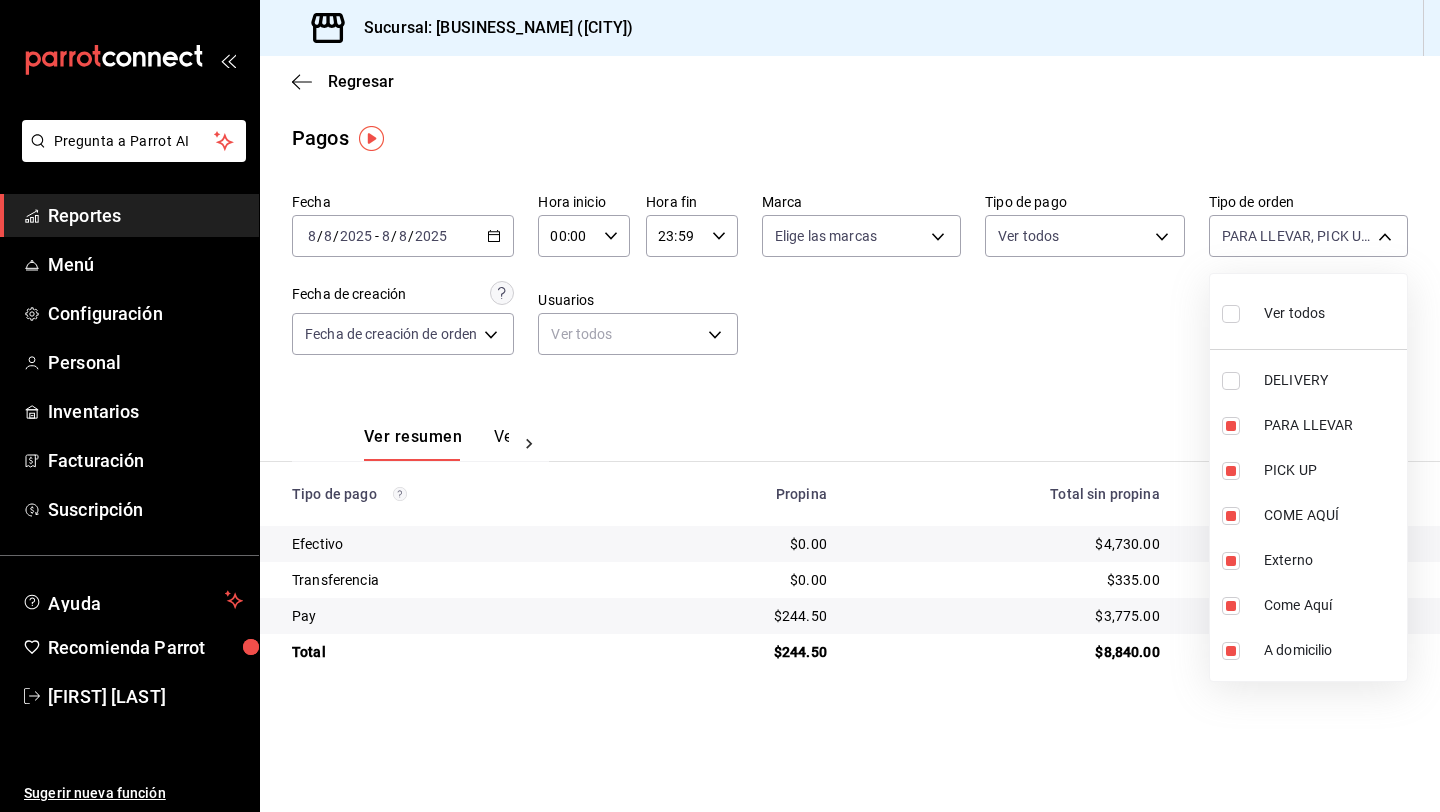 click at bounding box center (720, 406) 